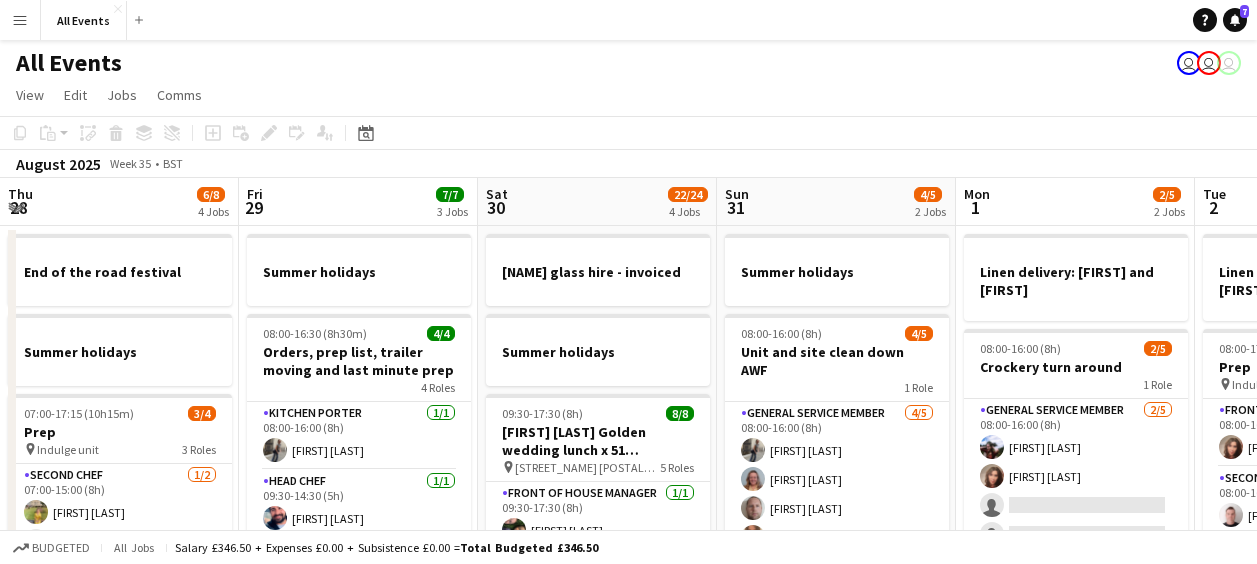 scroll, scrollTop: 0, scrollLeft: 0, axis: both 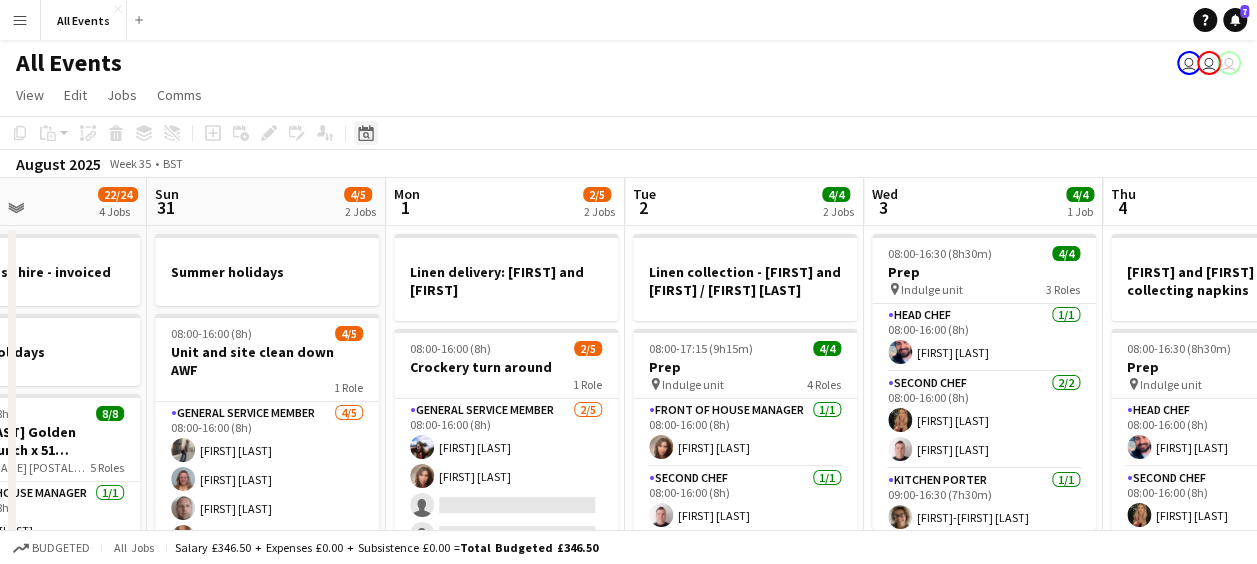 click 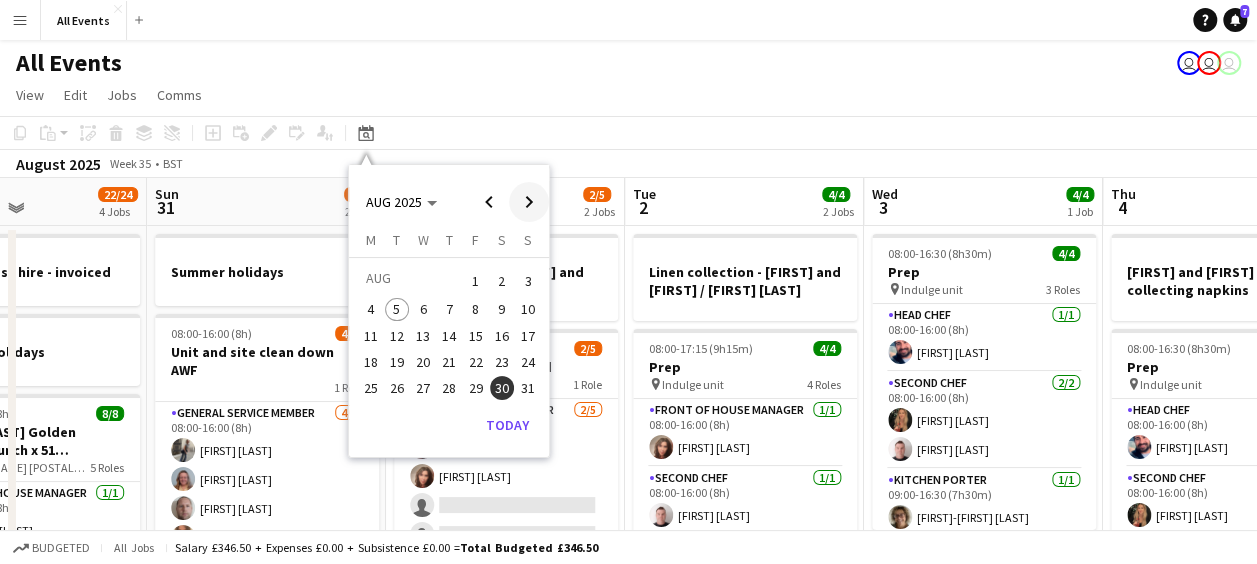 click at bounding box center [529, 202] 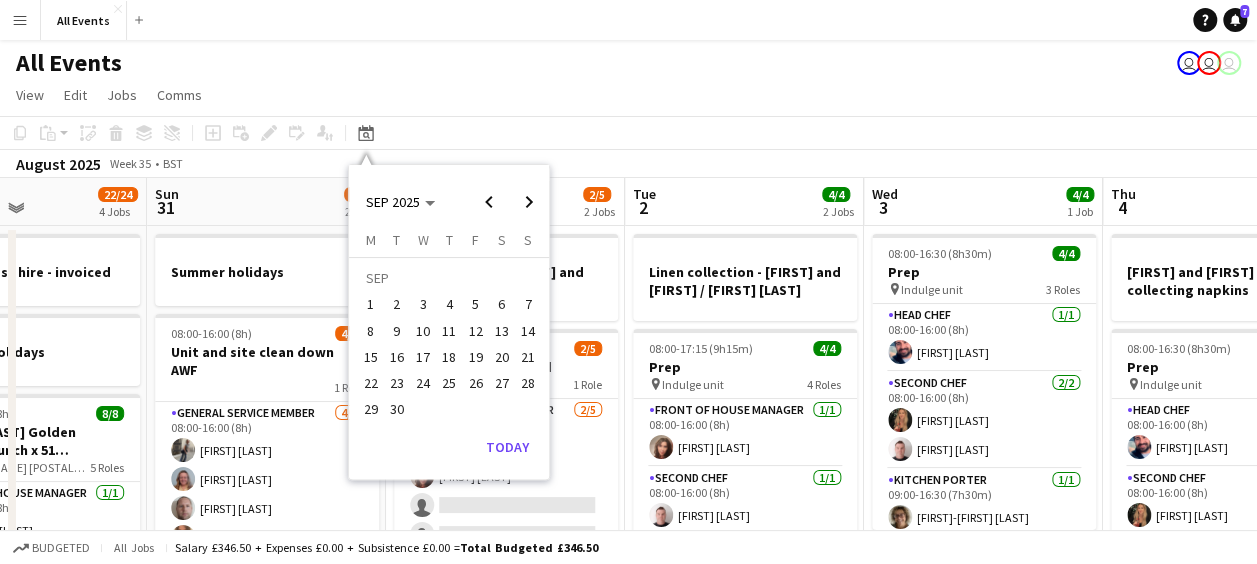 click on "11" at bounding box center (449, 331) 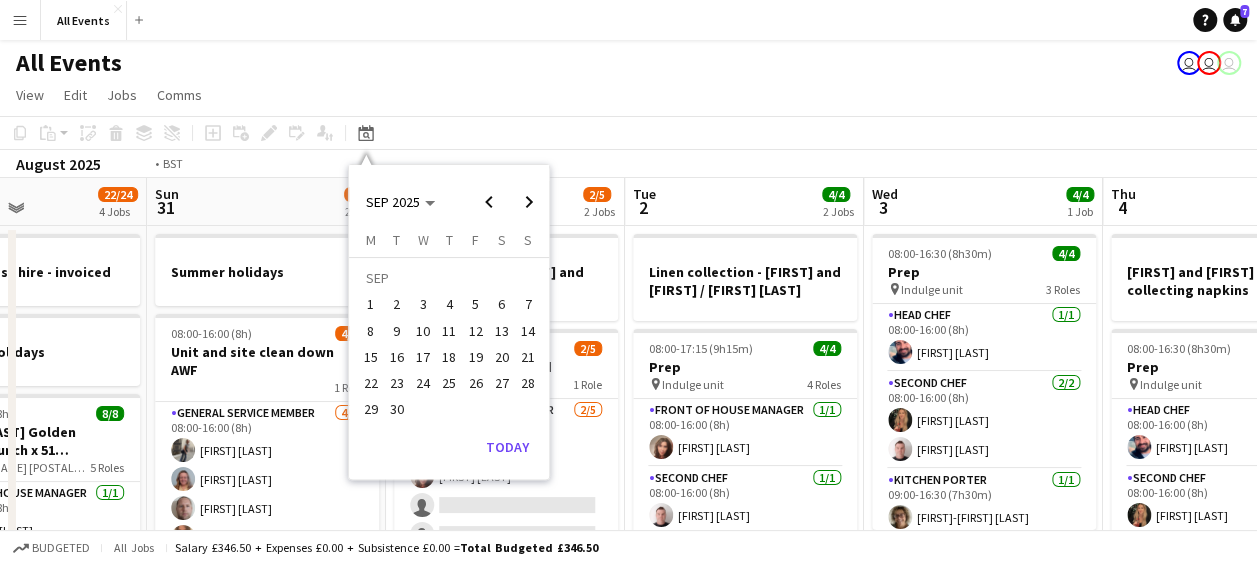 scroll, scrollTop: 0, scrollLeft: 688, axis: horizontal 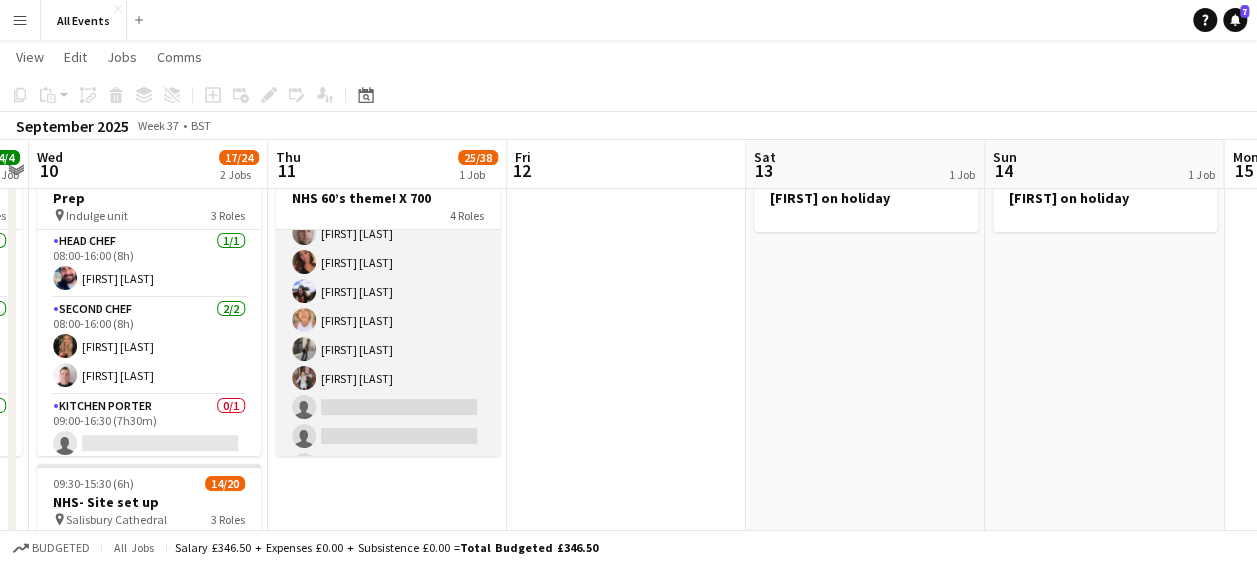 click on "General service member   8/20   17:30-21:30 (4h)
Nicholas Ross Caroline Cundick Andy Acton Amelia Piercy Alexandra Hunt Olivia Robbins Isobel Diment Rosie Fowler
single-neutral-actions
single-neutral-actions
single-neutral-actions
single-neutral-actions
single-neutral-actions
single-neutral-actions
single-neutral-actions
single-neutral-actions
single-neutral-actions
single-neutral-actions
single-neutral-actions
single-neutral-actions" at bounding box center (388, 436) 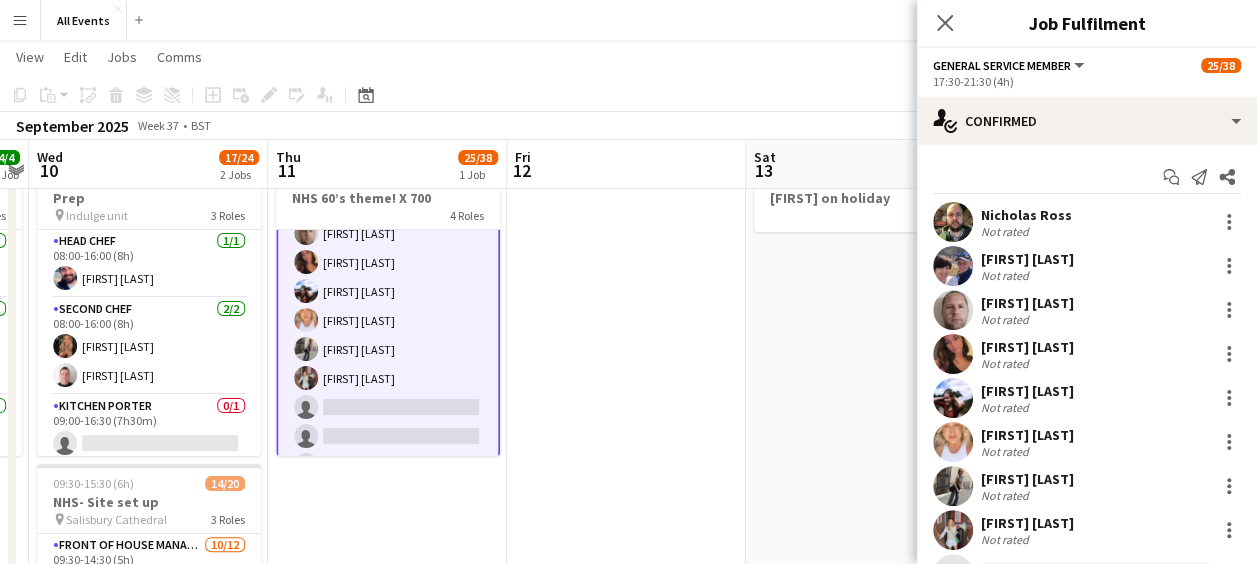 click on "General service member   8/20   17:30-21:30 (4h)
Nicholas Ross Caroline Cundick Andy Acton Amelia Piercy Alexandra Hunt Olivia Robbins Isobel Diment Rosie Fowler
single-neutral-actions
single-neutral-actions
single-neutral-actions
single-neutral-actions
single-neutral-actions
single-neutral-actions
single-neutral-actions
single-neutral-actions
single-neutral-actions
single-neutral-actions
single-neutral-actions
single-neutral-actions" at bounding box center (388, 436) 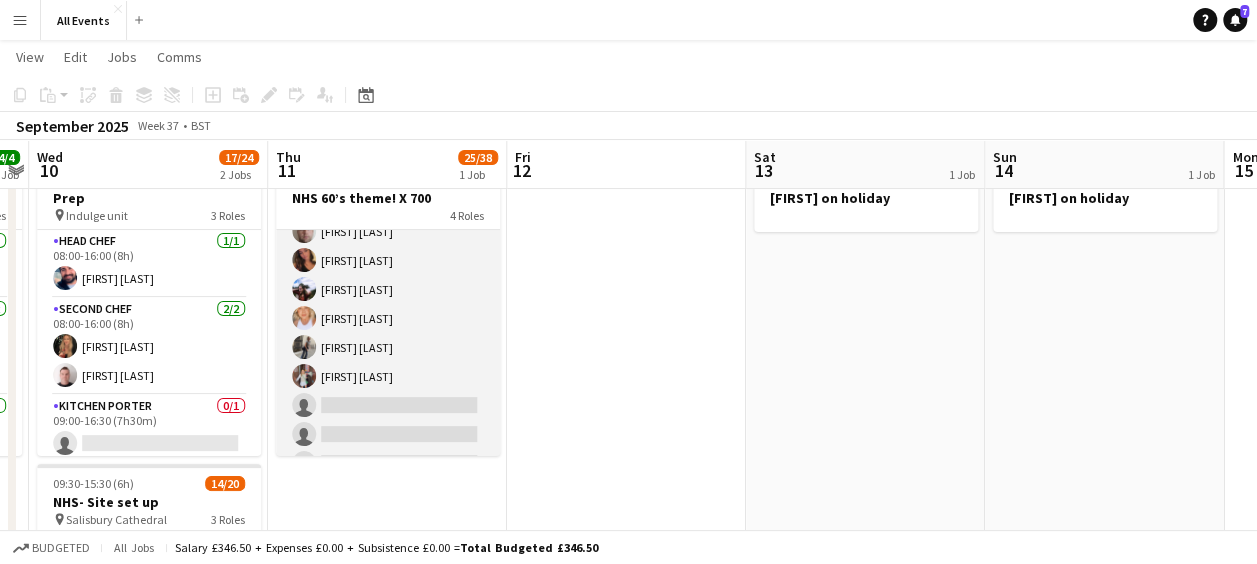 scroll, scrollTop: 742, scrollLeft: 0, axis: vertical 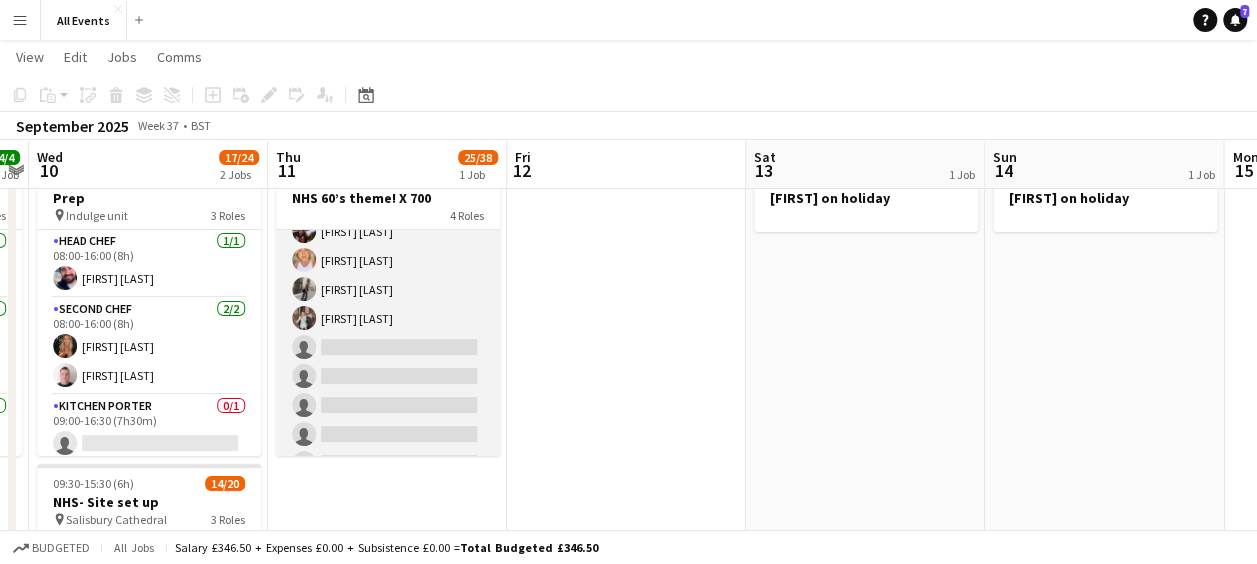 click on "General service member   8/20   17:30-21:30 (4h)
Nicholas Ross Caroline Cundick Andy Acton Amelia Piercy Alexandra Hunt Olivia Robbins Isobel Diment Rosie Fowler
single-neutral-actions
single-neutral-actions
single-neutral-actions
single-neutral-actions
single-neutral-actions
single-neutral-actions
single-neutral-actions
single-neutral-actions
single-neutral-actions
single-neutral-actions
single-neutral-actions
single-neutral-actions" at bounding box center [388, 376] 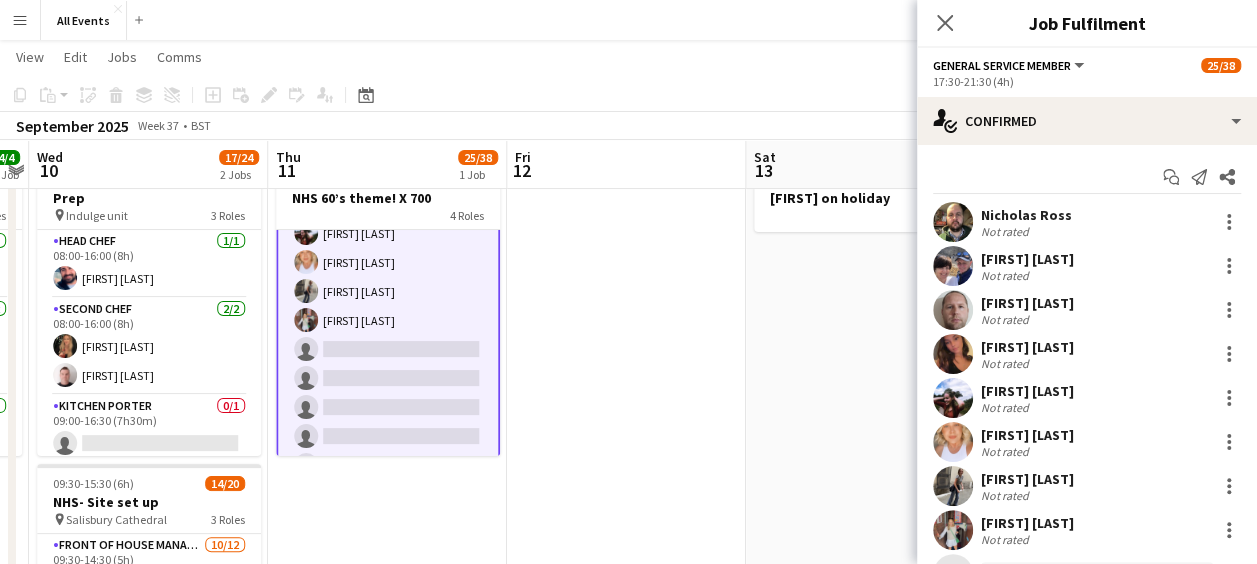 scroll, scrollTop: 804, scrollLeft: 0, axis: vertical 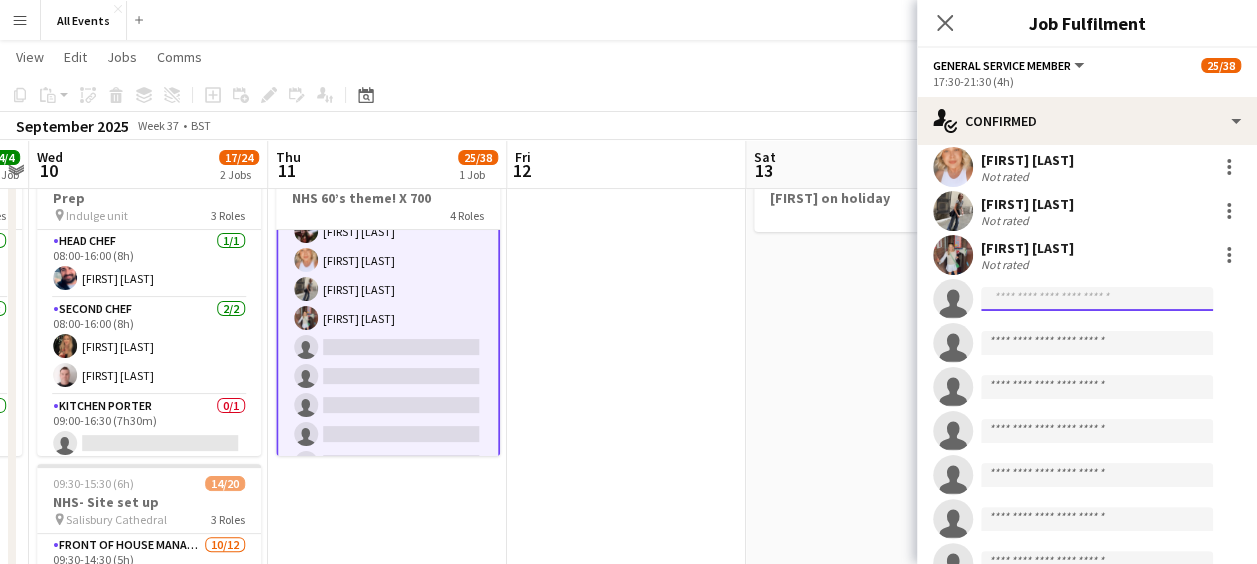 click at bounding box center [1097, 651] 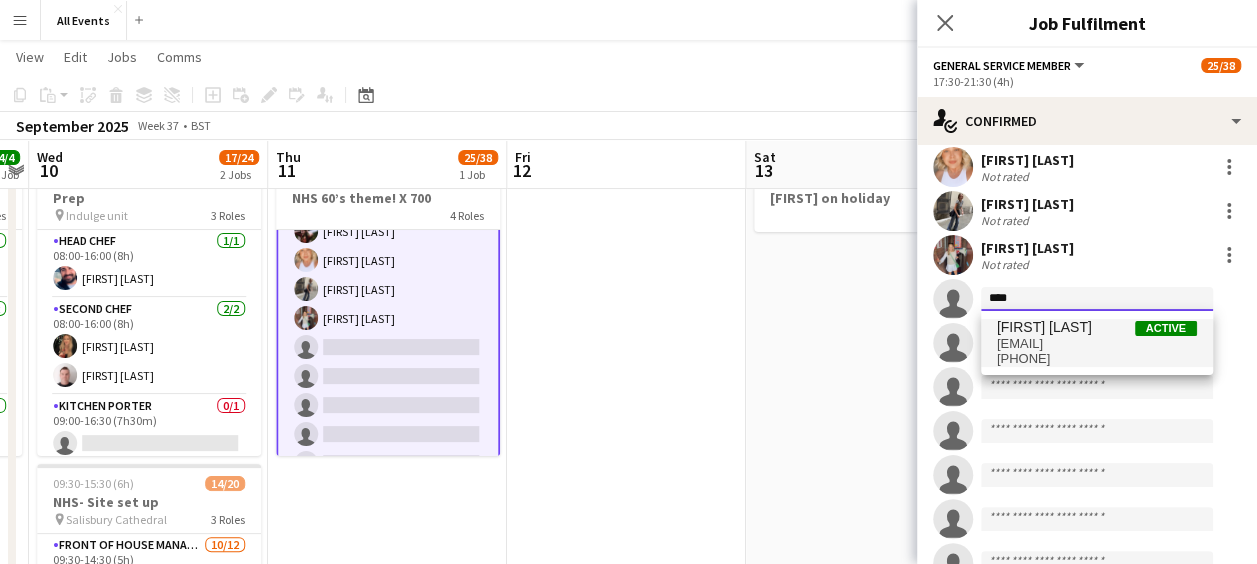 type on "***" 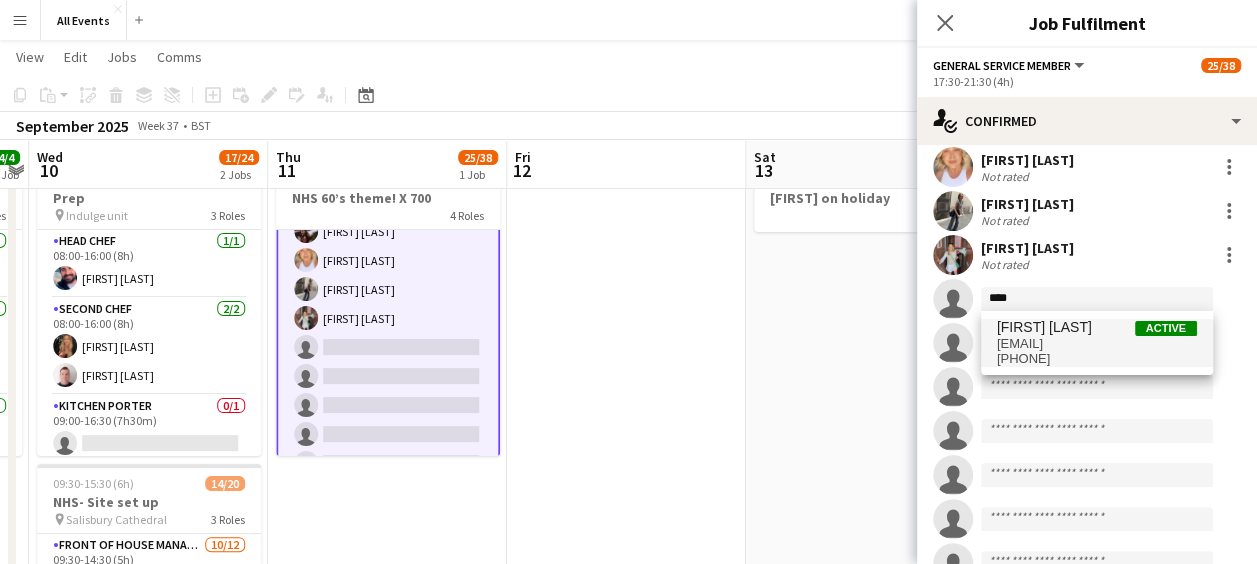 click on "evahinks@gmail.com" at bounding box center (1097, 344) 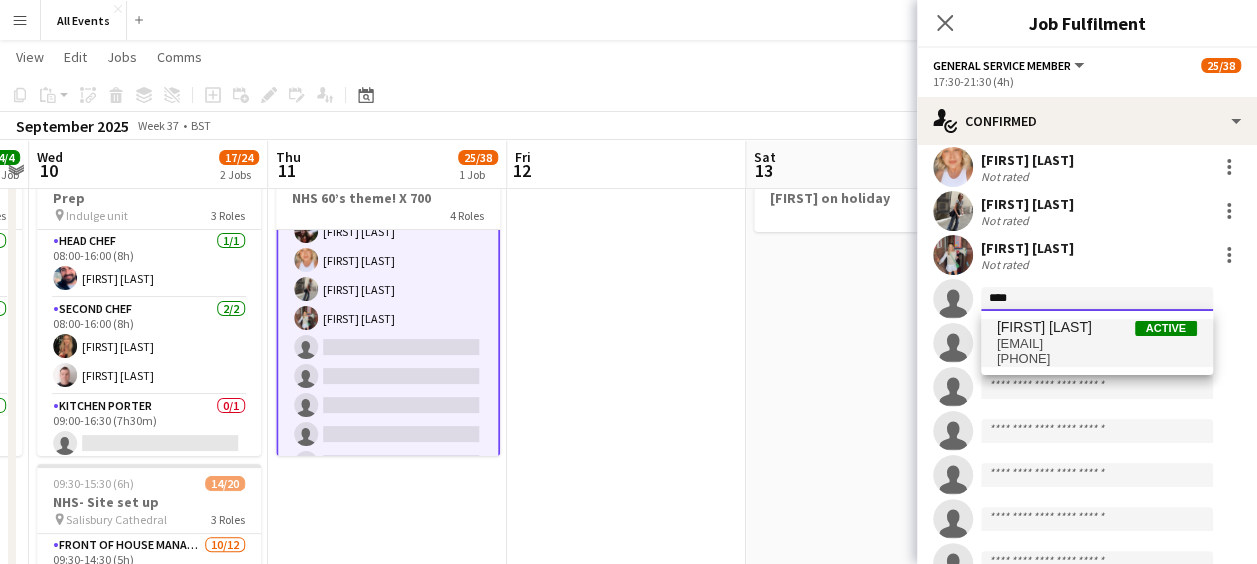 type 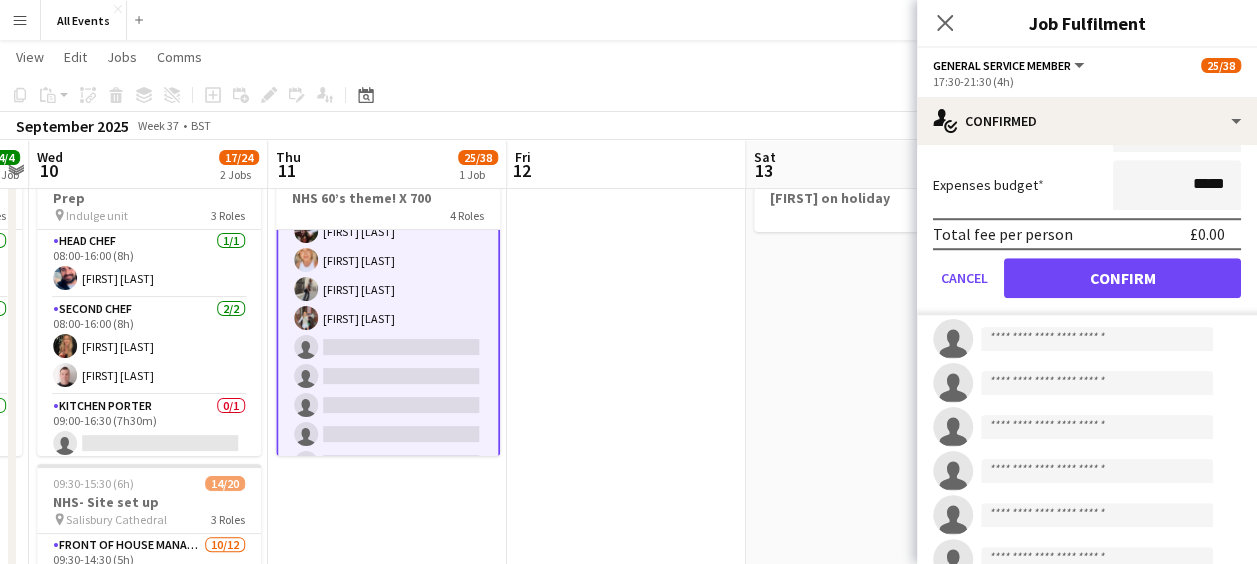 scroll, scrollTop: 712, scrollLeft: 0, axis: vertical 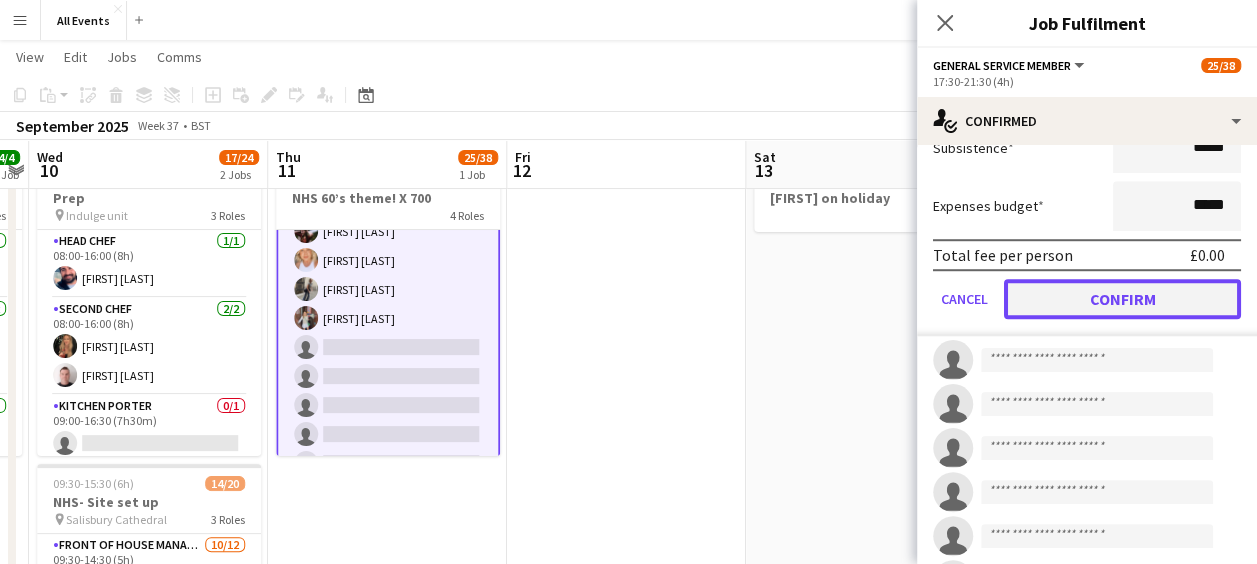 click on "Confirm" at bounding box center (1122, 299) 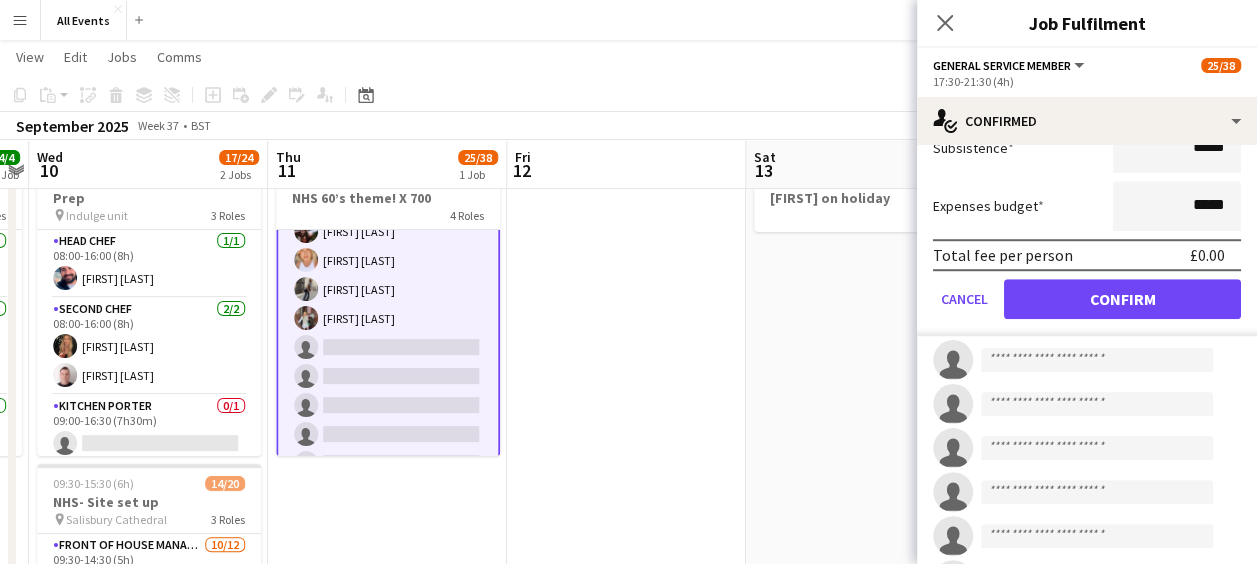 scroll, scrollTop: 572, scrollLeft: 0, axis: vertical 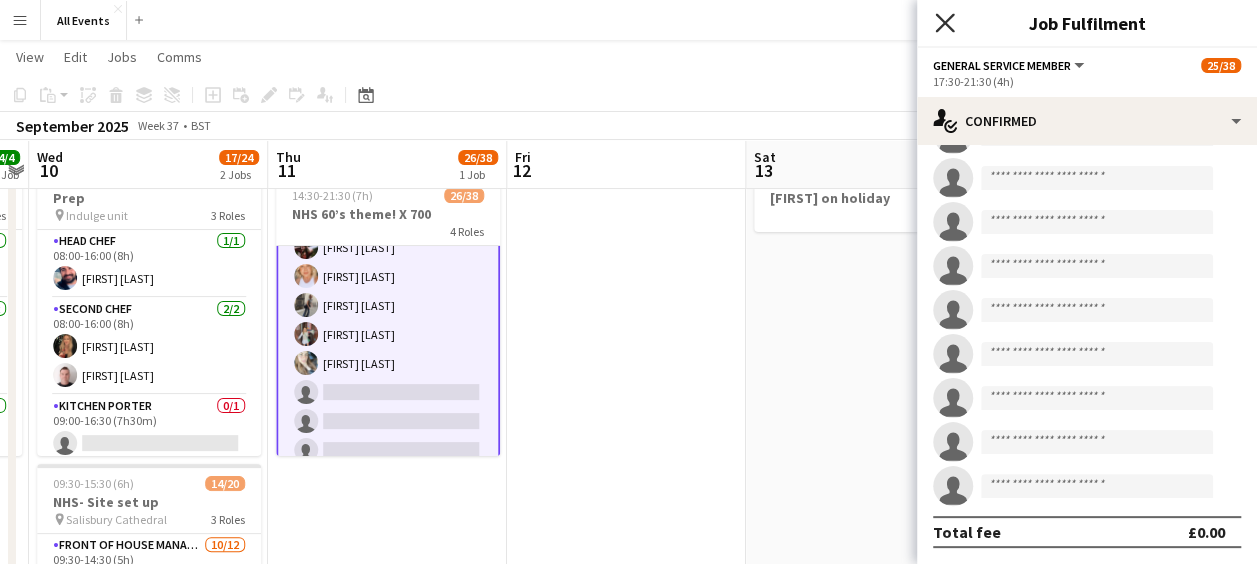click 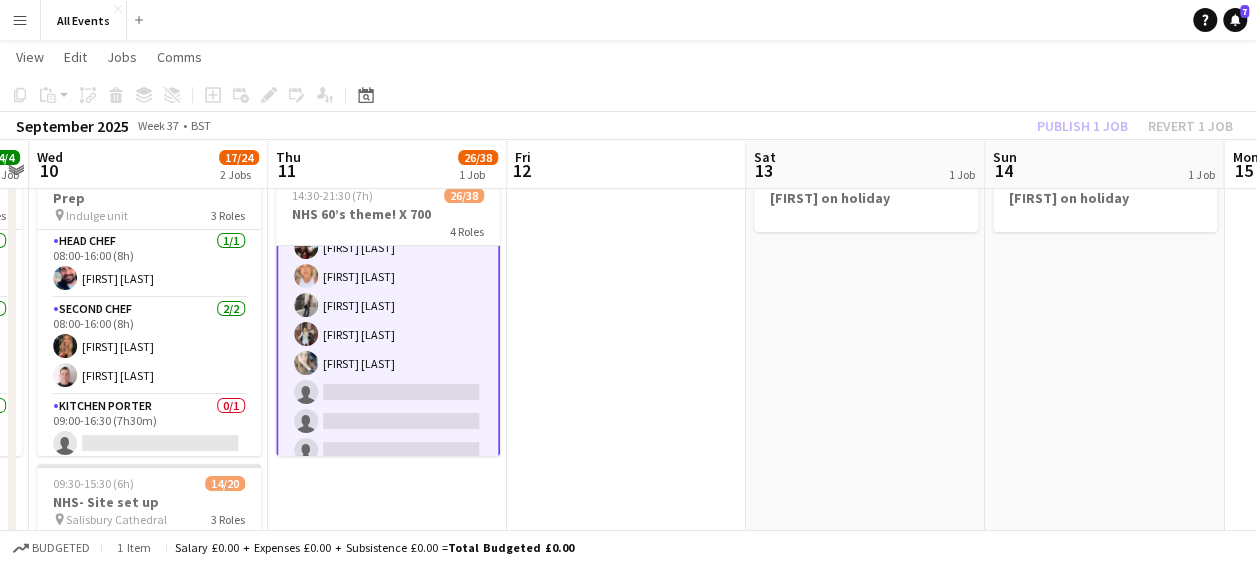 click on "[FIRST] on holiday" at bounding box center [865, 564] 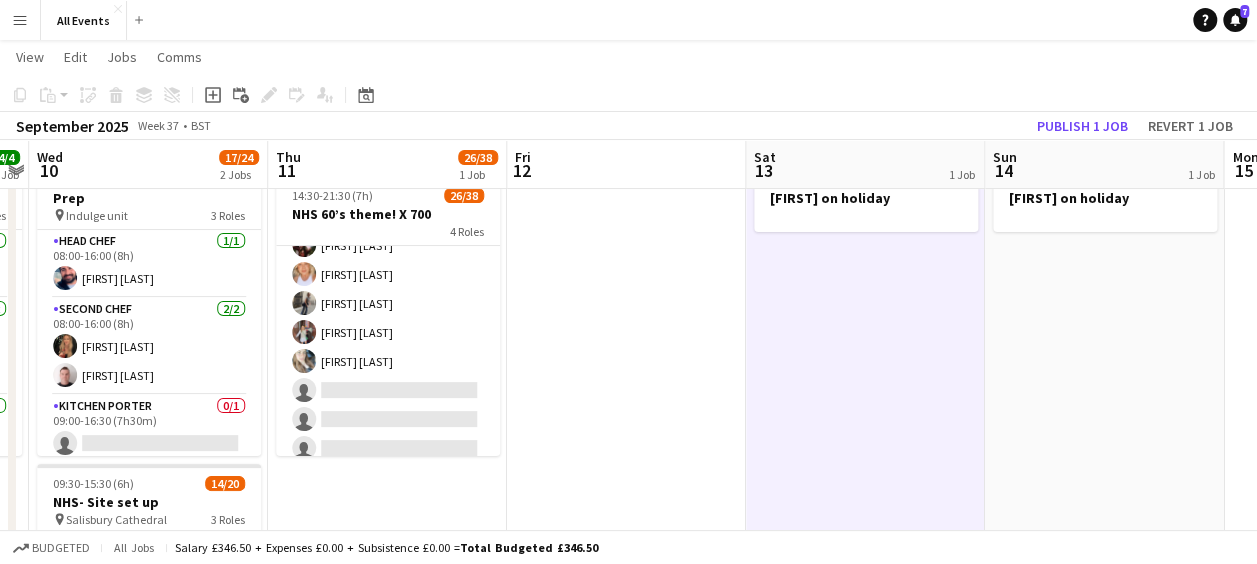 scroll, scrollTop: 802, scrollLeft: 0, axis: vertical 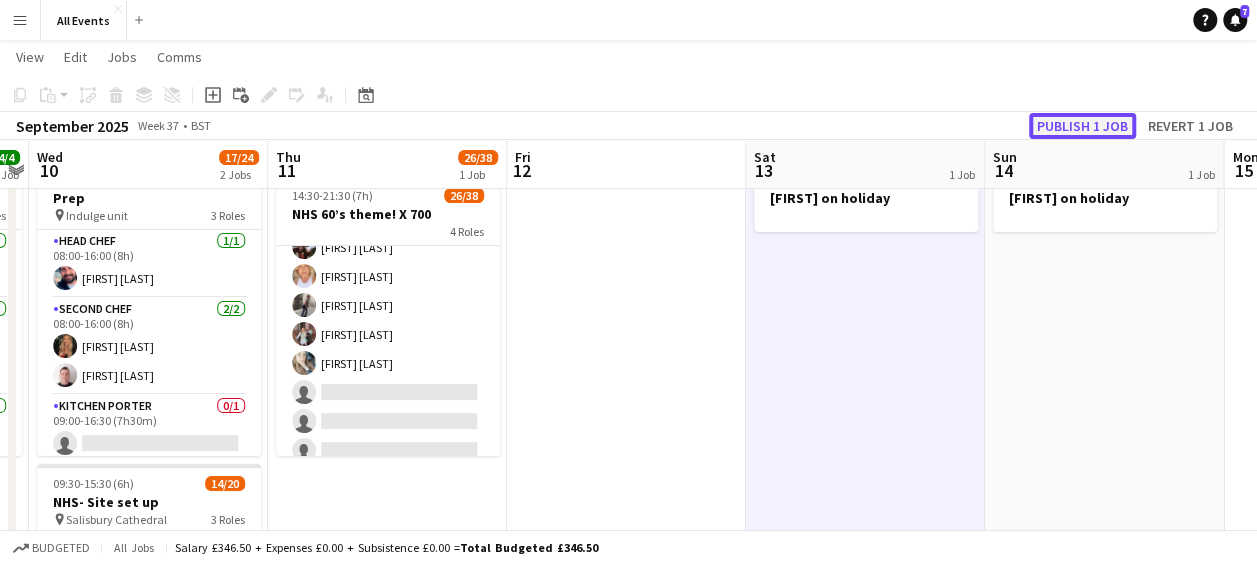 click on "Publish 1 job" 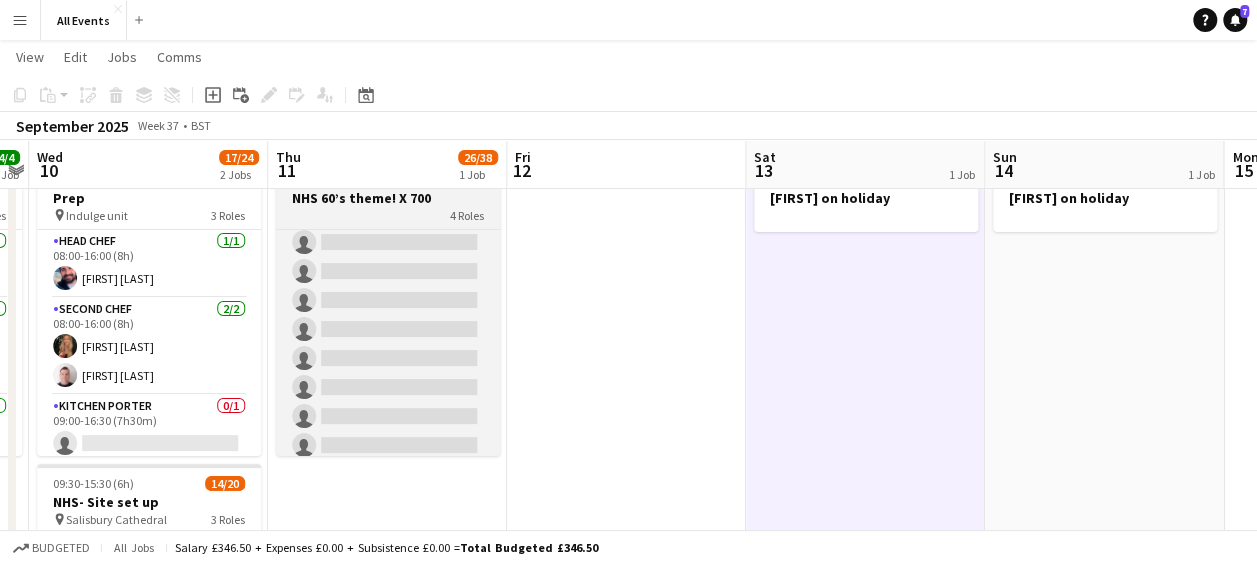 scroll, scrollTop: 1031, scrollLeft: 0, axis: vertical 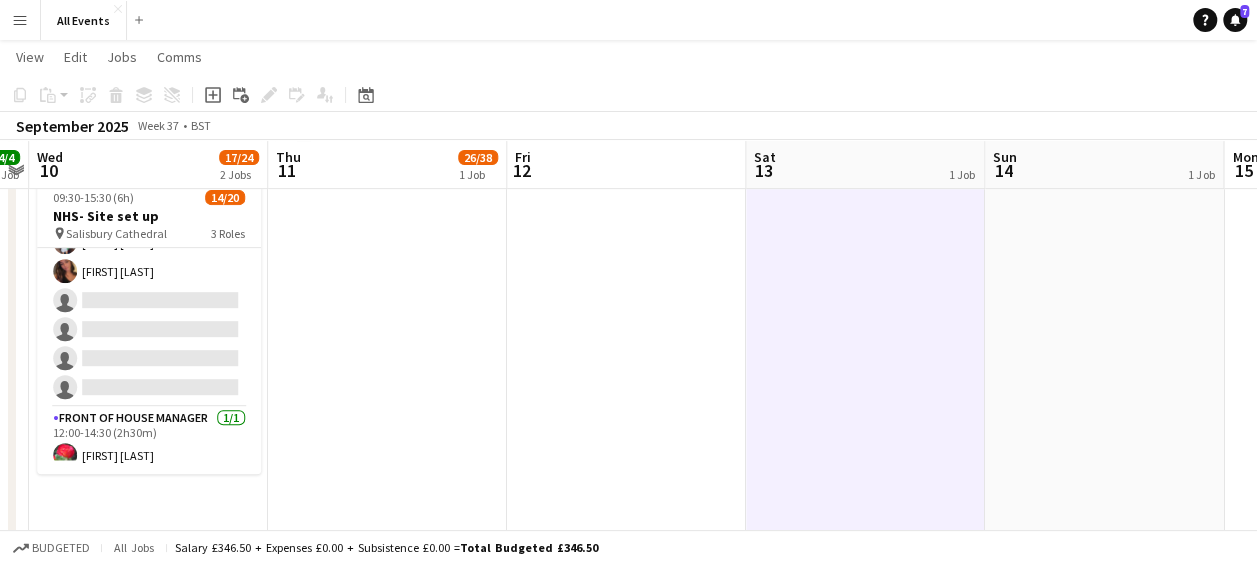 click on "Menu" at bounding box center [20, 20] 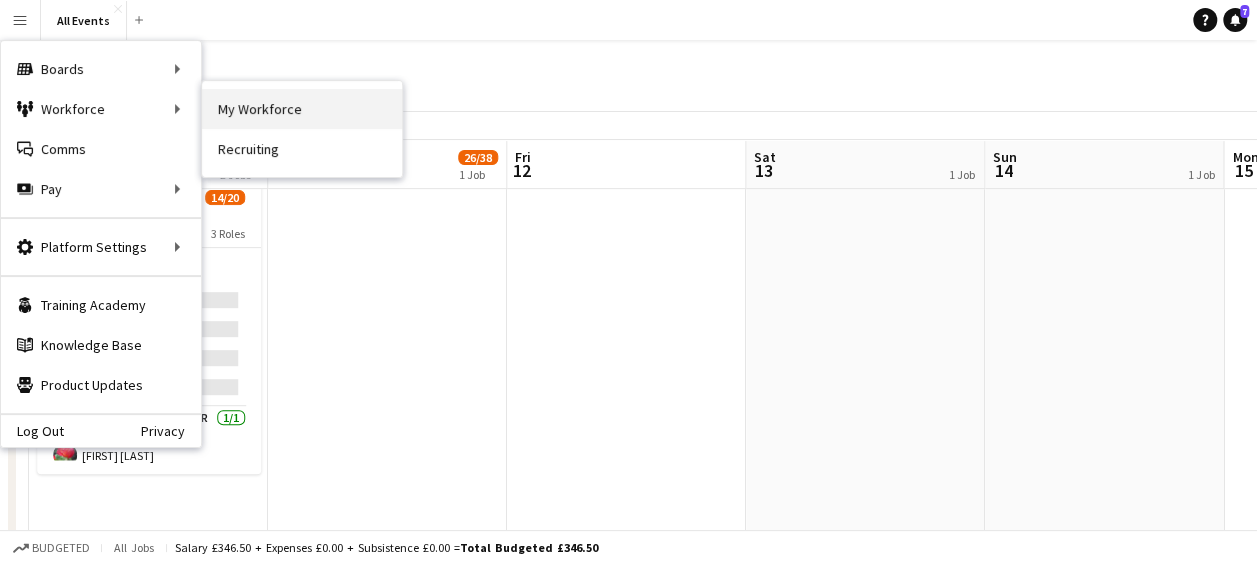 click on "My Workforce" at bounding box center [302, 109] 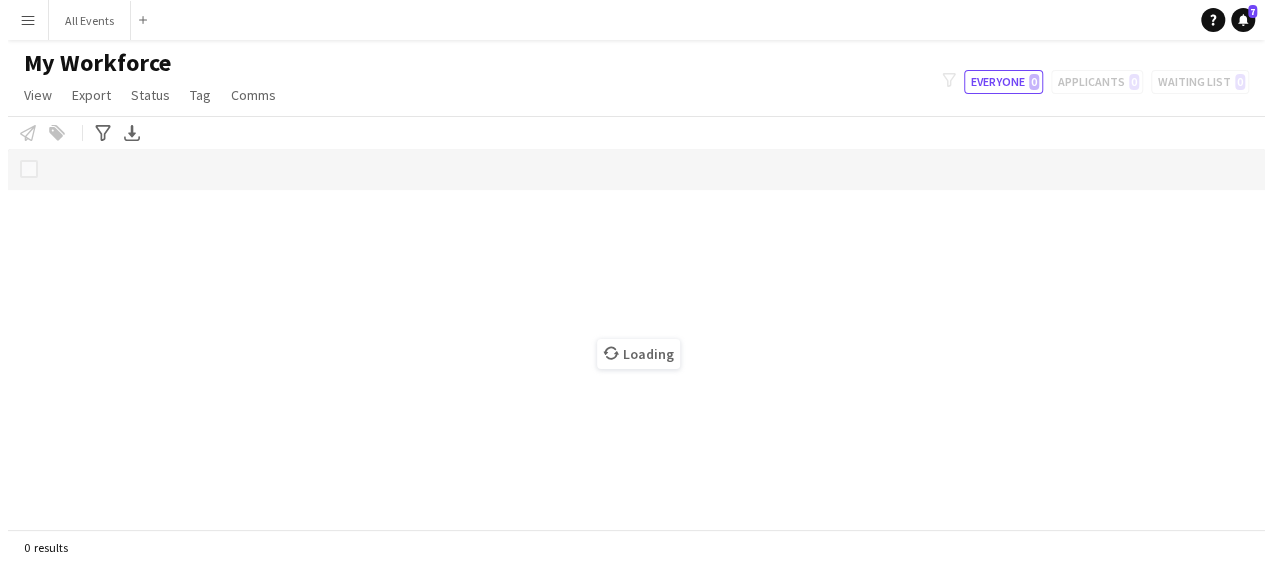 scroll, scrollTop: 0, scrollLeft: 0, axis: both 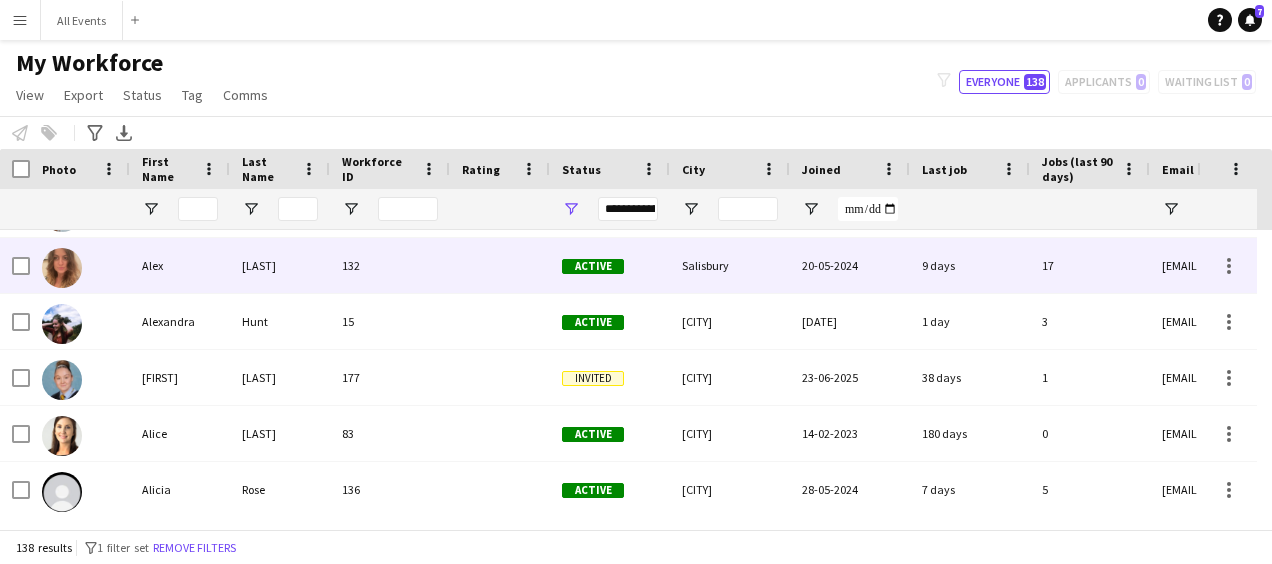 click on "Campos" at bounding box center [280, 265] 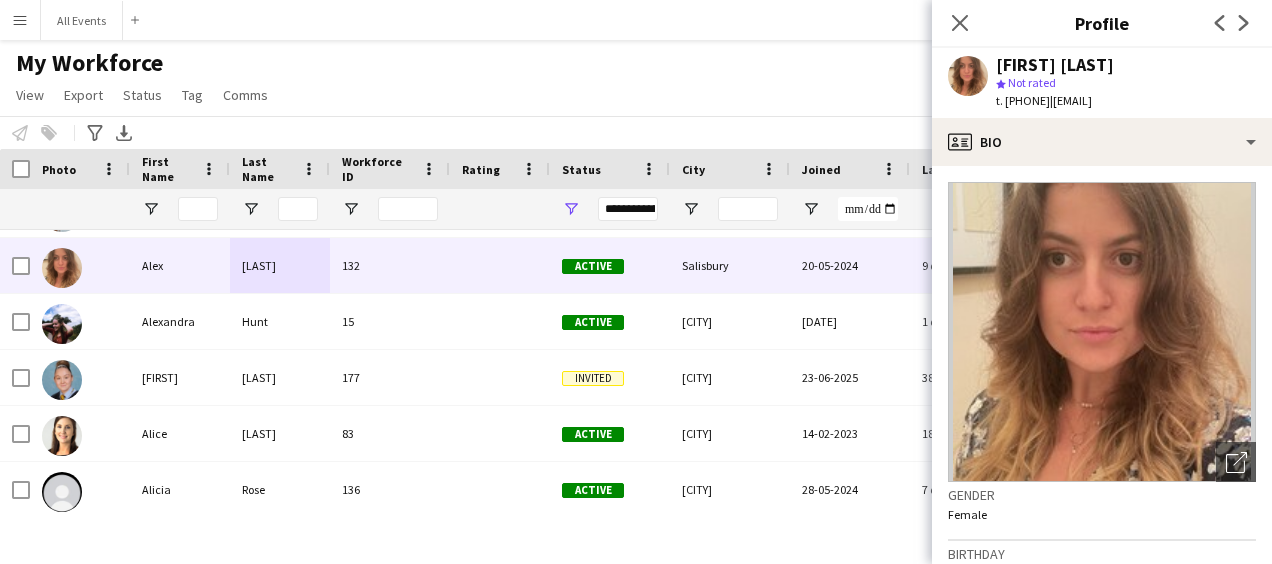 drag, startPoint x: 1185, startPoint y: 102, endPoint x: 1091, endPoint y: 108, distance: 94.19129 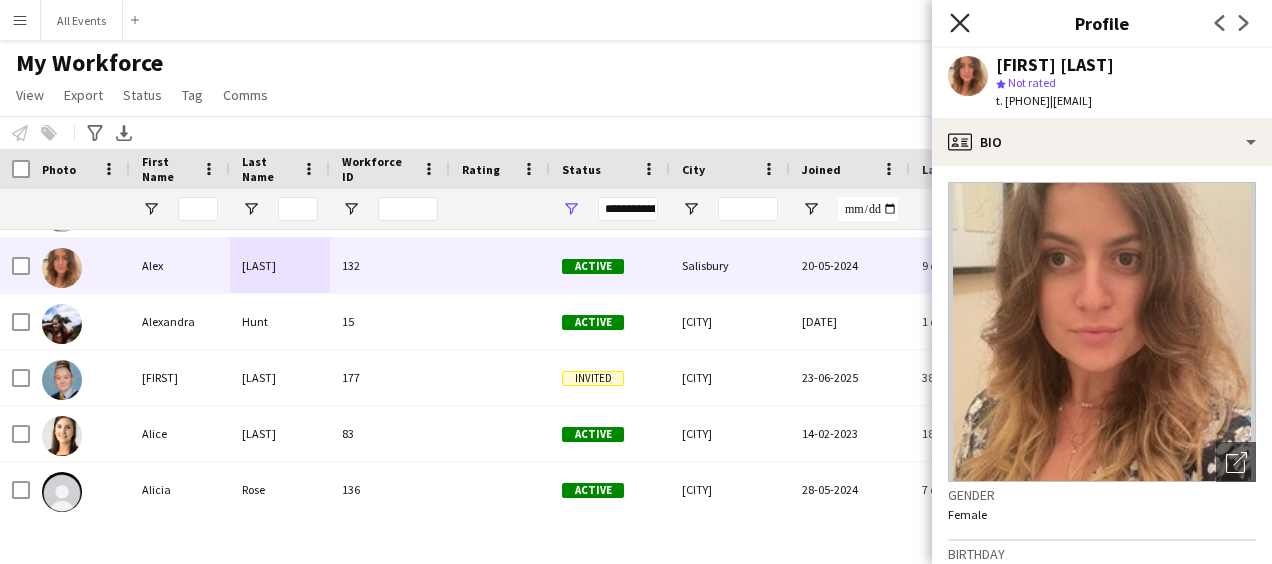 click on "Close pop-in" 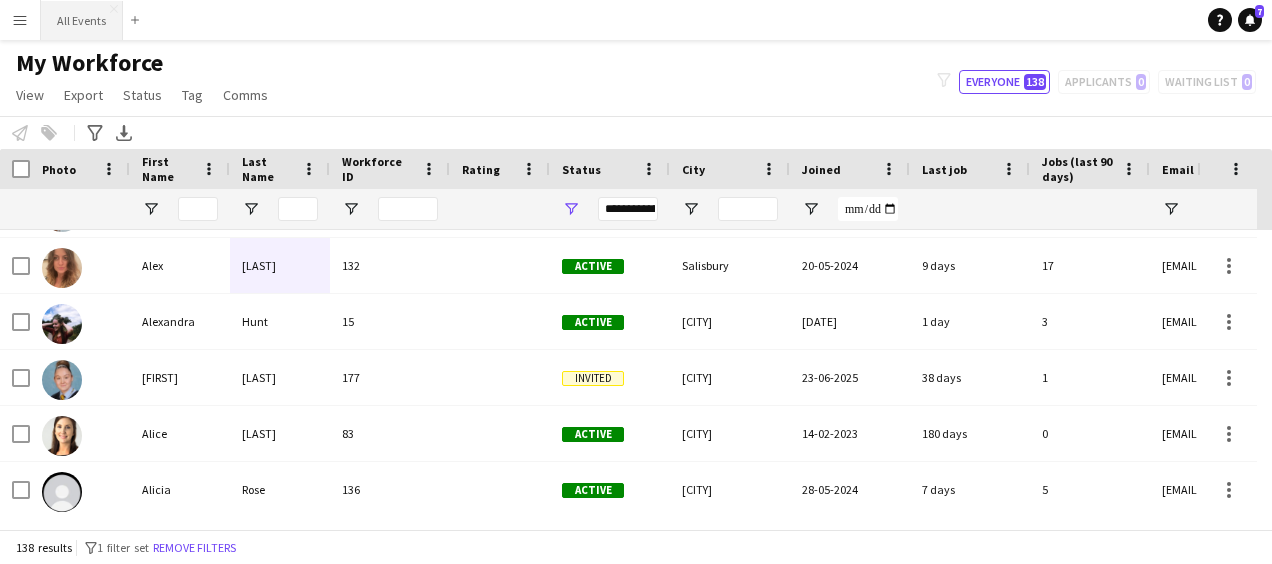 click on "All Events
Close" at bounding box center (82, 20) 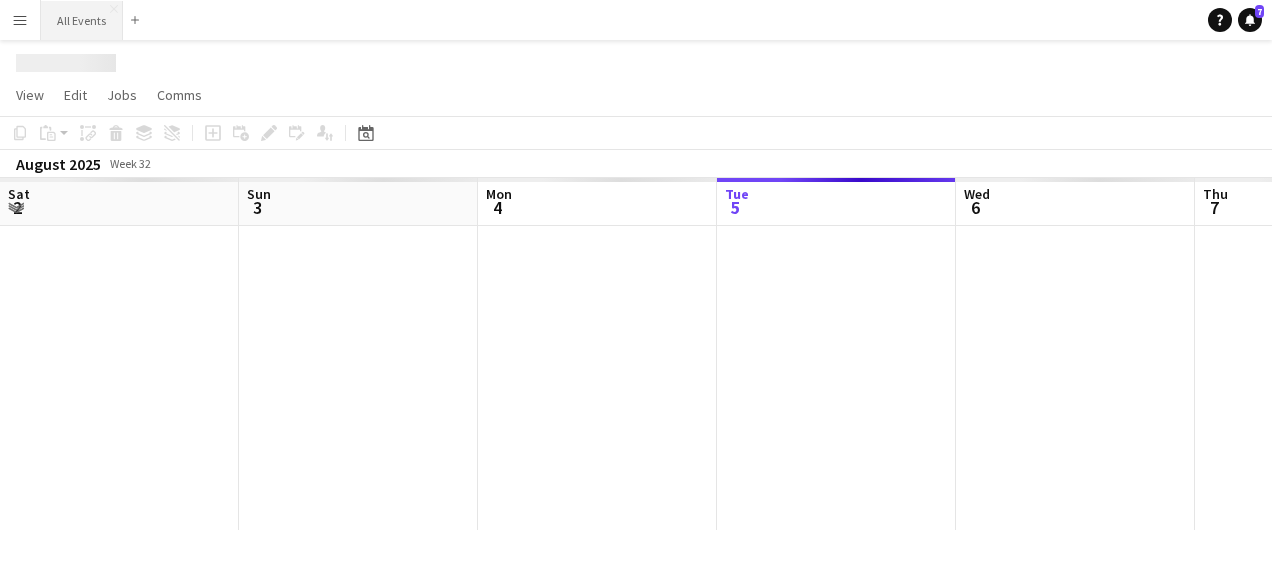scroll, scrollTop: 0, scrollLeft: 478, axis: horizontal 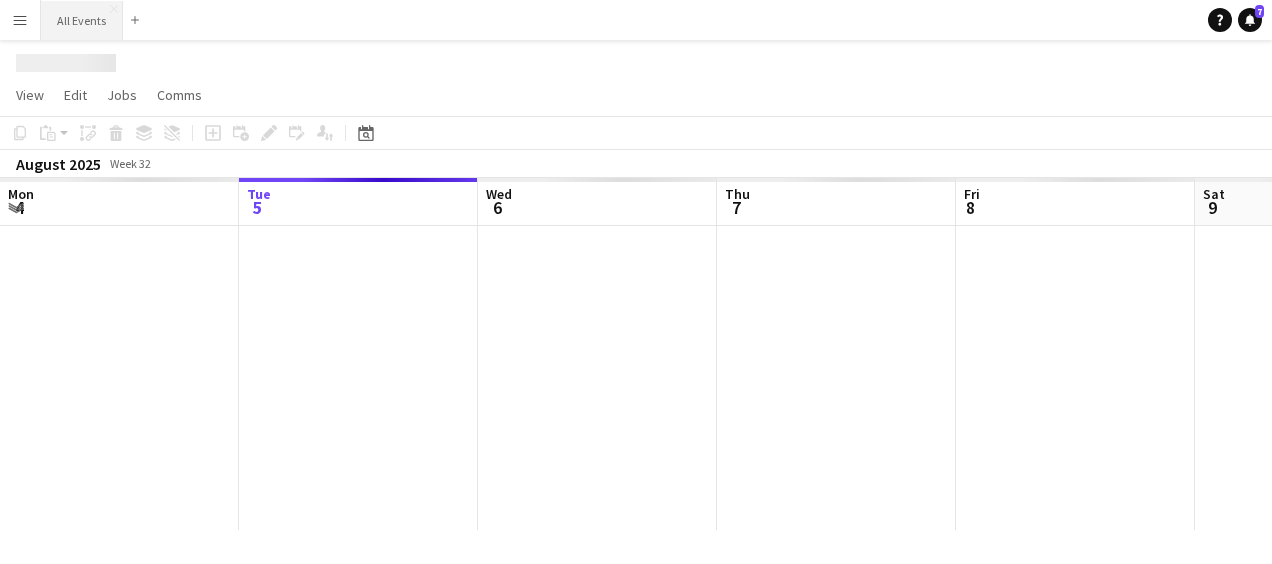 click on "All Events
Close" at bounding box center [82, 20] 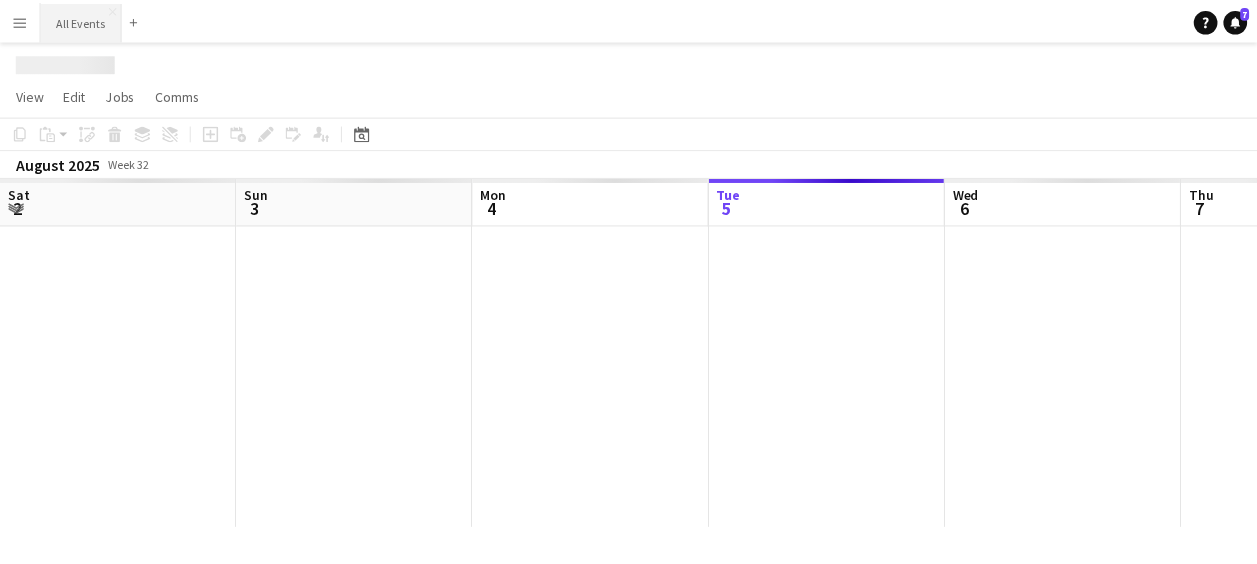 scroll, scrollTop: 0, scrollLeft: 478, axis: horizontal 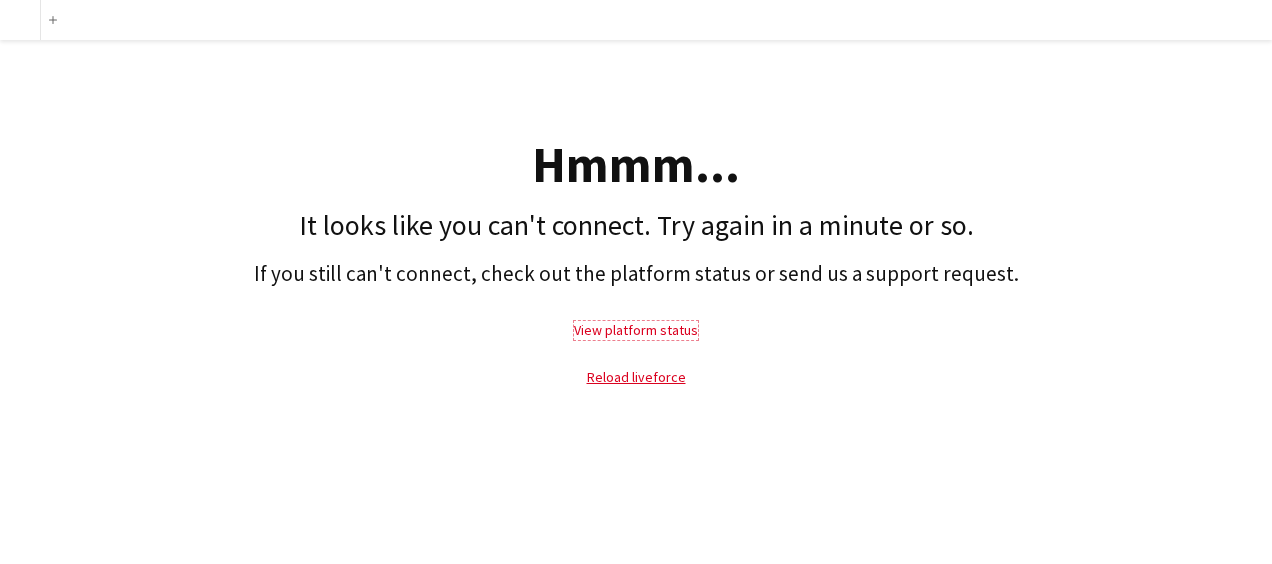 click on "View platform status" 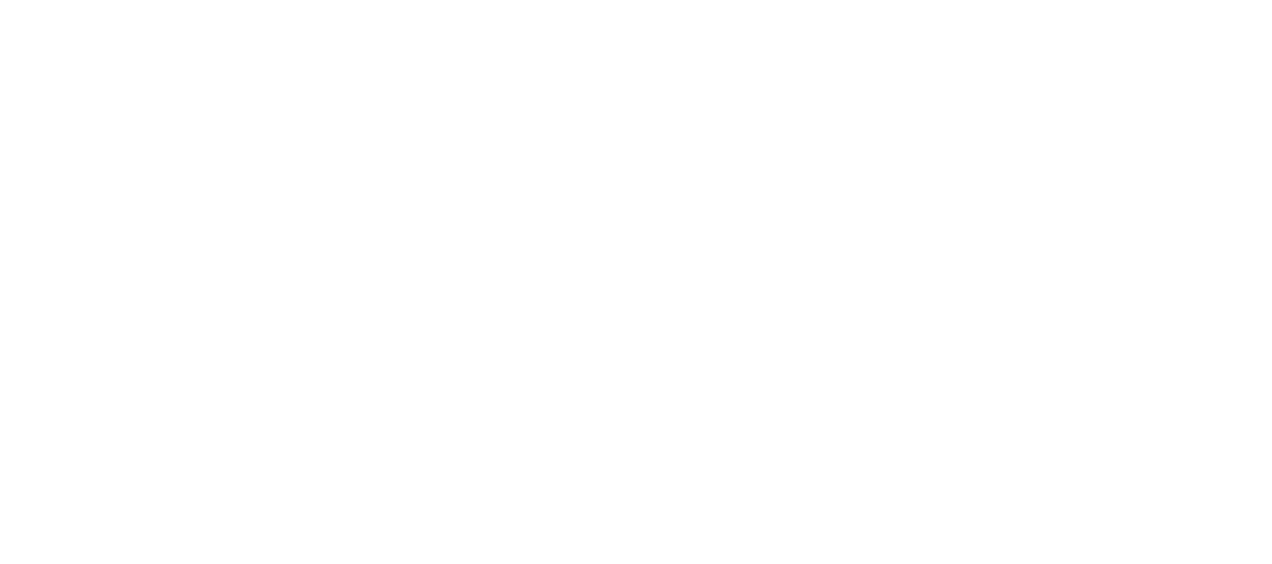 scroll, scrollTop: 0, scrollLeft: 0, axis: both 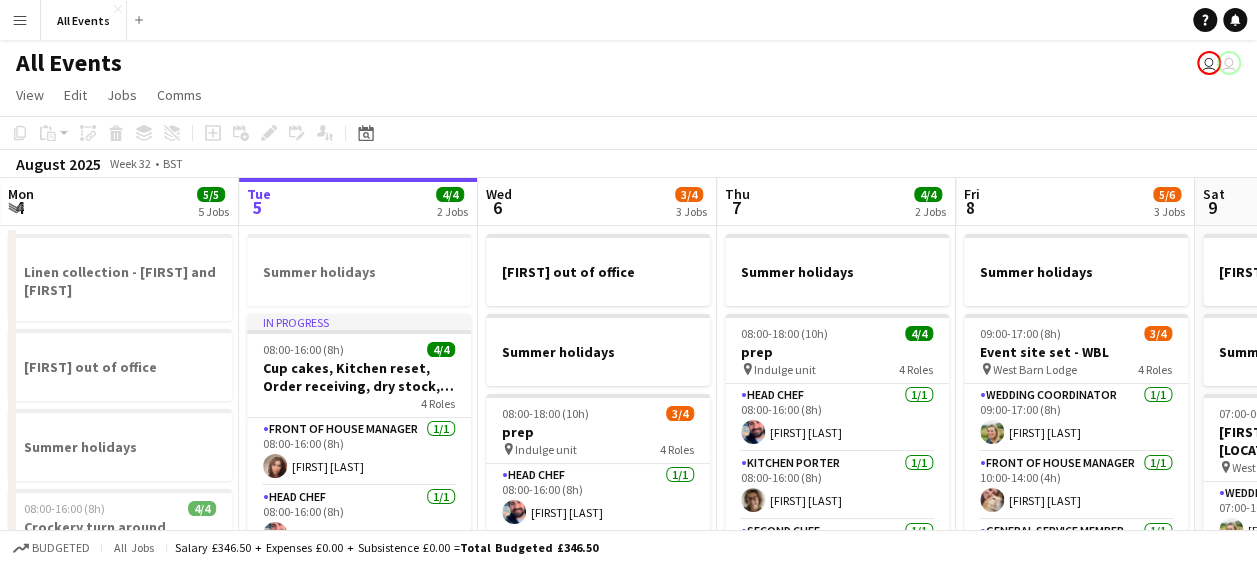 click on "Wed   6   3/4   3 Jobs" at bounding box center [597, 202] 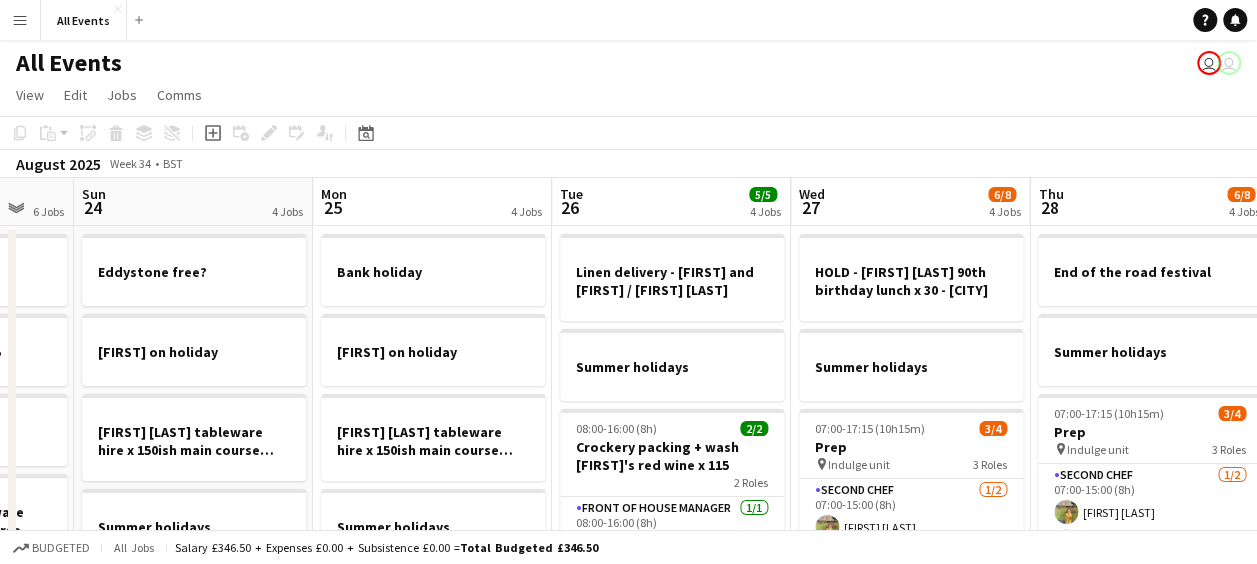 scroll, scrollTop: 0, scrollLeft: 578, axis: horizontal 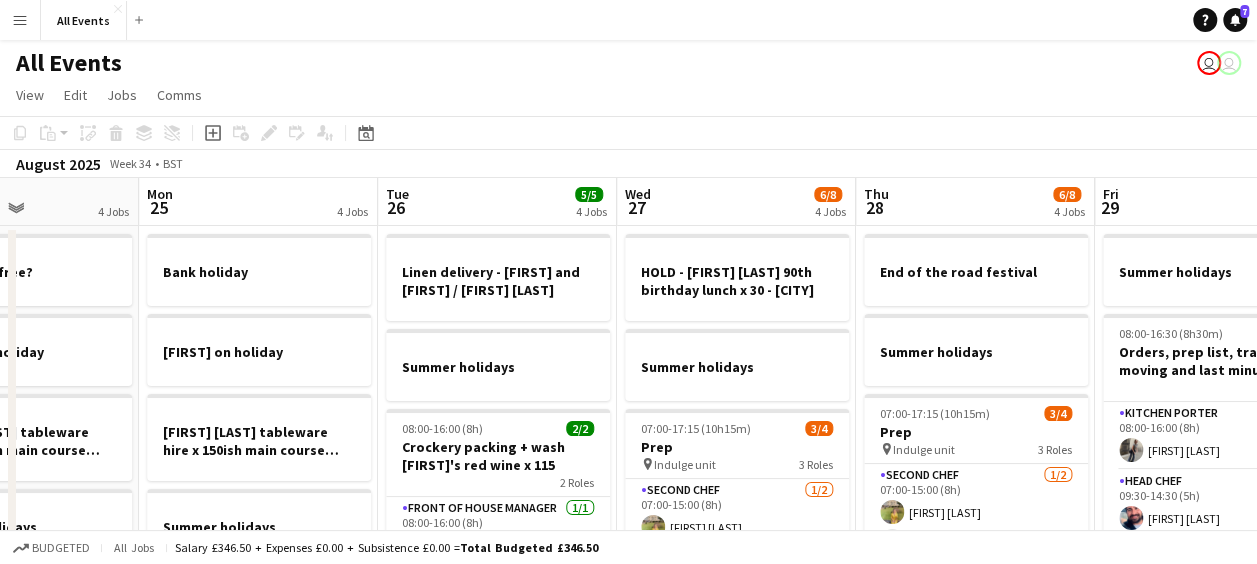 click on "Wed   27   6/8   4 Jobs" at bounding box center (736, 202) 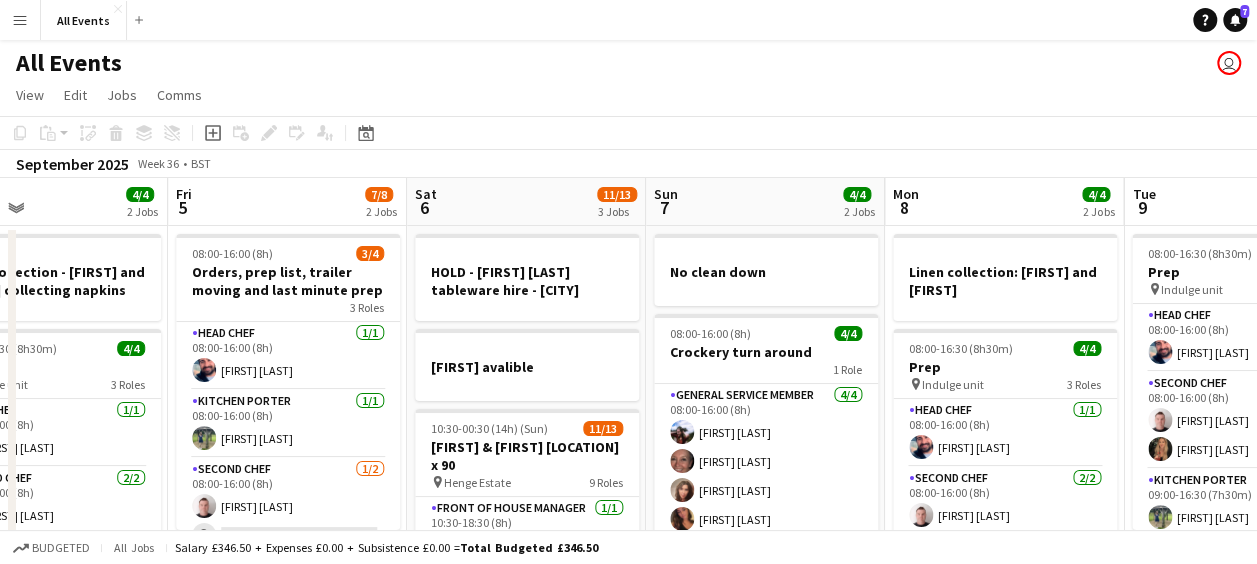 scroll, scrollTop: 0, scrollLeft: 828, axis: horizontal 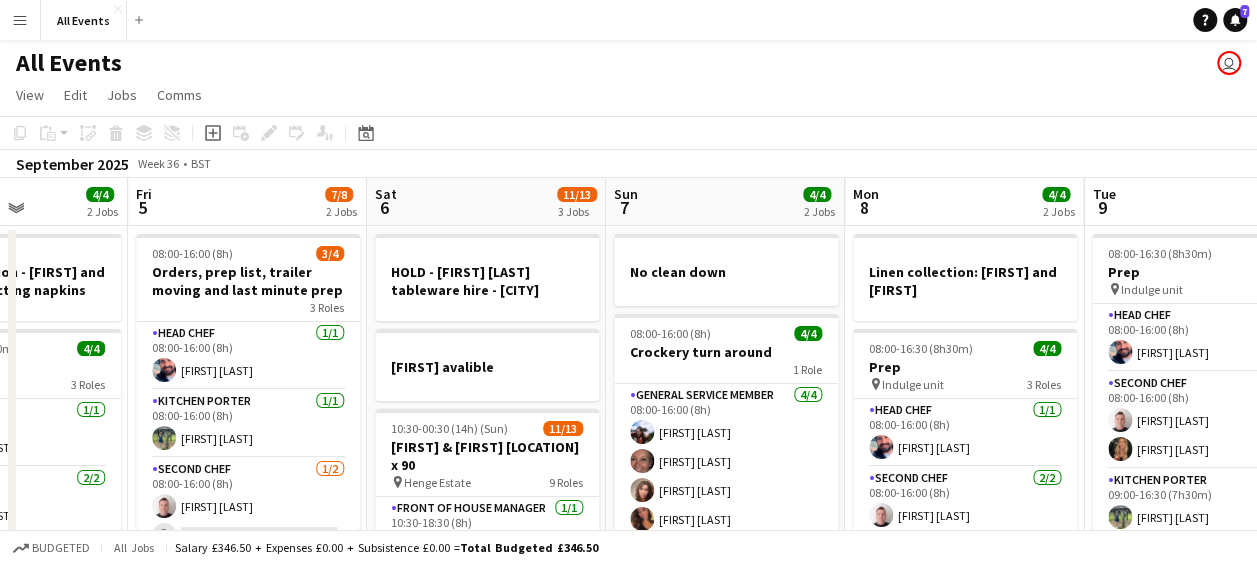 click on "Sun   7   4/4   2 Jobs" at bounding box center (725, 202) 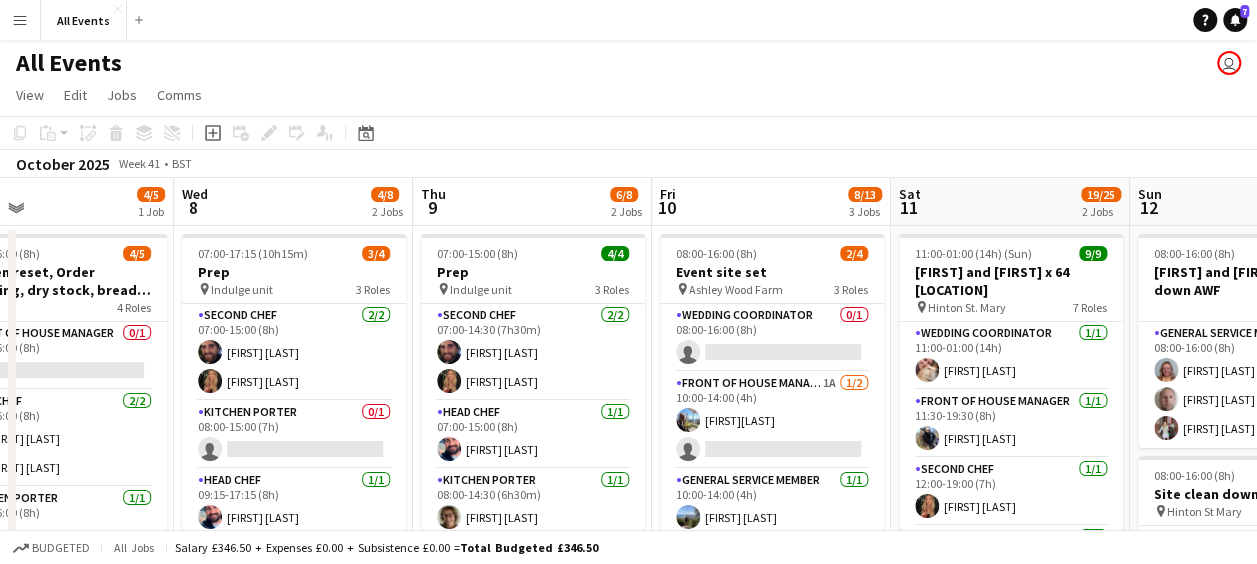 scroll, scrollTop: 0, scrollLeft: 742, axis: horizontal 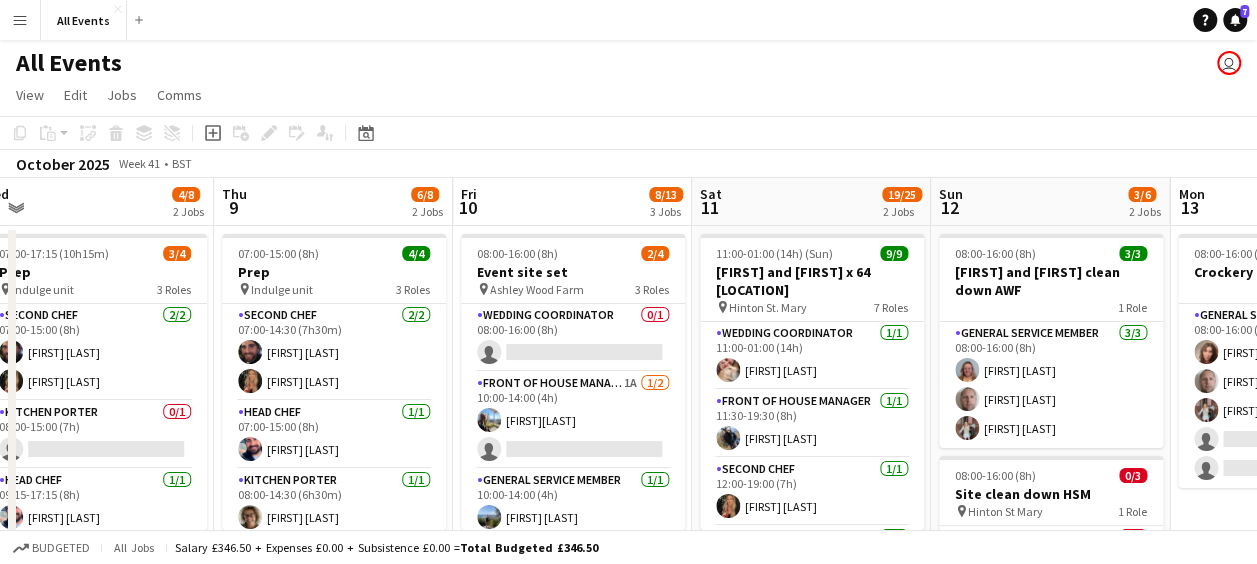click on "Sat   11   19/25   2 Jobs" at bounding box center [811, 202] 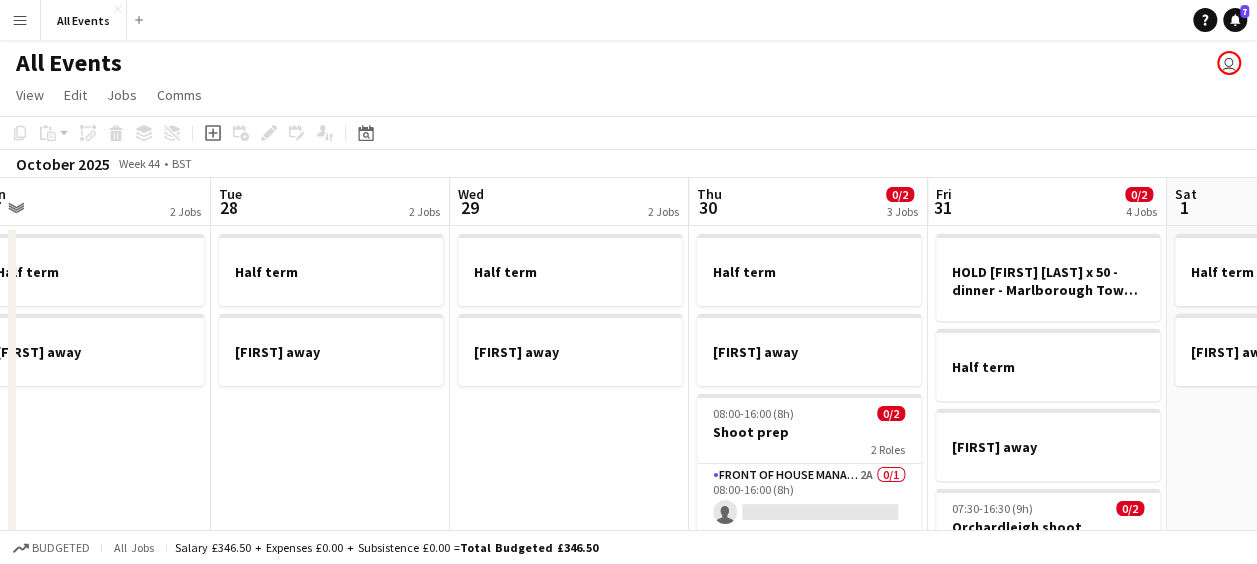 scroll, scrollTop: 0, scrollLeft: 564, axis: horizontal 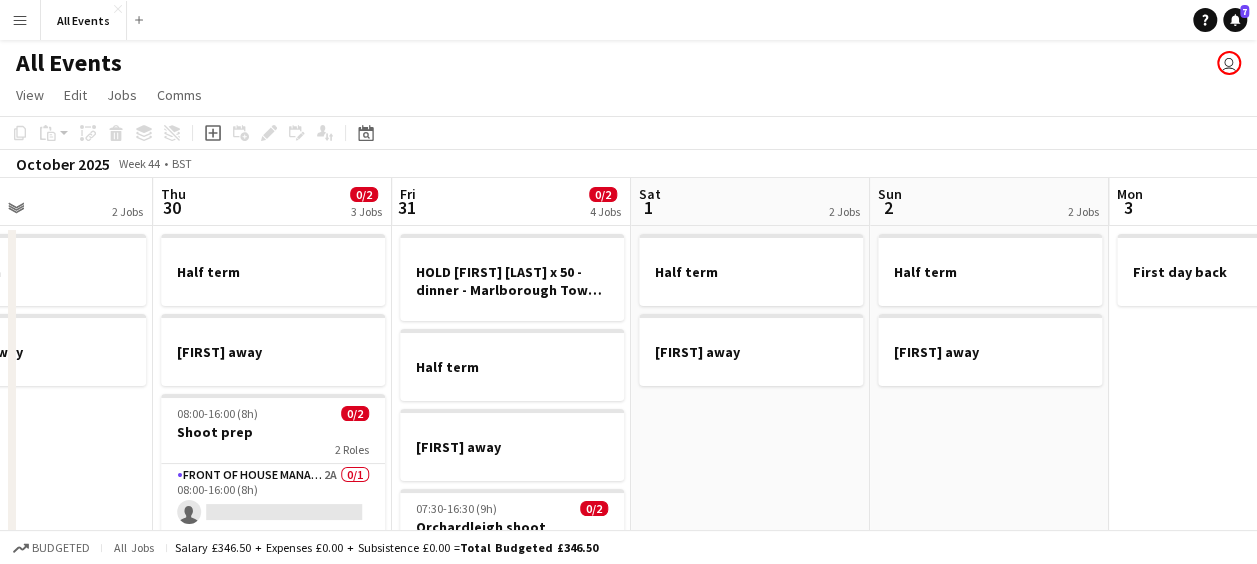 click on "Thu   30   0/2   3 Jobs" at bounding box center [272, 202] 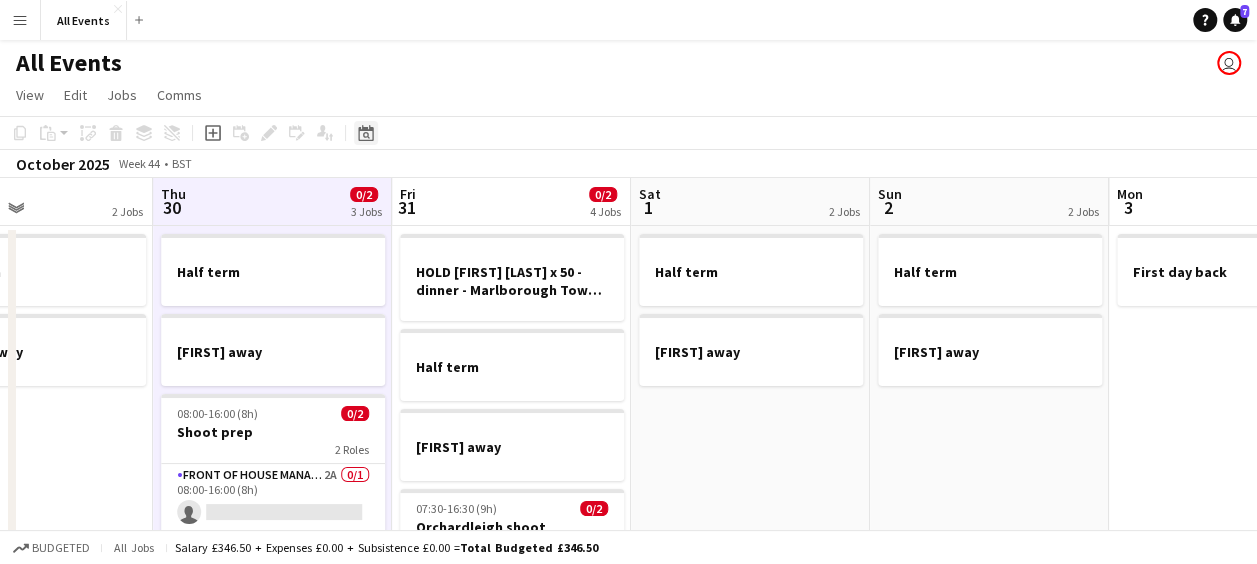 click on "Date picker" 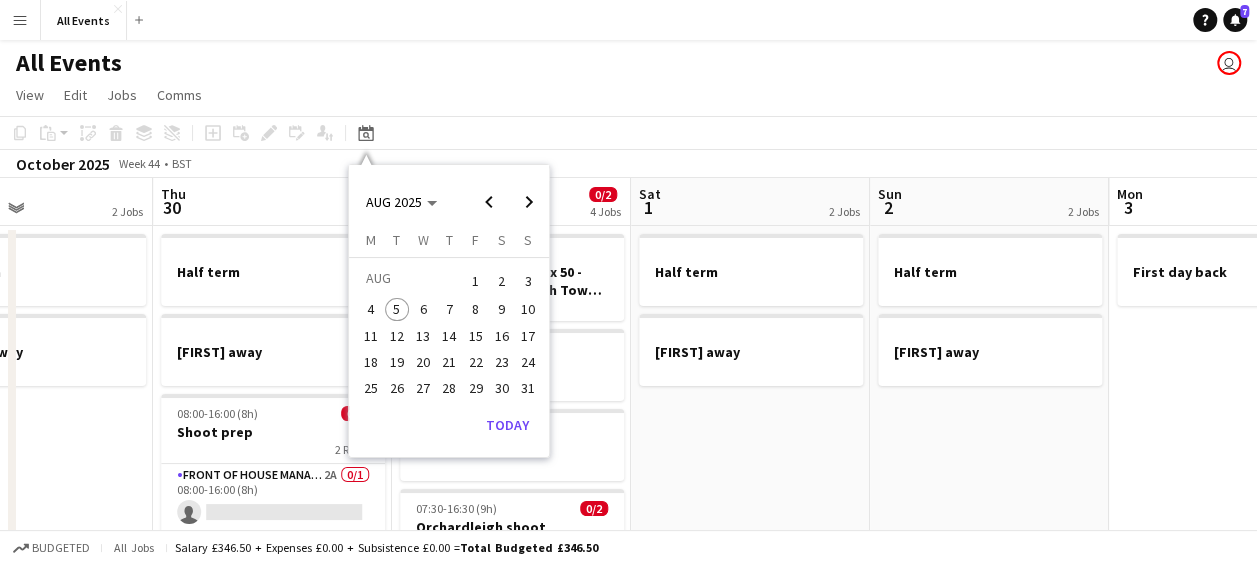click on "27" at bounding box center [423, 388] 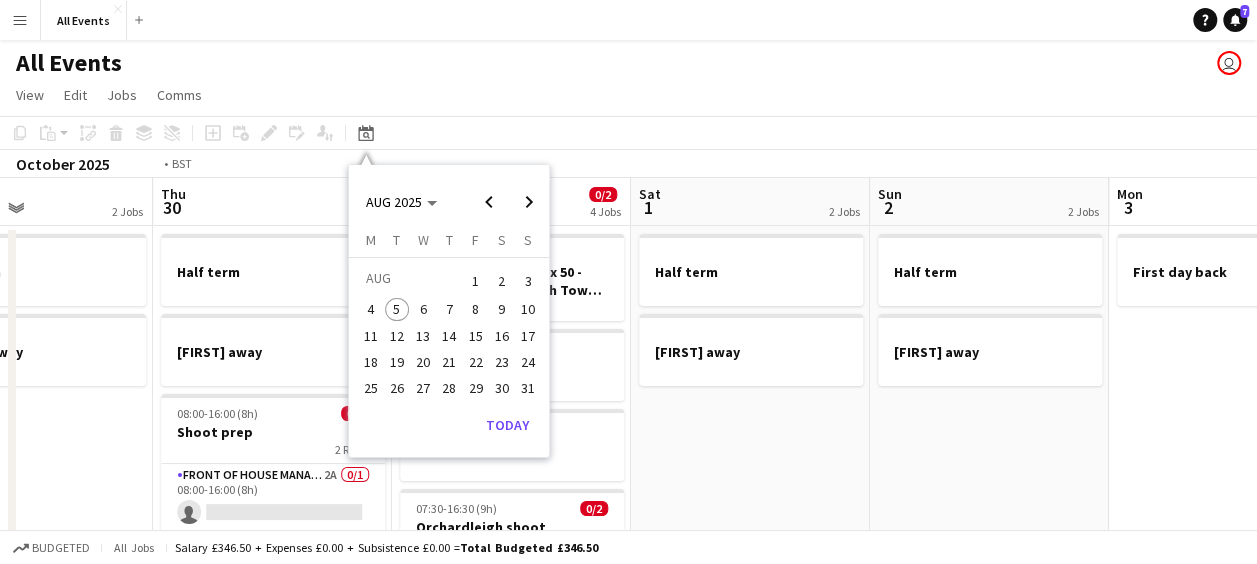 scroll, scrollTop: 0, scrollLeft: 688, axis: horizontal 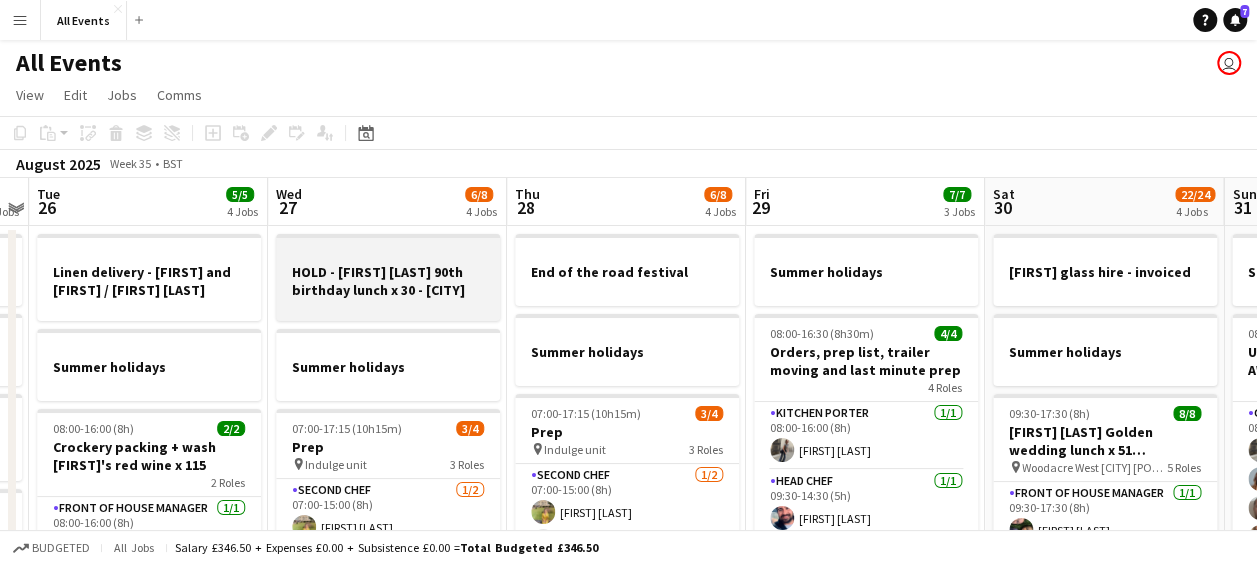 click on "HOLD - [FIRST] [LAST] 90th birthday lunch x 30 - [CITY]" at bounding box center (388, 281) 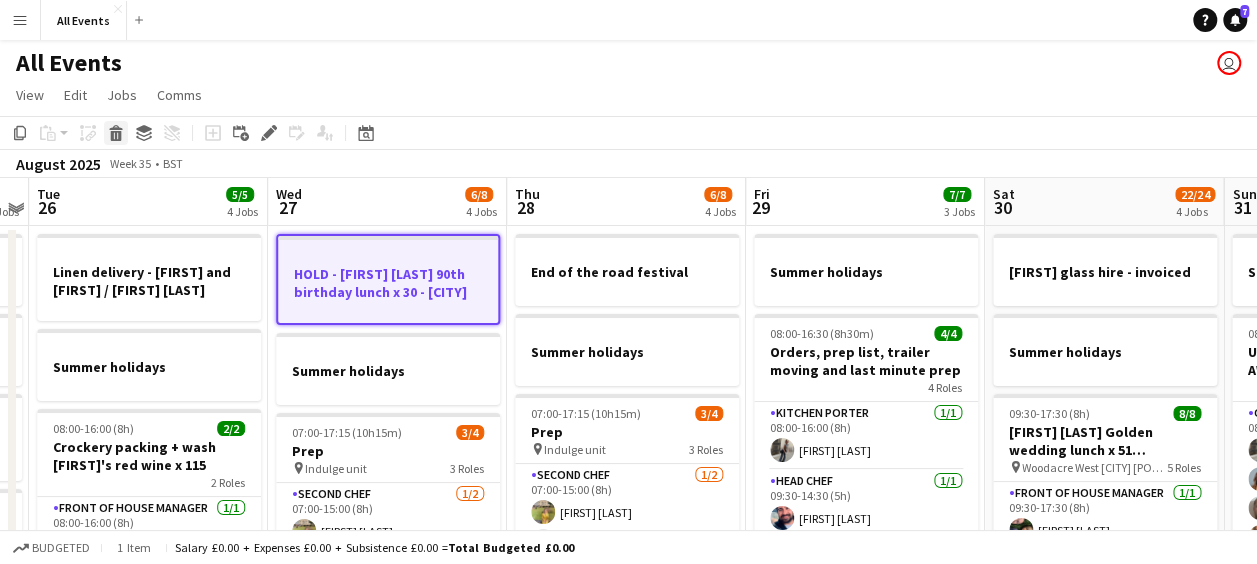 click 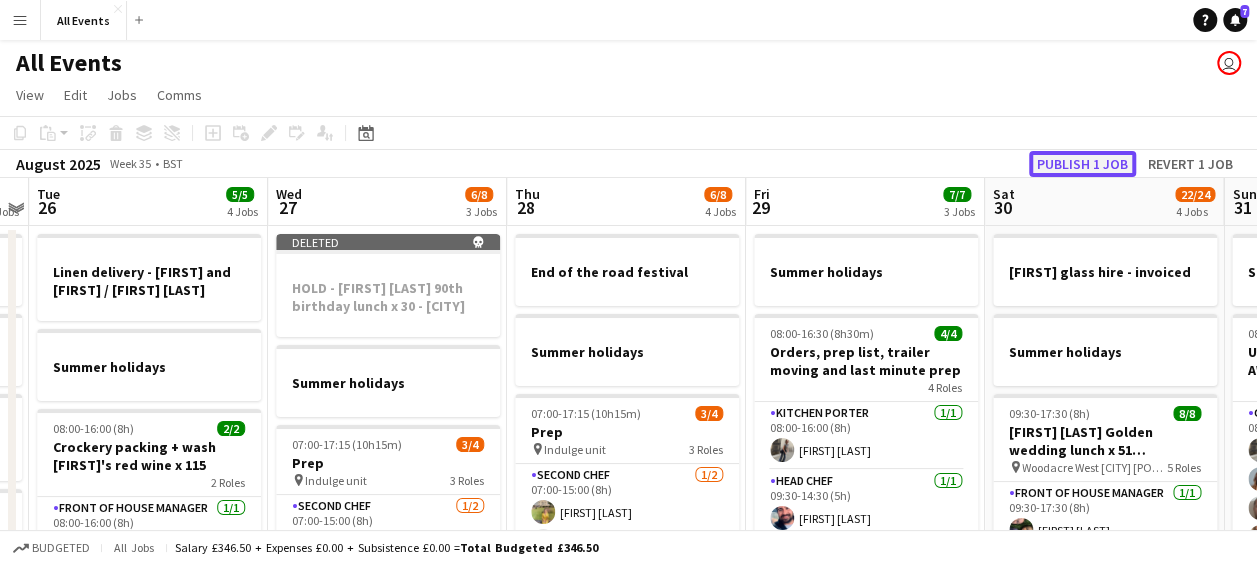 click on "Publish 1 job" 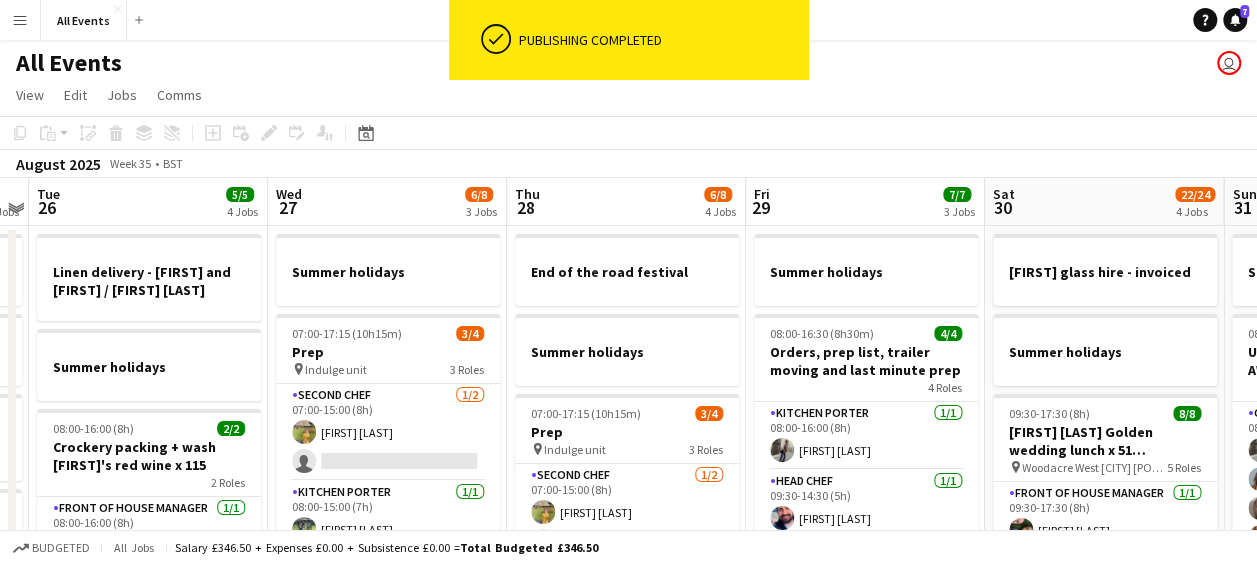 click on "Thu   28   6/8   4 Jobs" at bounding box center [626, 202] 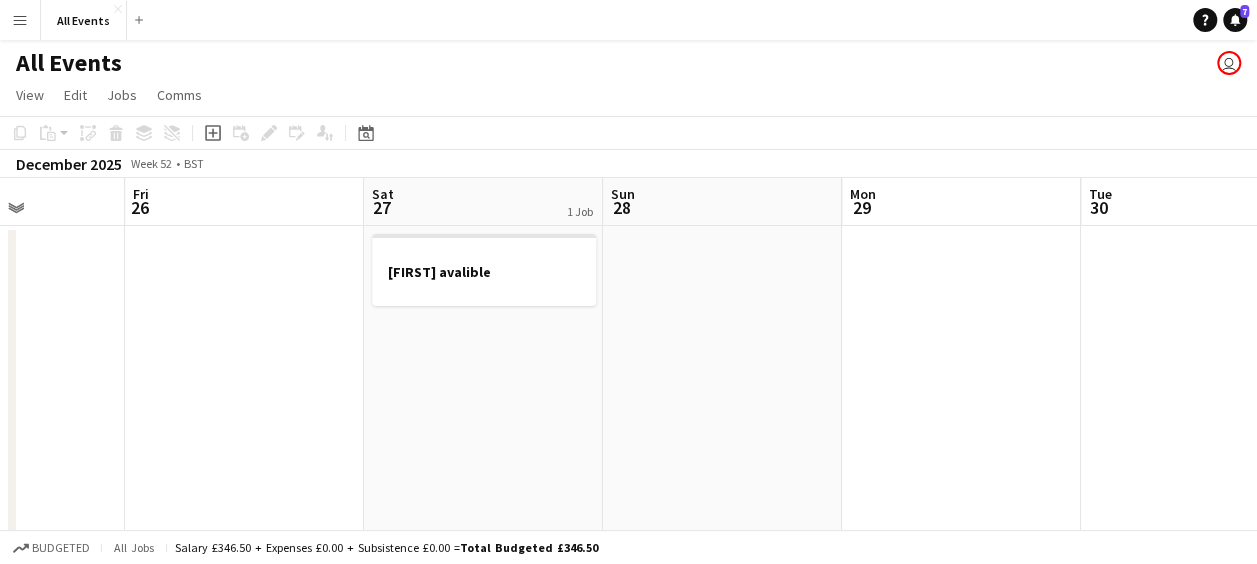 scroll, scrollTop: 0, scrollLeft: 730, axis: horizontal 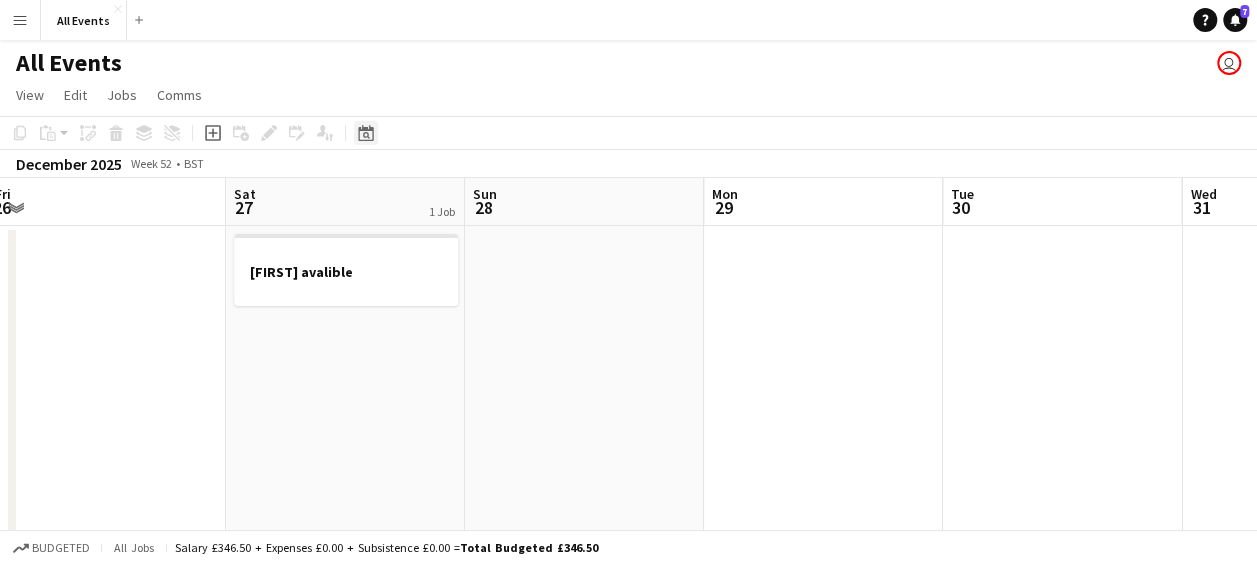 click 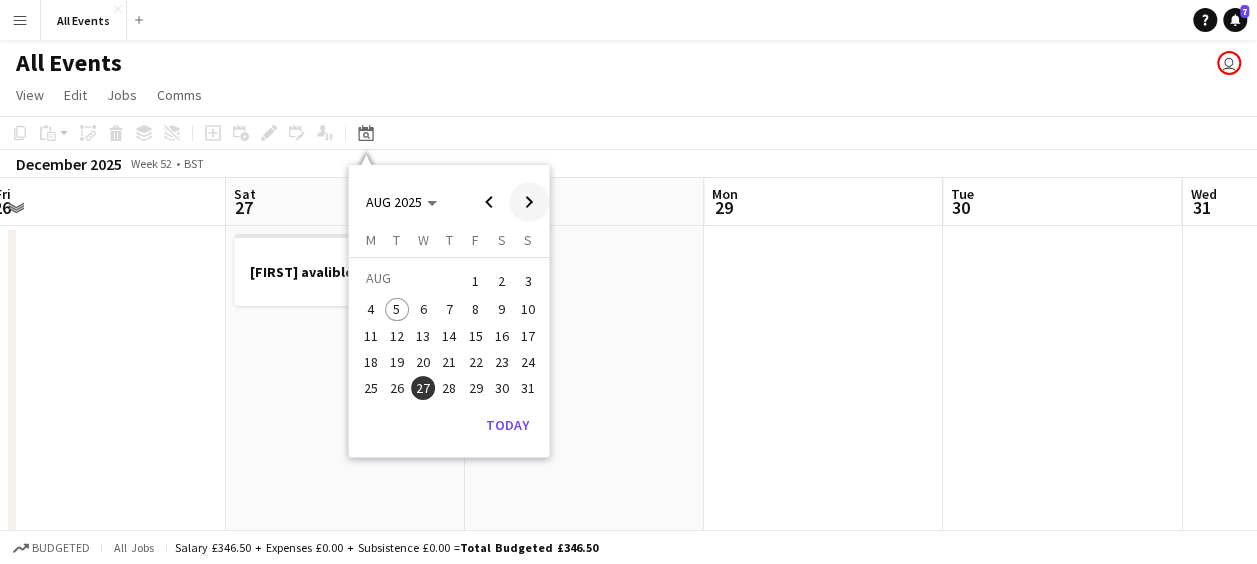 click at bounding box center (529, 202) 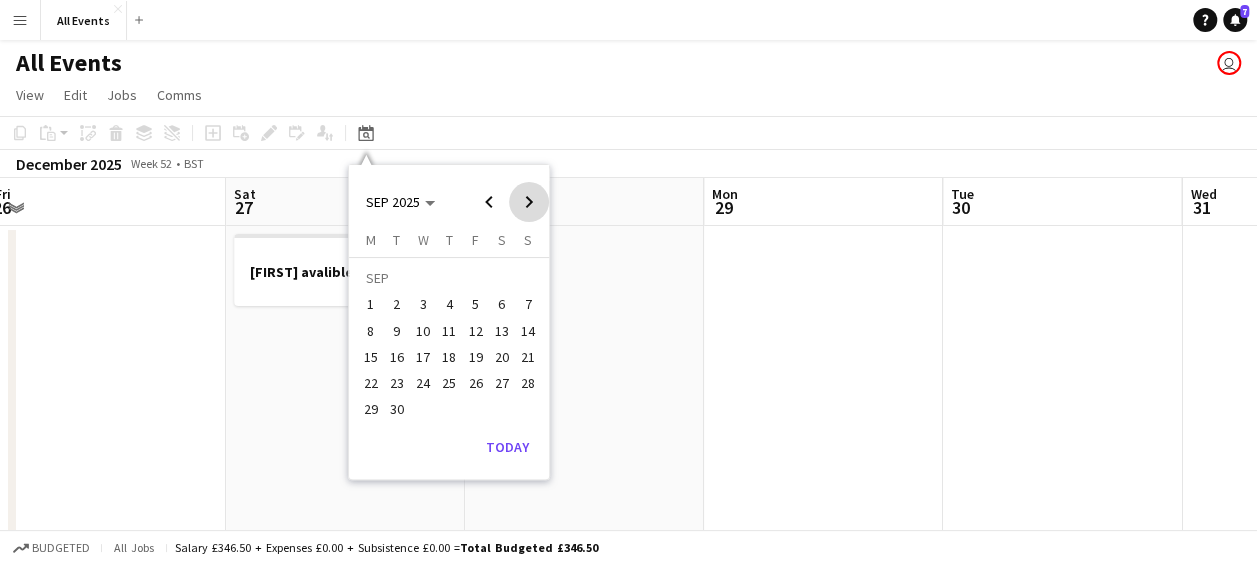 click at bounding box center (529, 202) 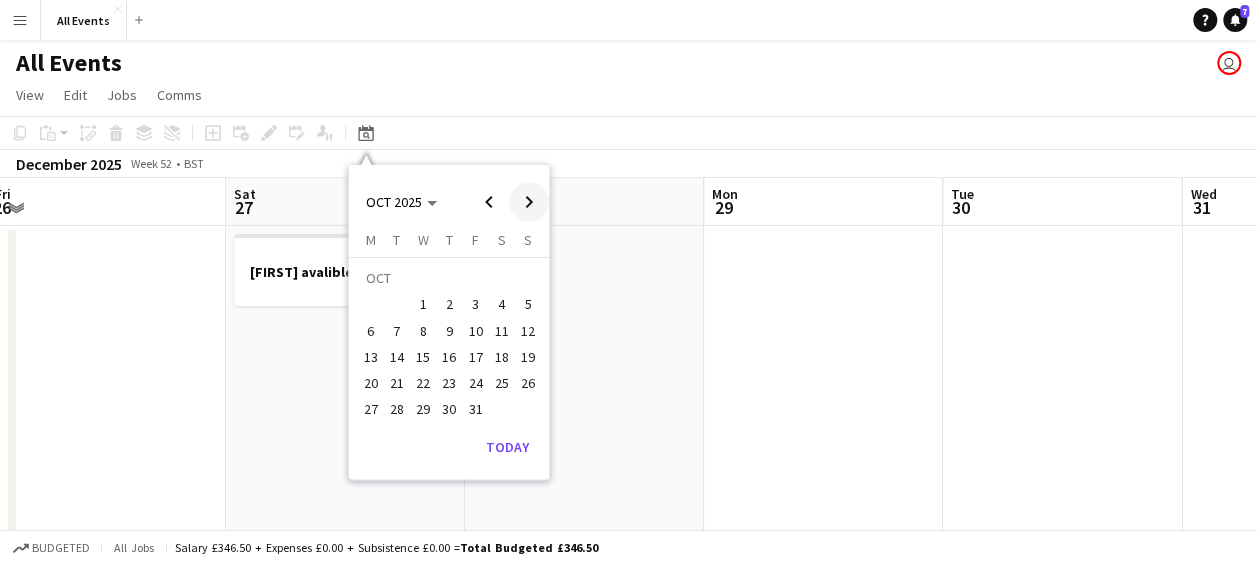 click at bounding box center [529, 202] 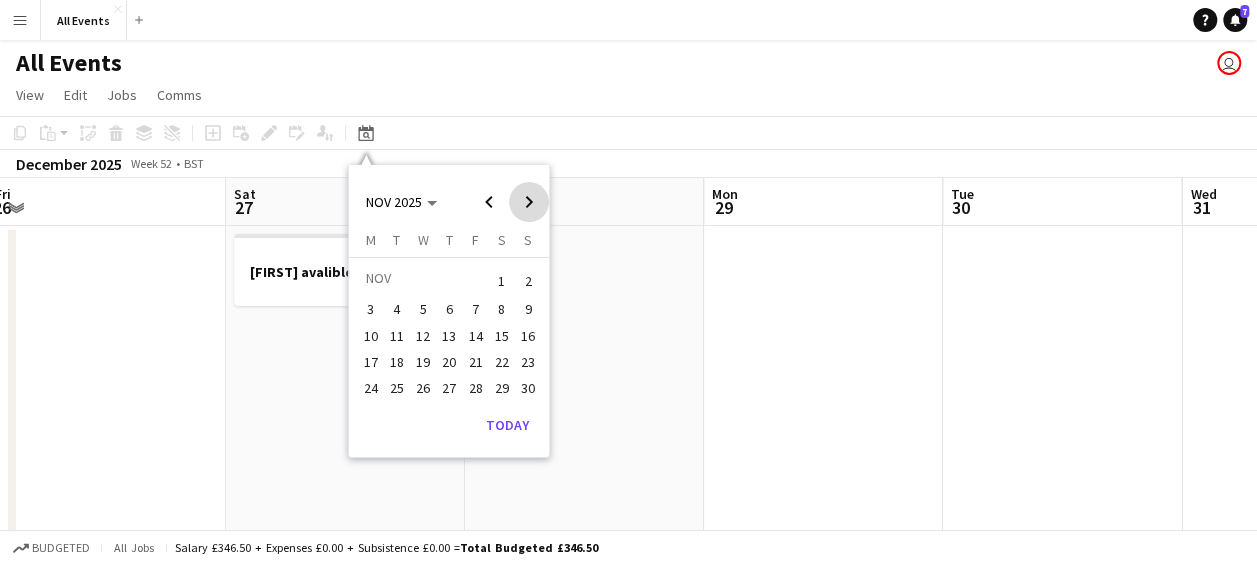 click at bounding box center [529, 202] 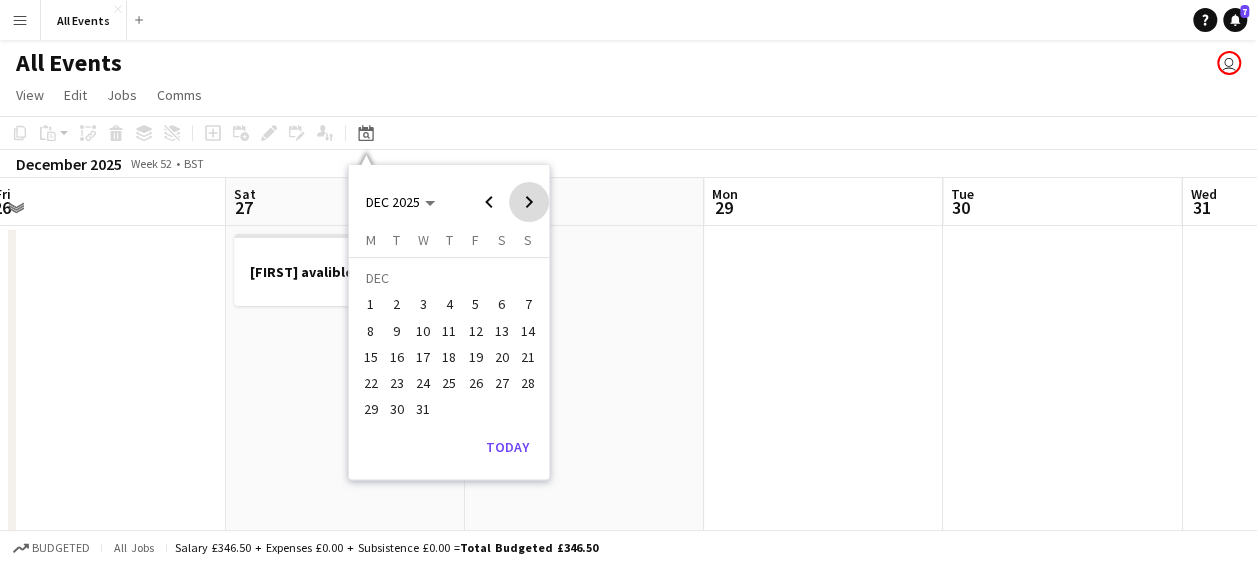 click at bounding box center (529, 202) 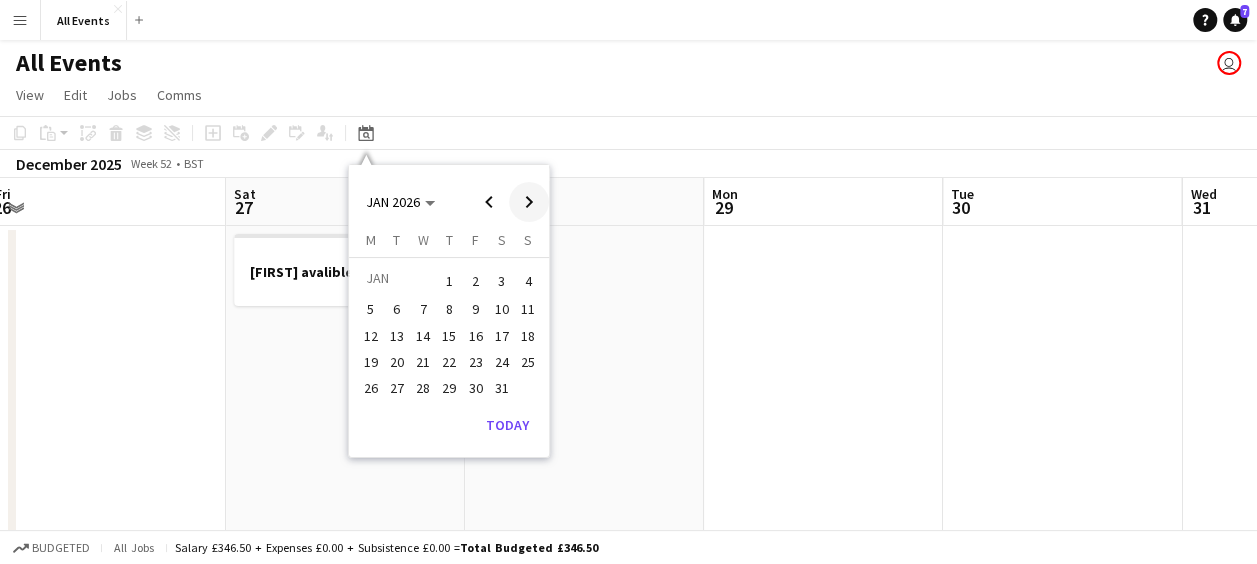 click at bounding box center [529, 202] 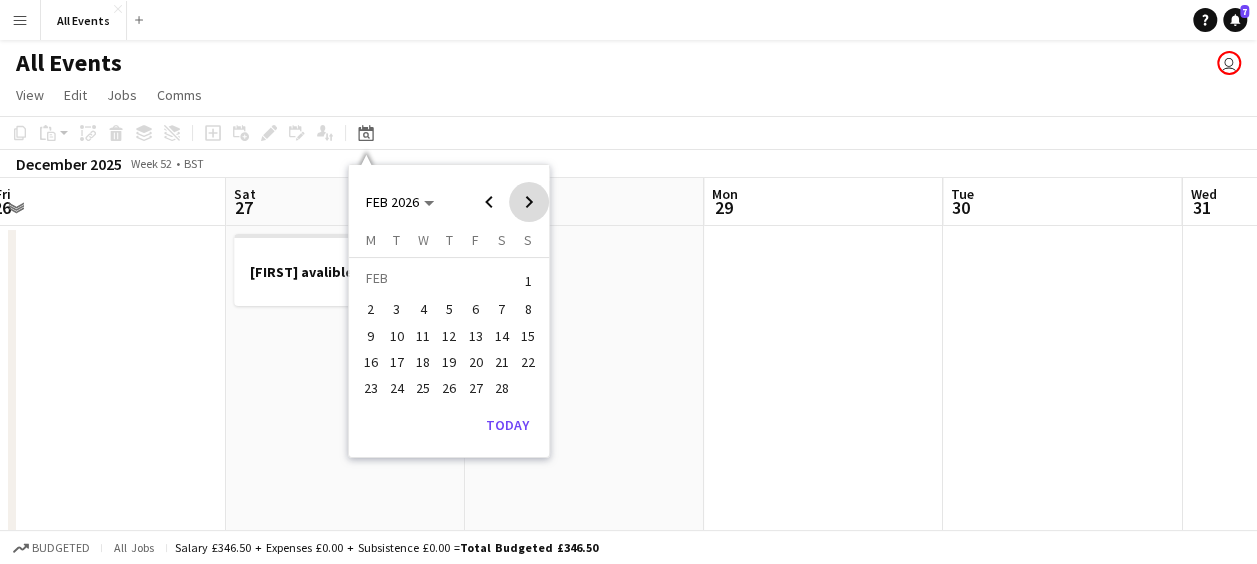 click at bounding box center (529, 202) 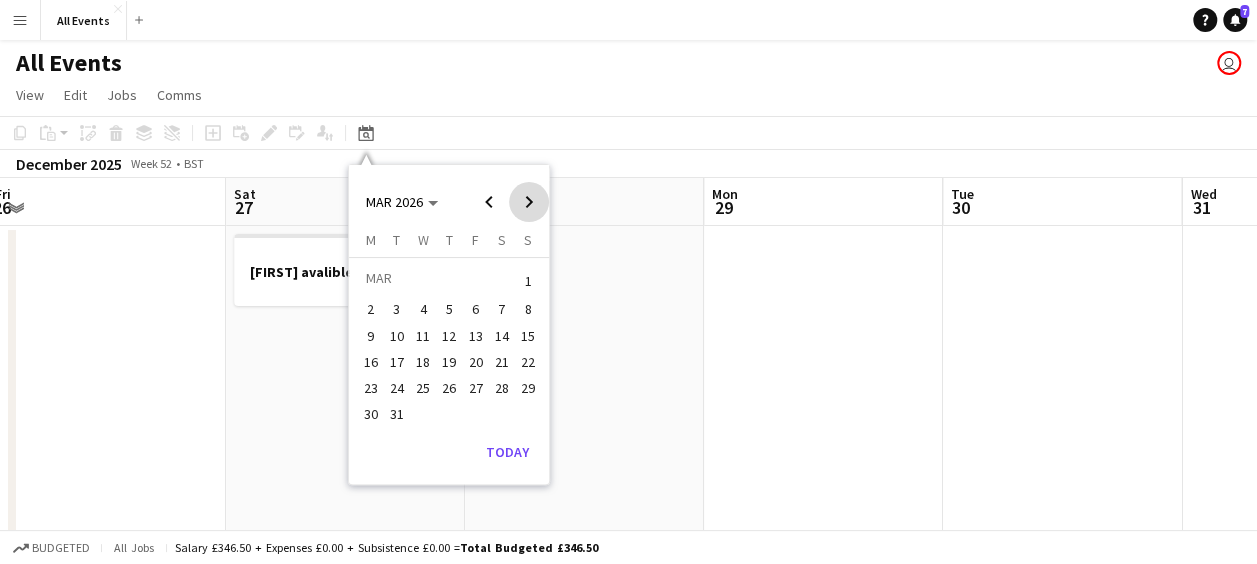 click at bounding box center [529, 202] 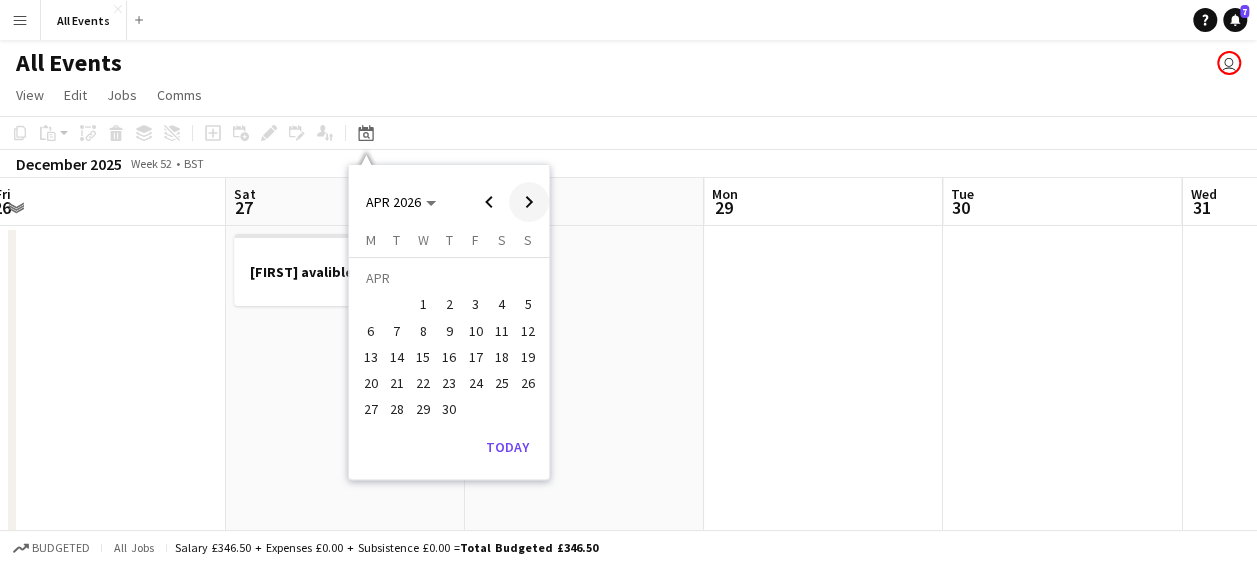 click at bounding box center (529, 202) 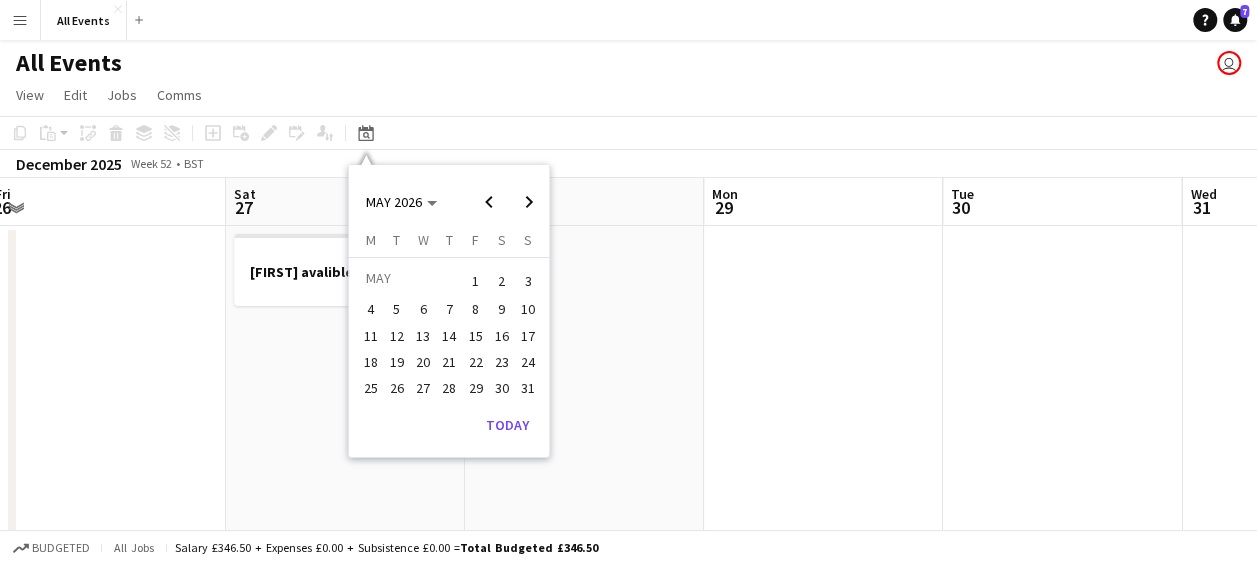 click on "2" at bounding box center [502, 281] 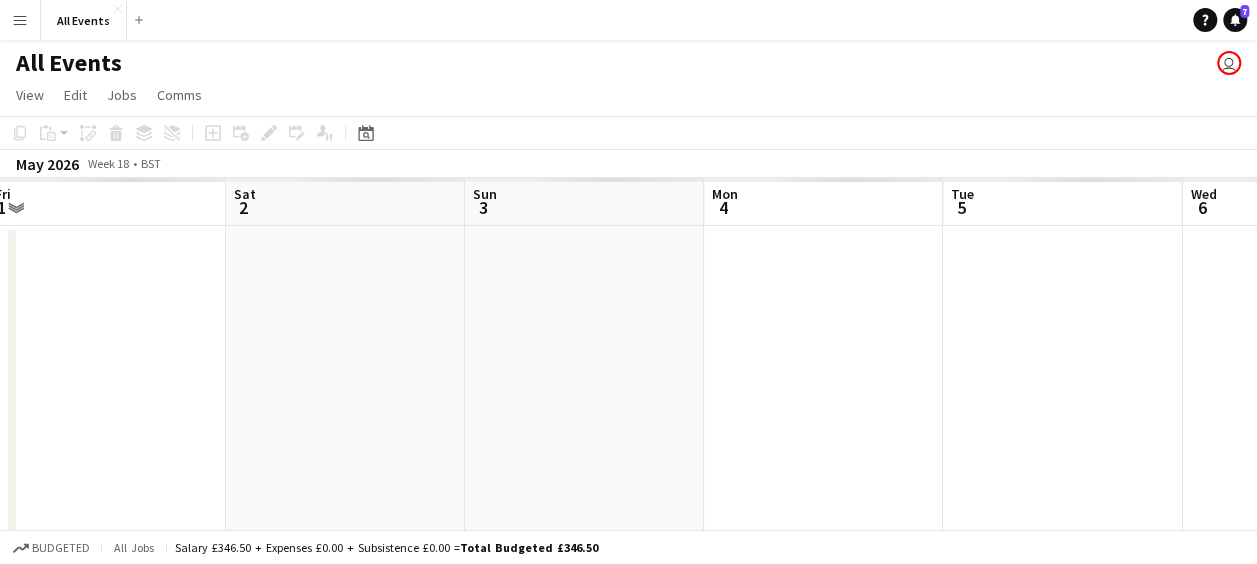 scroll, scrollTop: 0, scrollLeft: 688, axis: horizontal 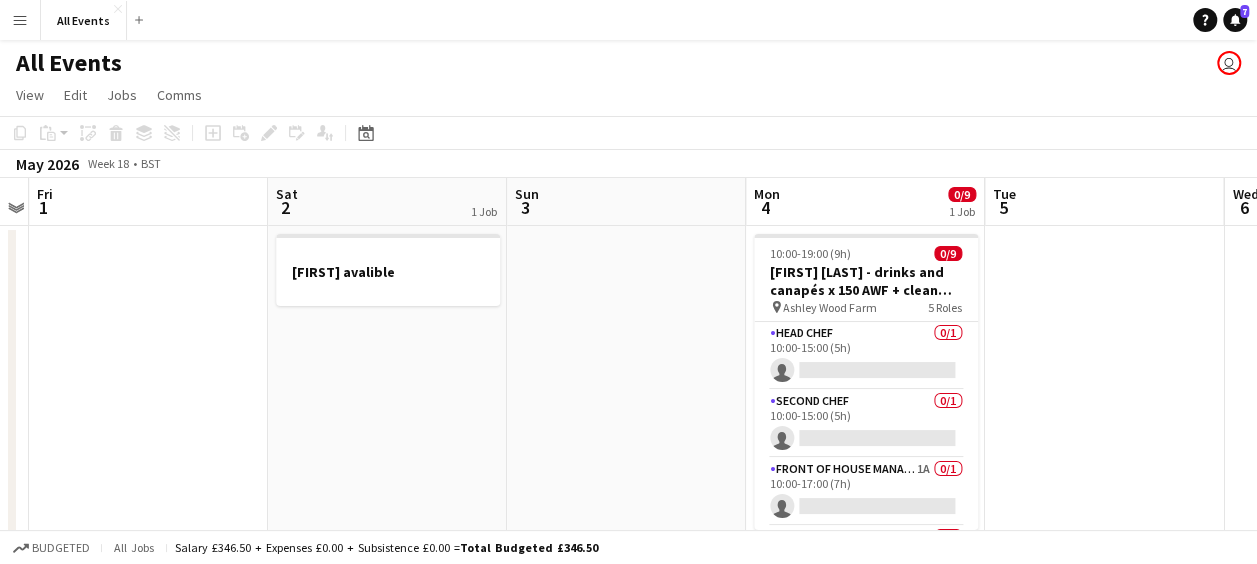 click at bounding box center (626, 702) 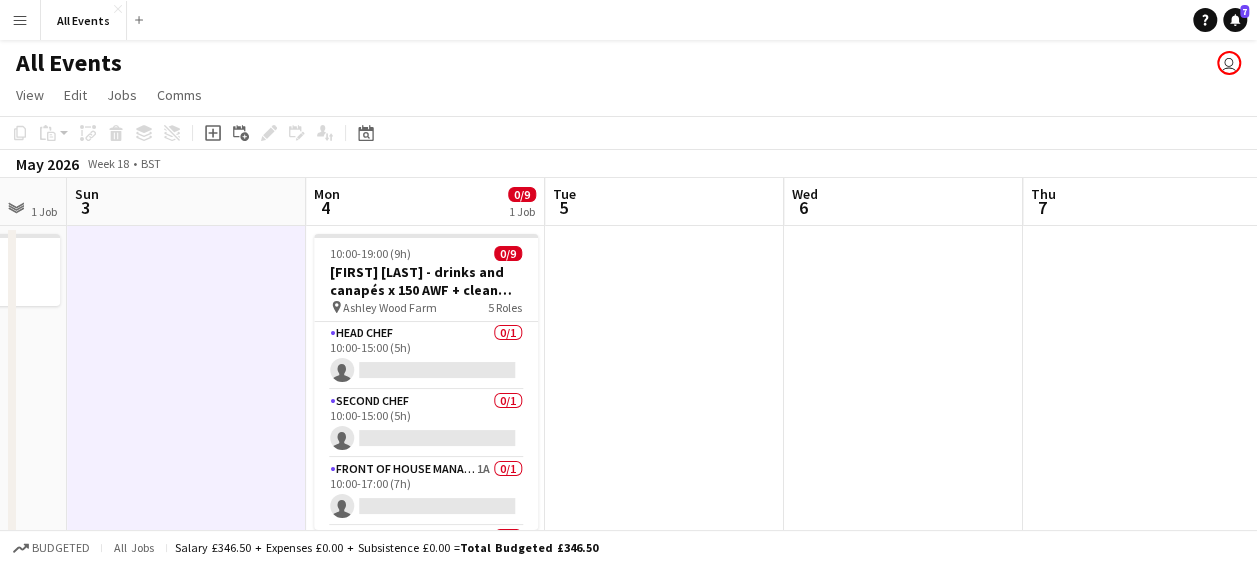 scroll, scrollTop: 0, scrollLeft: 690, axis: horizontal 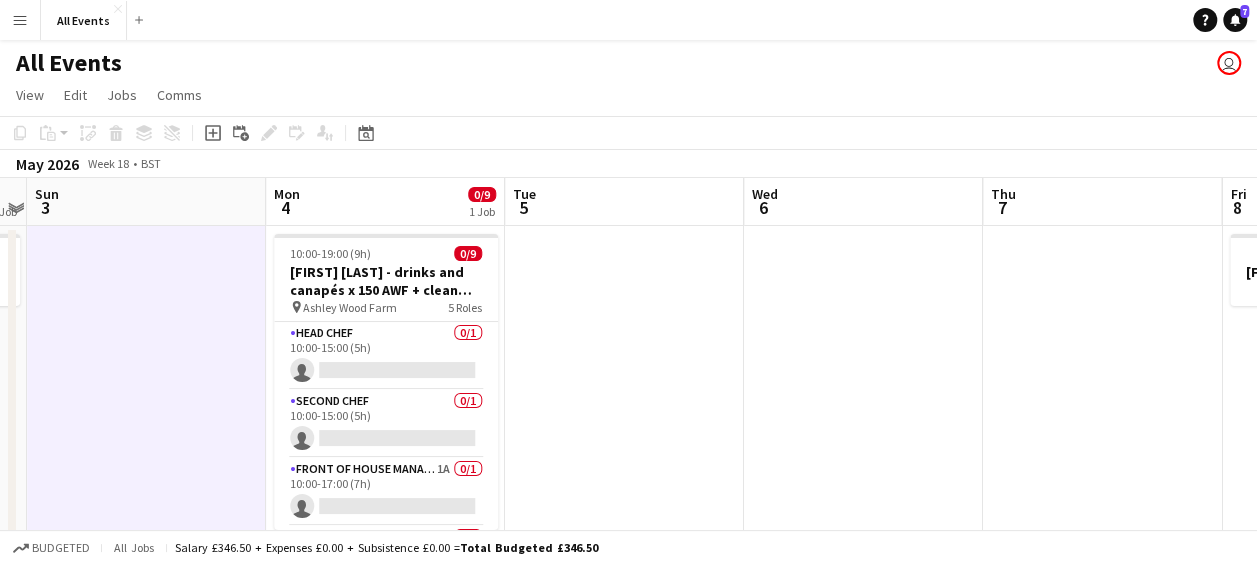 click at bounding box center (624, 702) 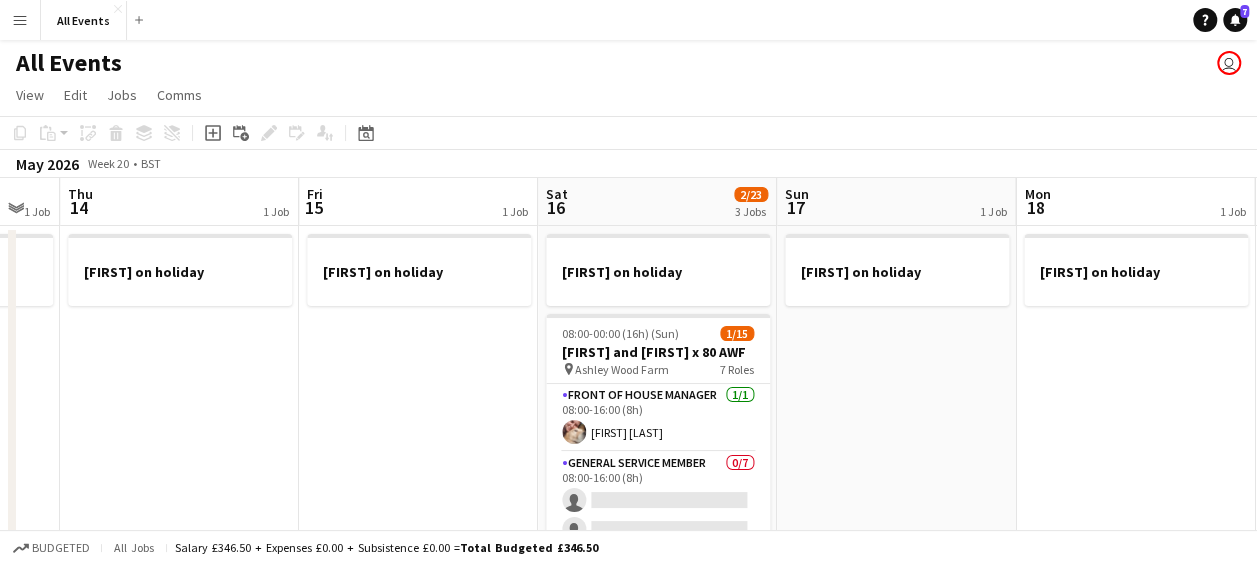 scroll, scrollTop: 0, scrollLeft: 900, axis: horizontal 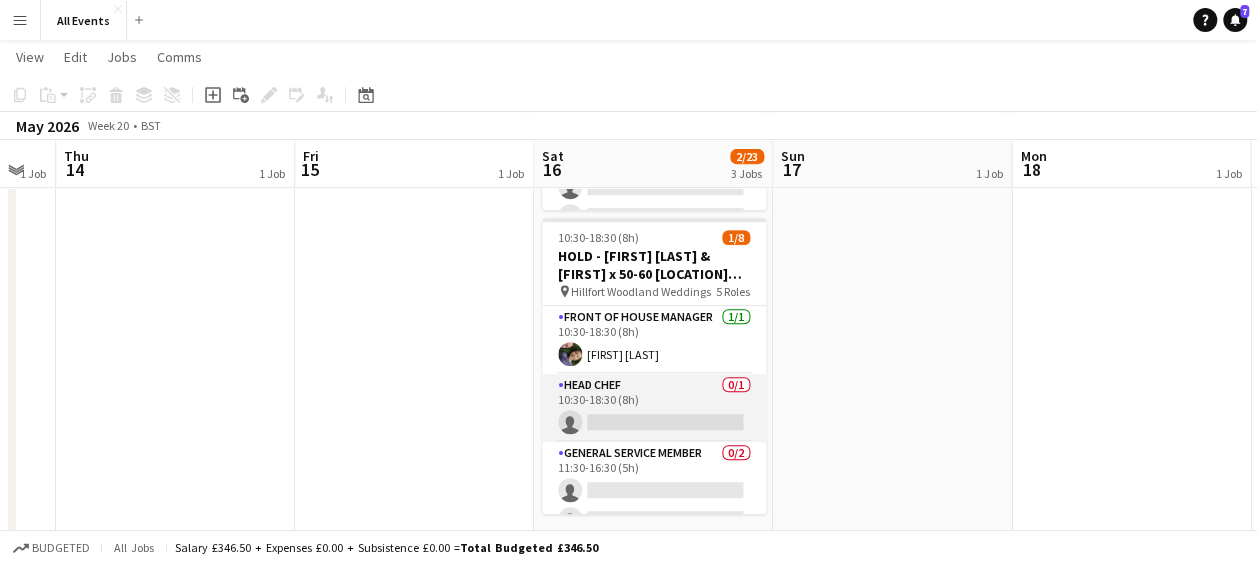 click on "Head Chef   0/1   10:30-18:30 (8h)
single-neutral-actions" at bounding box center (654, 408) 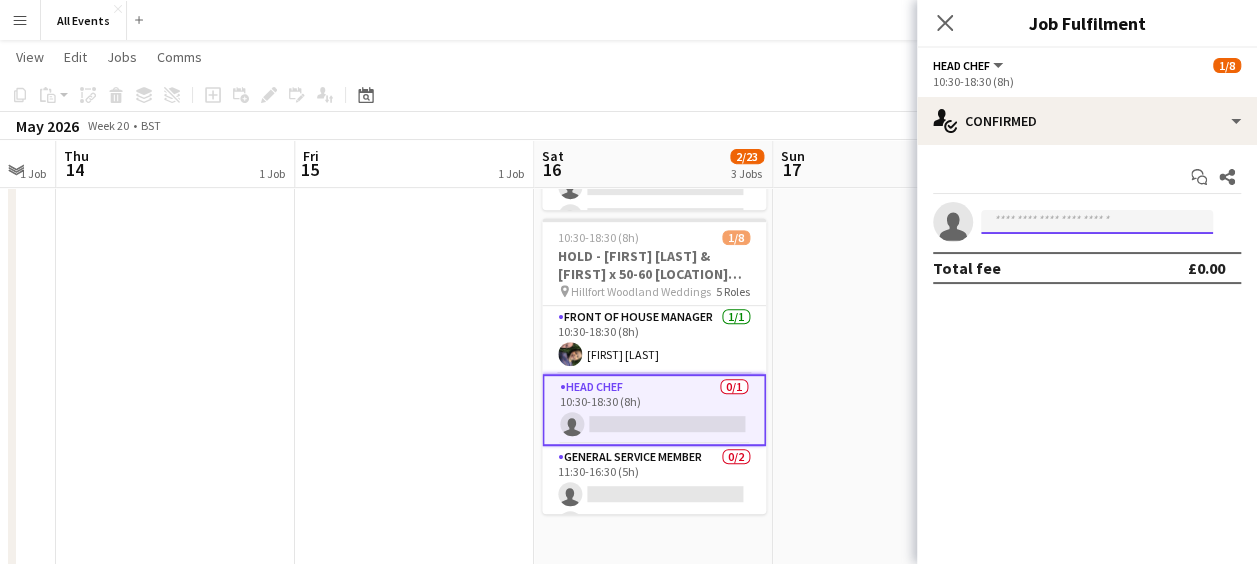 click at bounding box center [1097, 222] 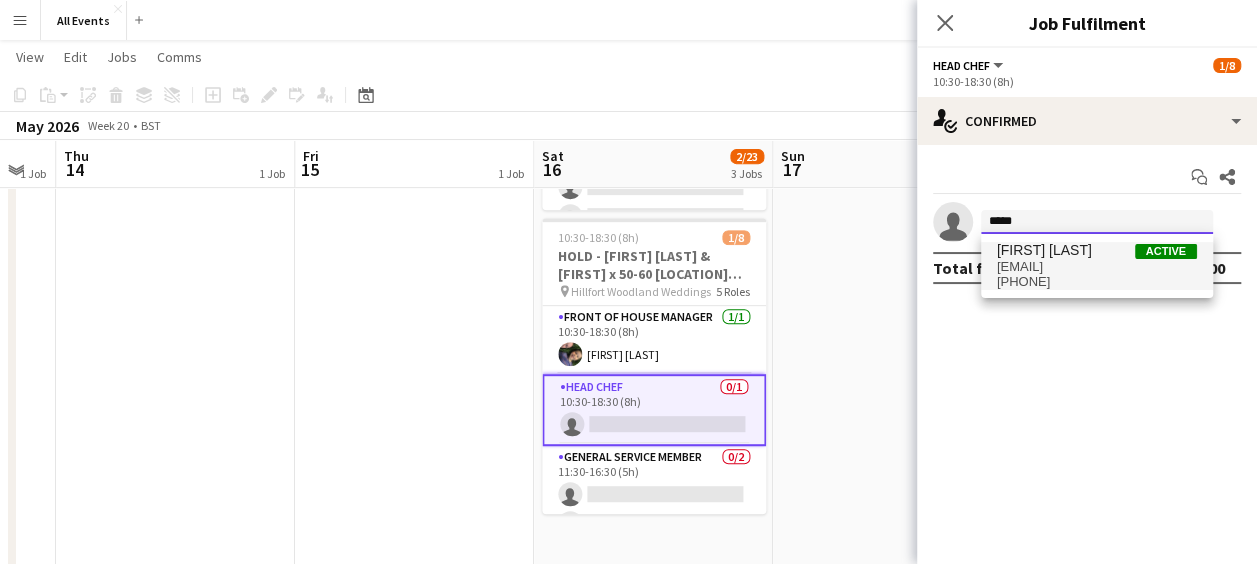 type on "*****" 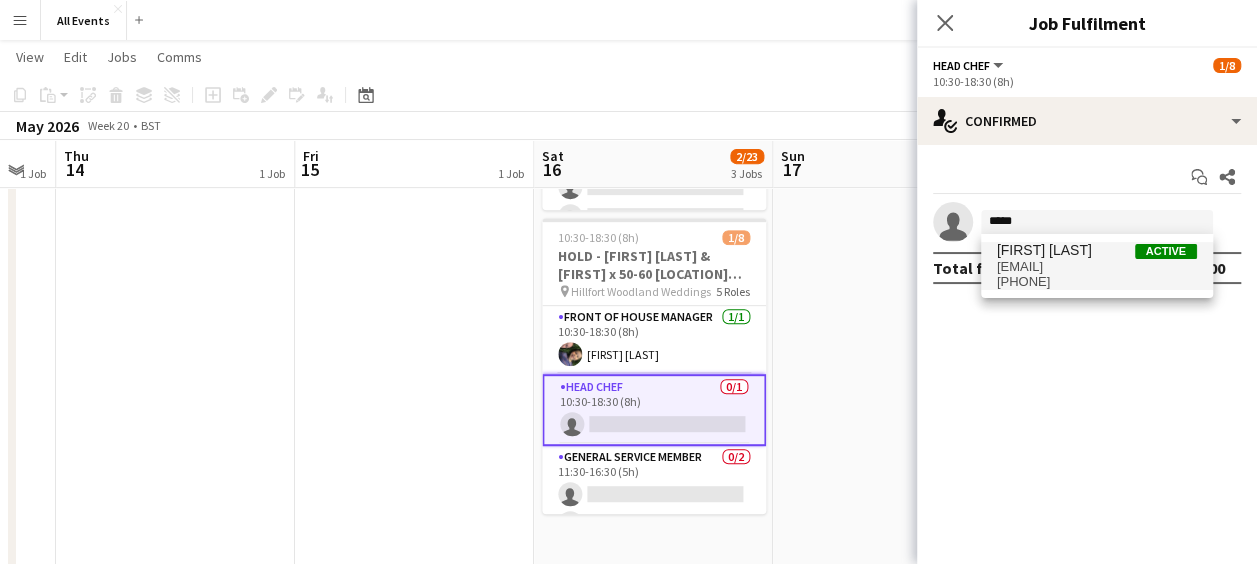 click on "[EMAIL]" at bounding box center (1097, 267) 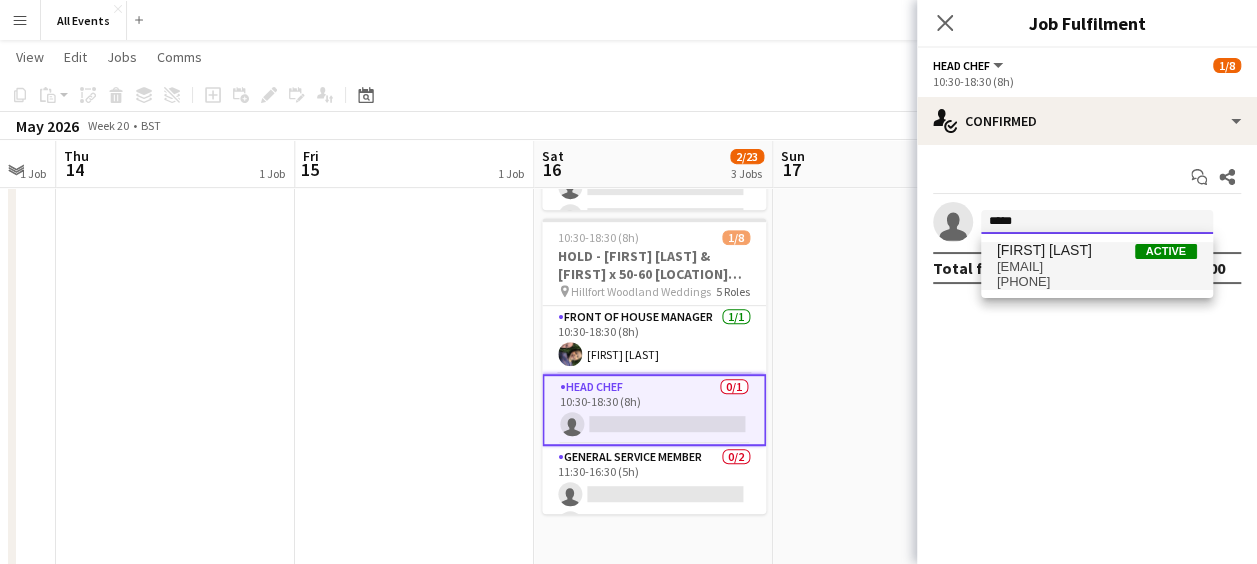 type 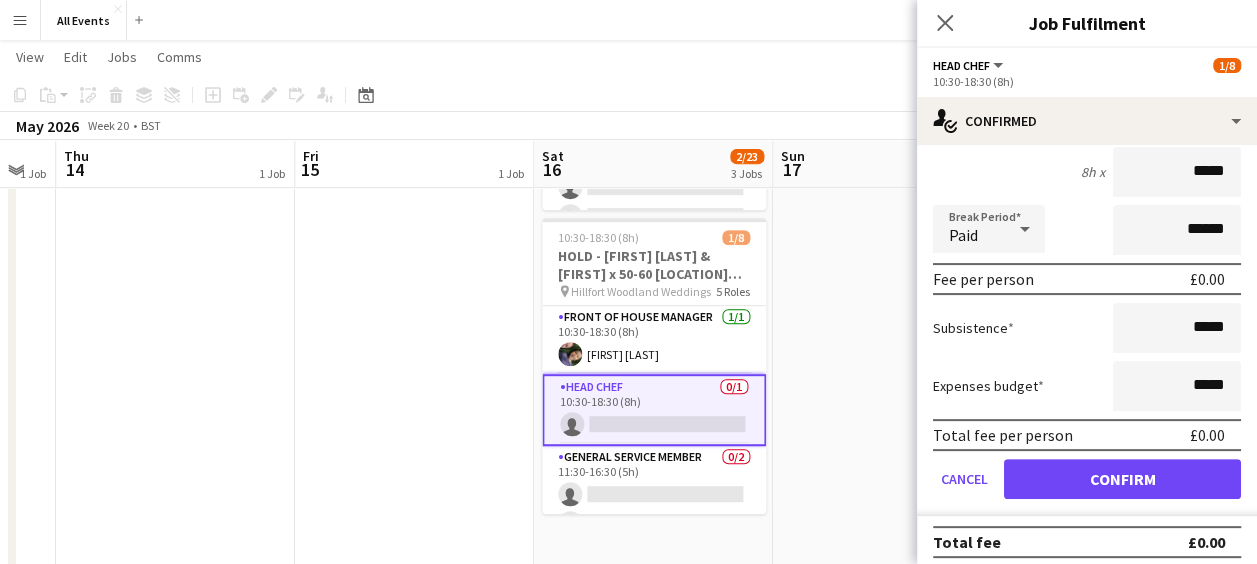scroll, scrollTop: 189, scrollLeft: 0, axis: vertical 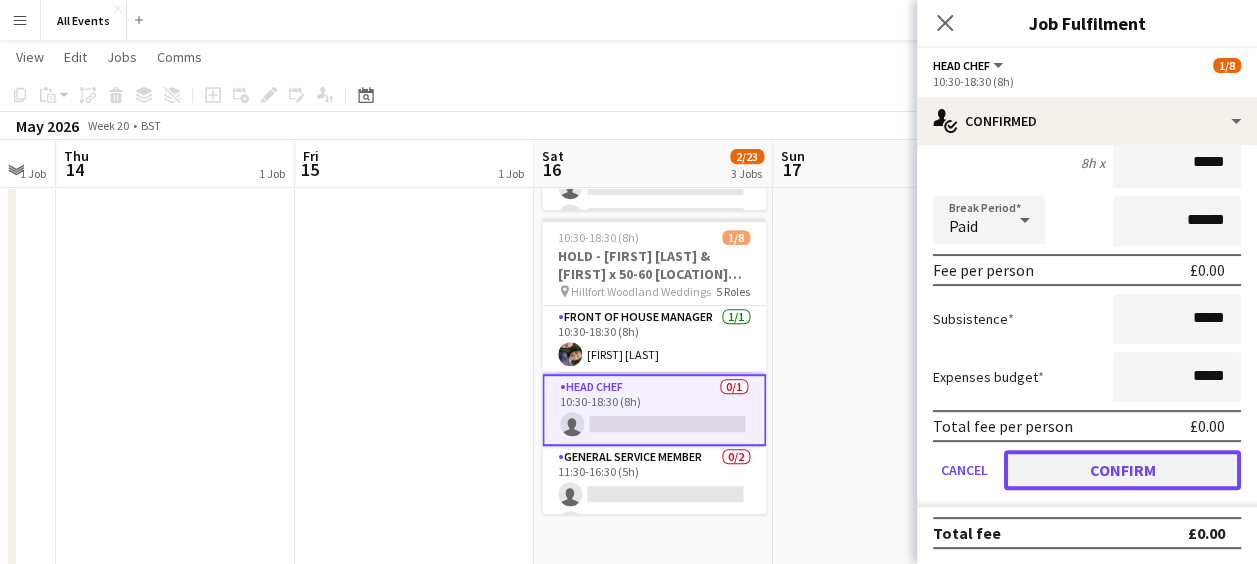 click on "Confirm" at bounding box center [1122, 470] 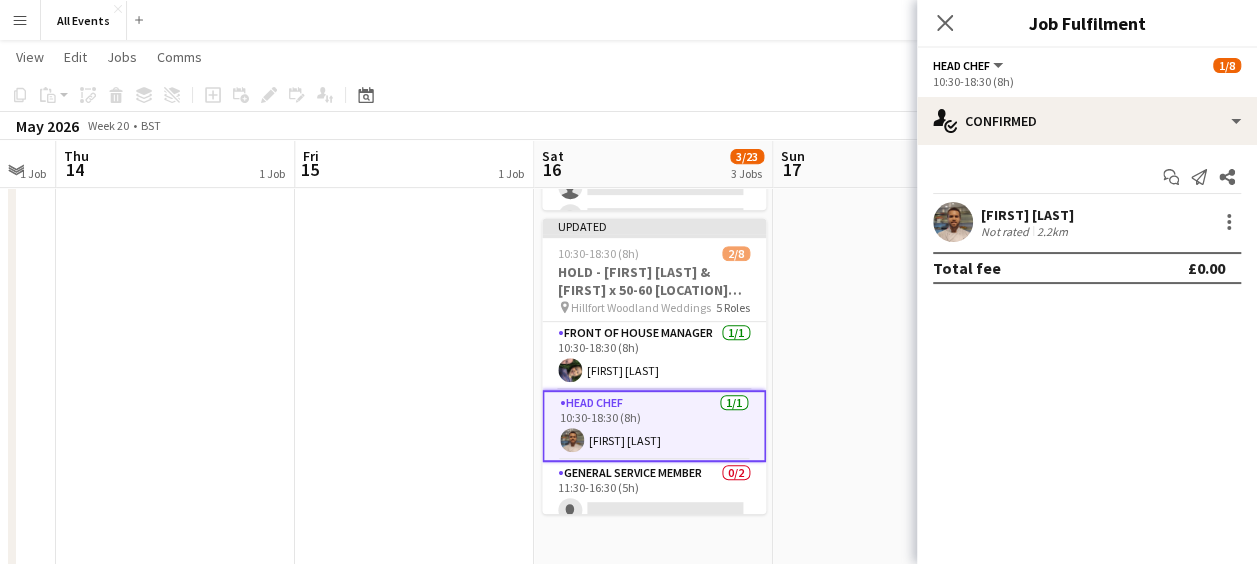 scroll, scrollTop: 0, scrollLeft: 0, axis: both 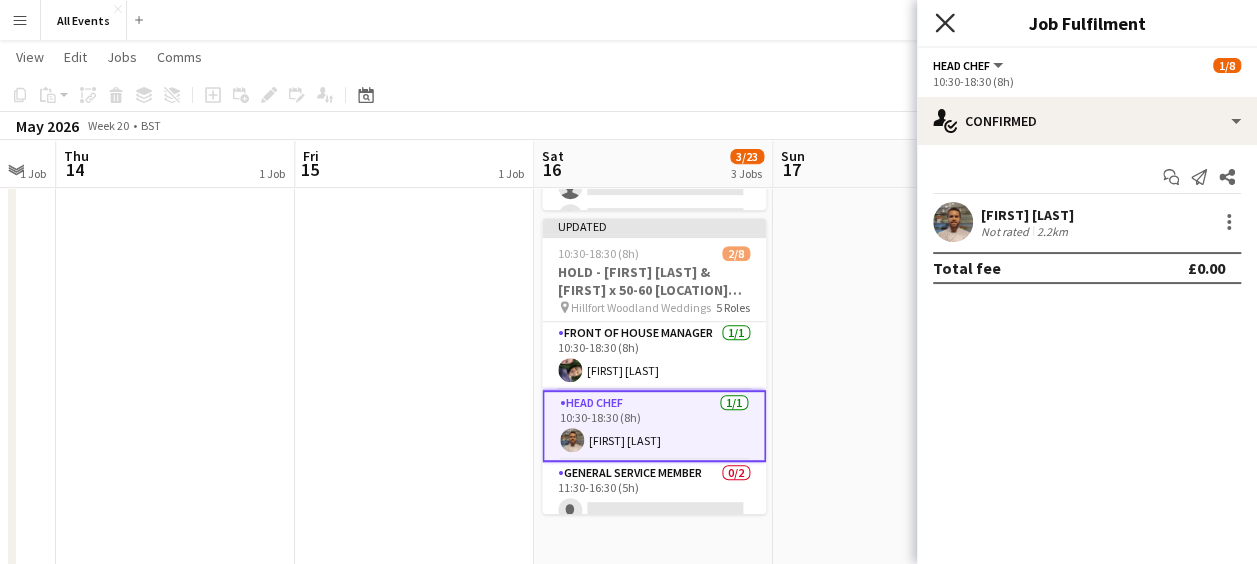 click on "Close pop-in" 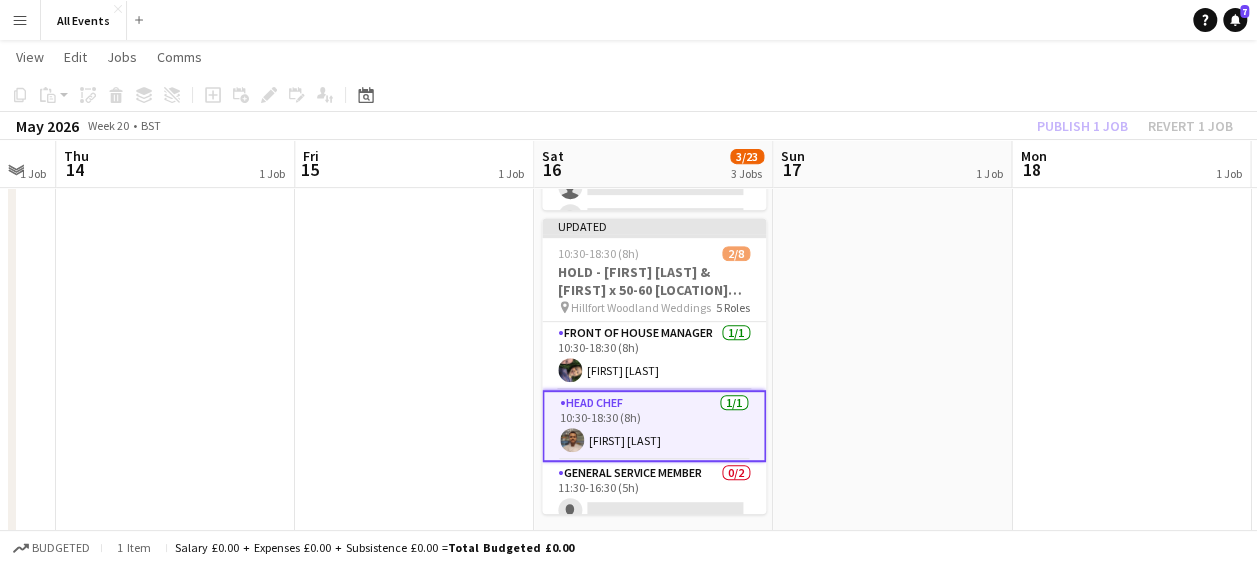 click on "[FIRST] on holiday" at bounding box center (892, 302) 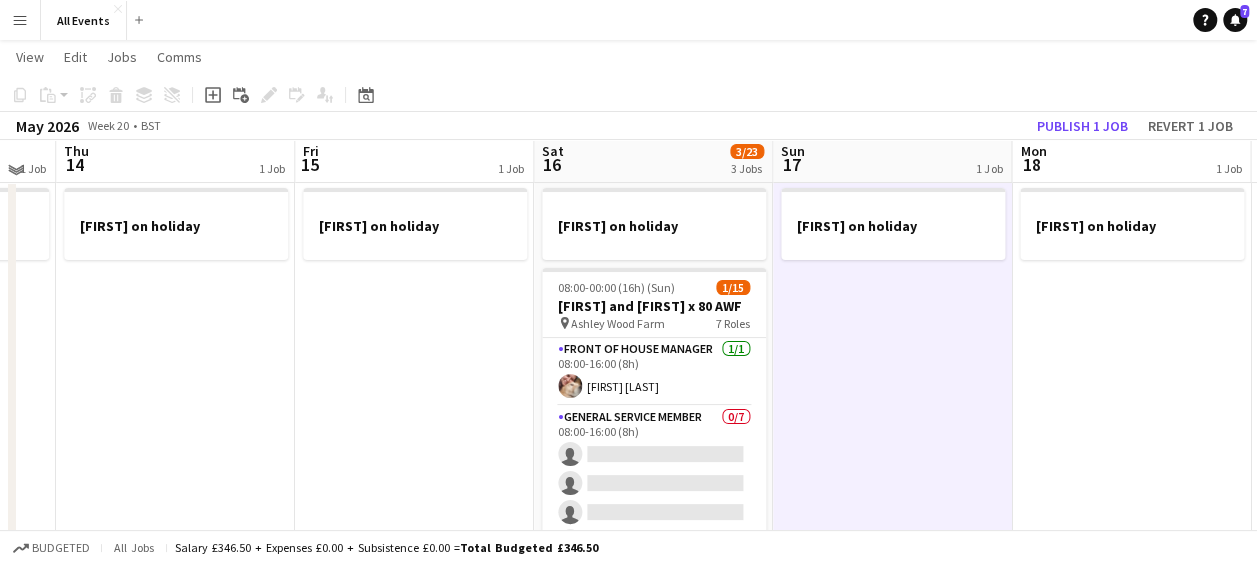 scroll, scrollTop: 38, scrollLeft: 0, axis: vertical 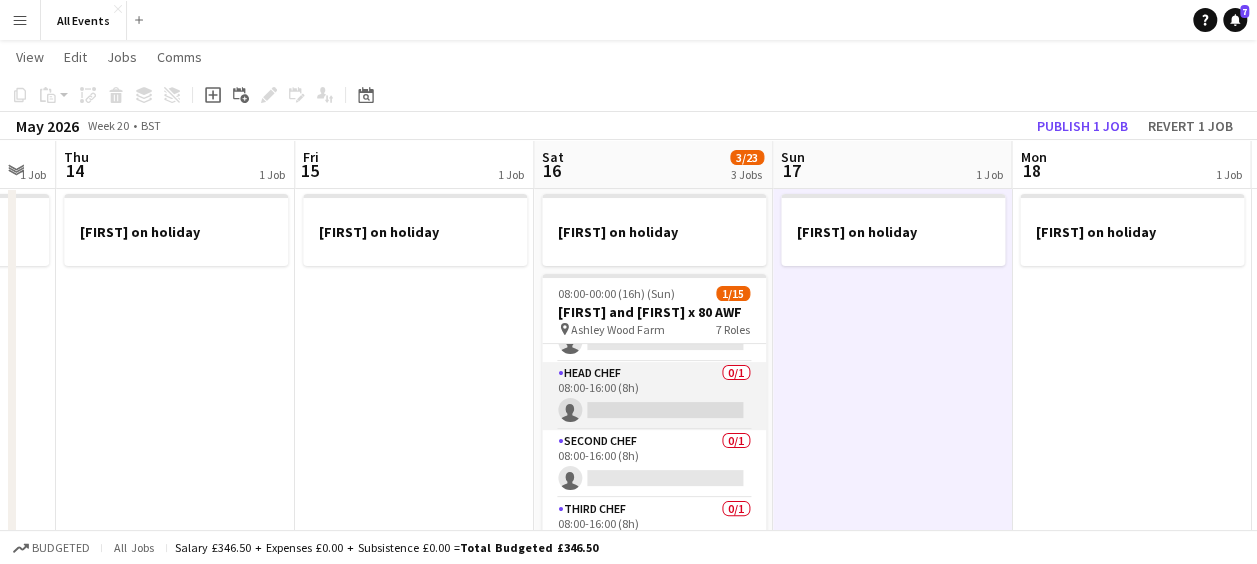 click on "Head Chef   0/1   08:00-16:00 (8h)
single-neutral-actions" at bounding box center [654, 396] 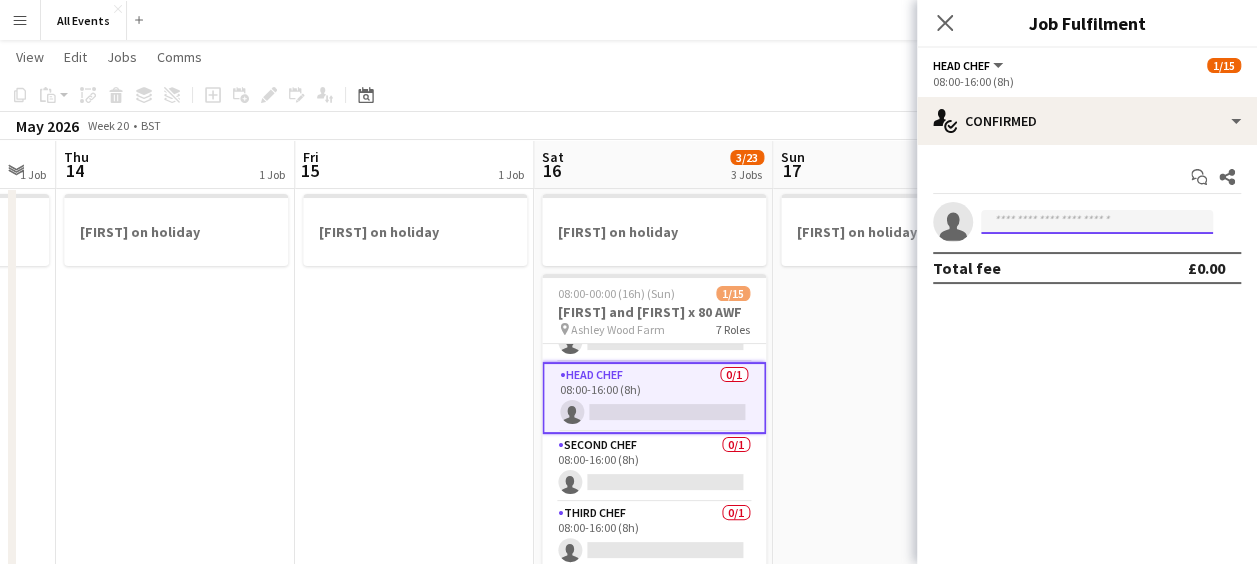 click at bounding box center [1097, 222] 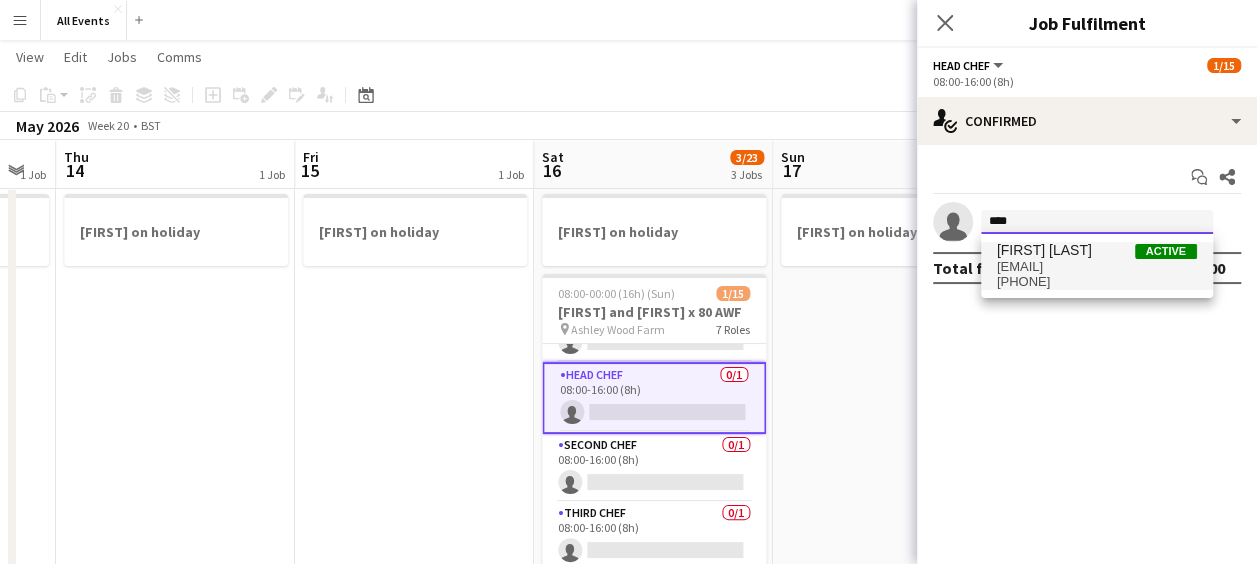 type on "****" 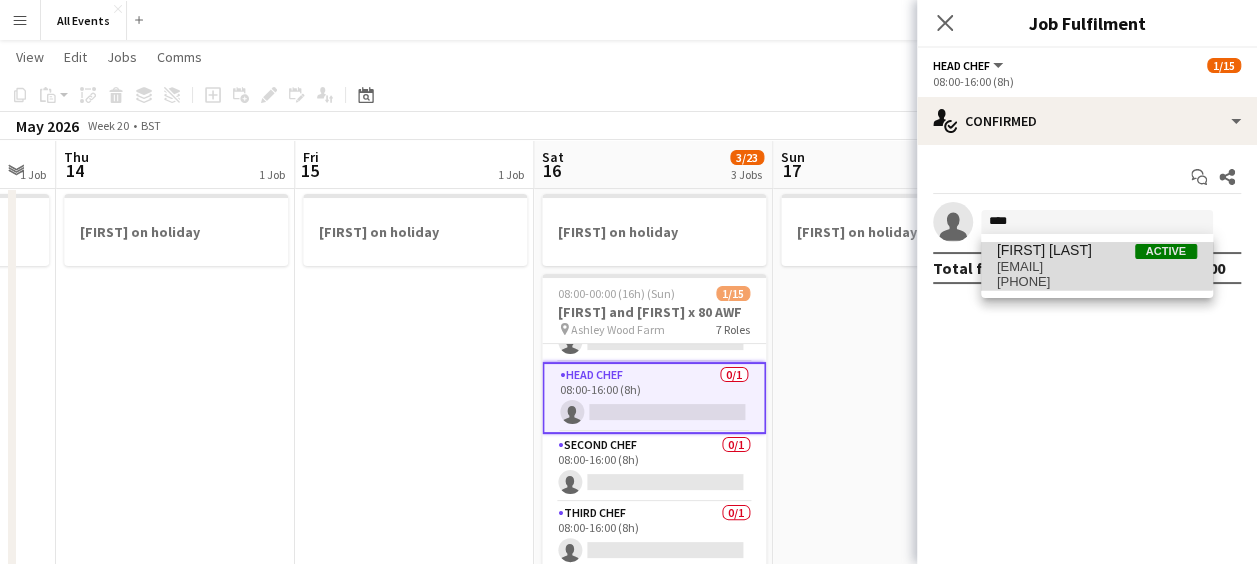 click on "[EMAIL]" at bounding box center [1097, 267] 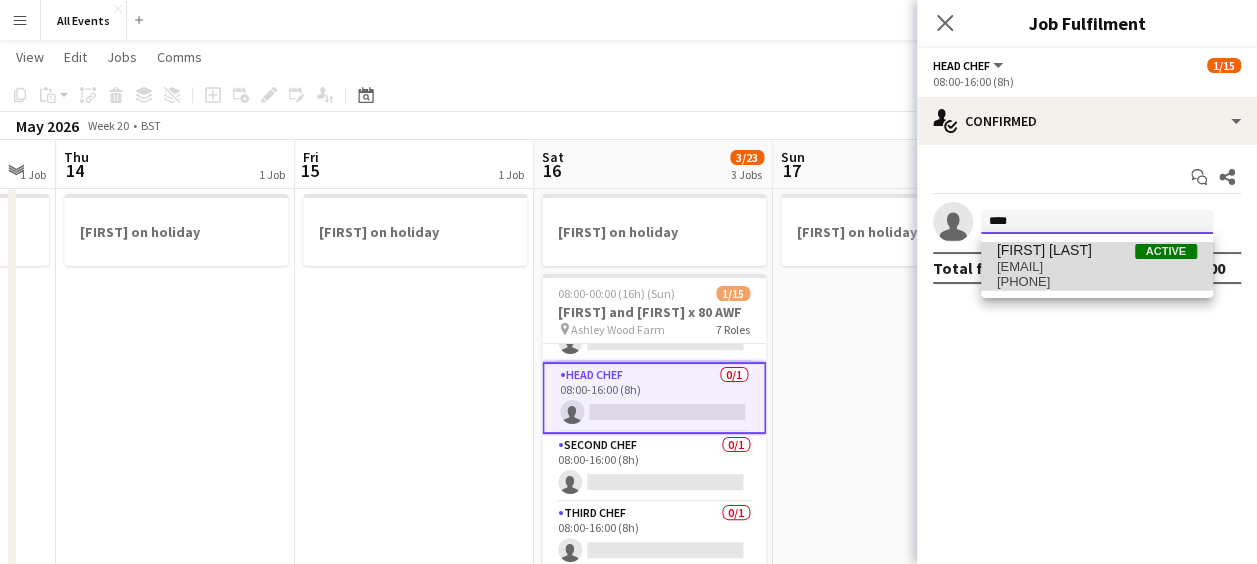 type 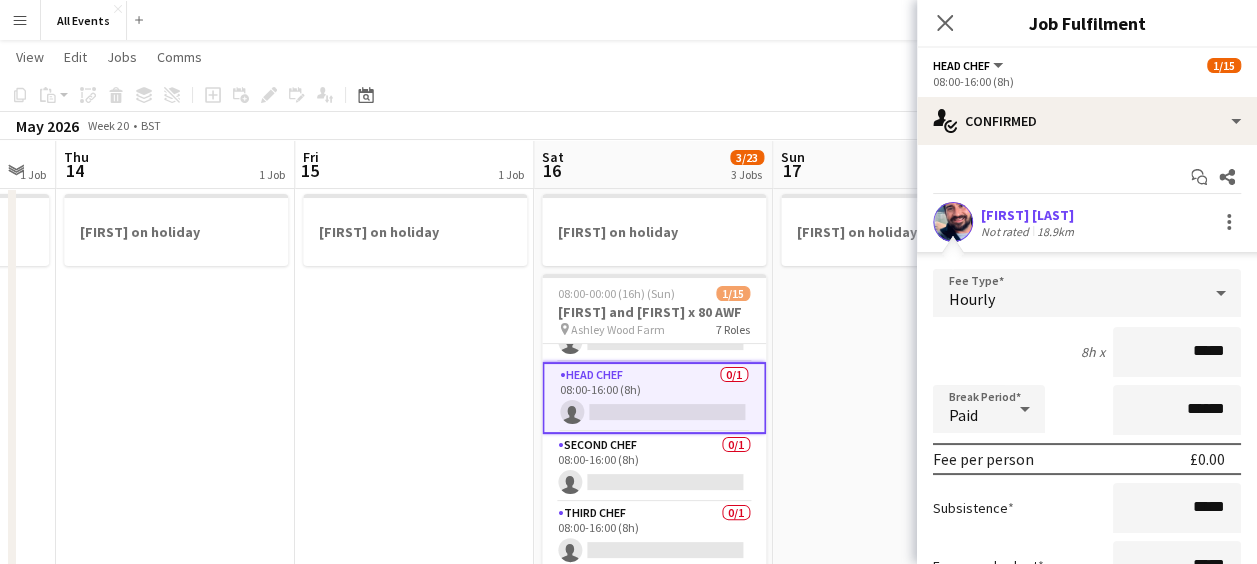 scroll, scrollTop: 189, scrollLeft: 0, axis: vertical 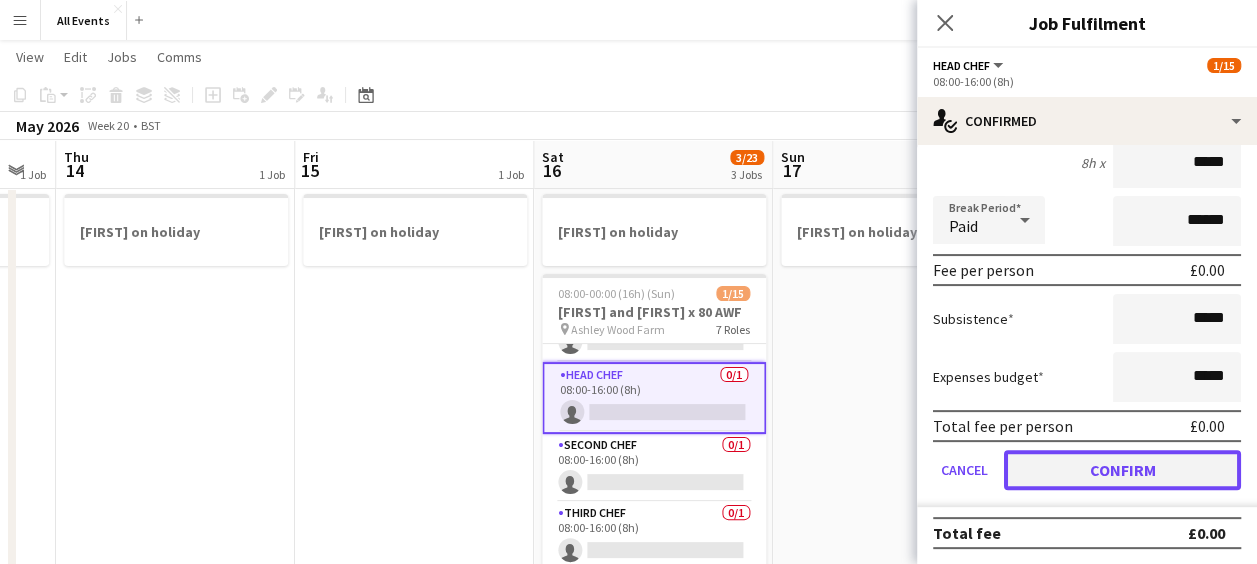 click on "Confirm" at bounding box center (1122, 470) 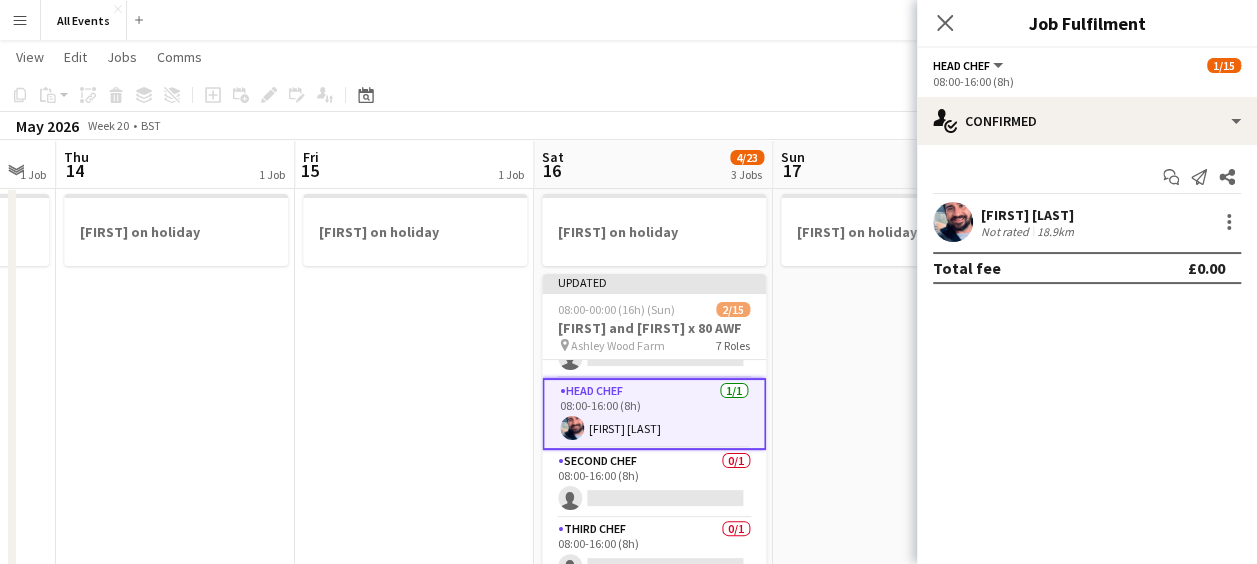 scroll, scrollTop: 0, scrollLeft: 0, axis: both 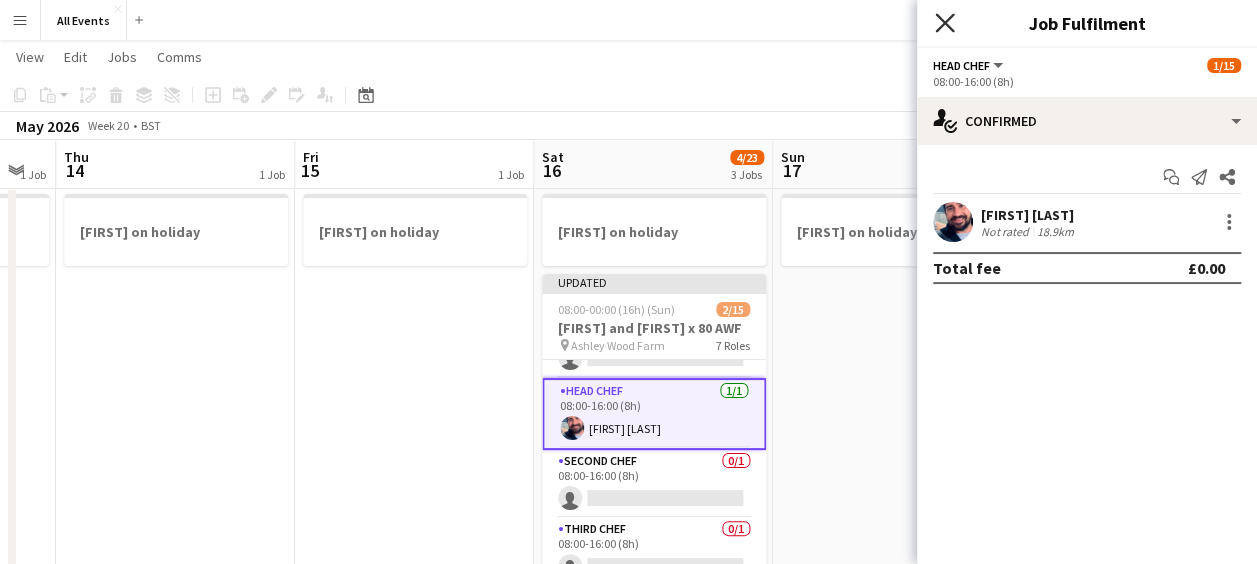 click 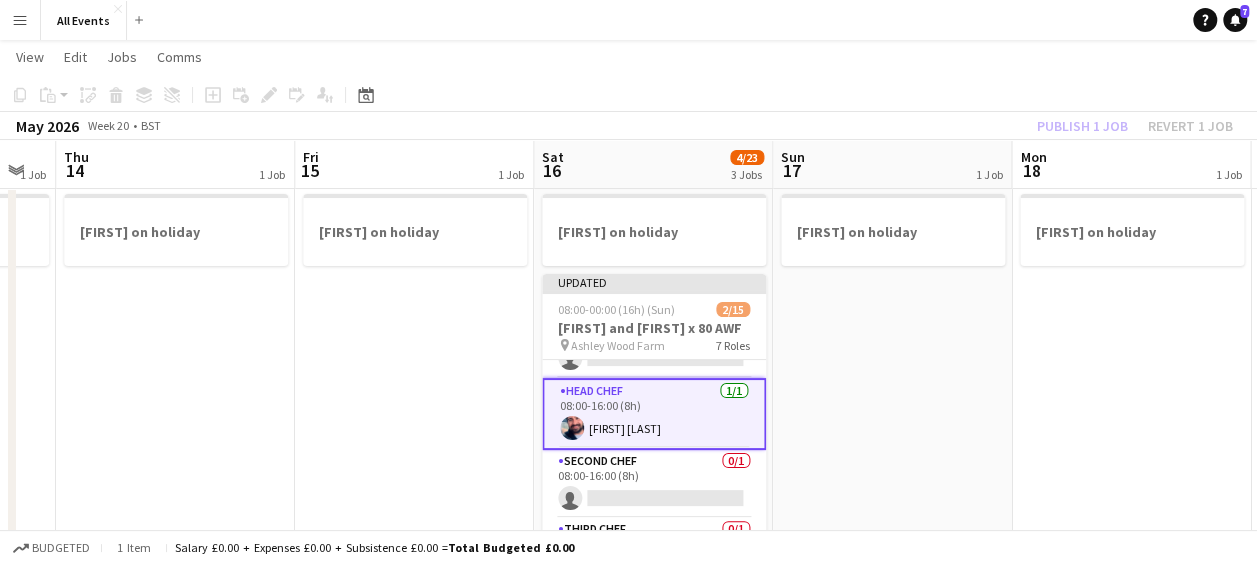 click on "[FIRST] on holiday" at bounding box center [892, 662] 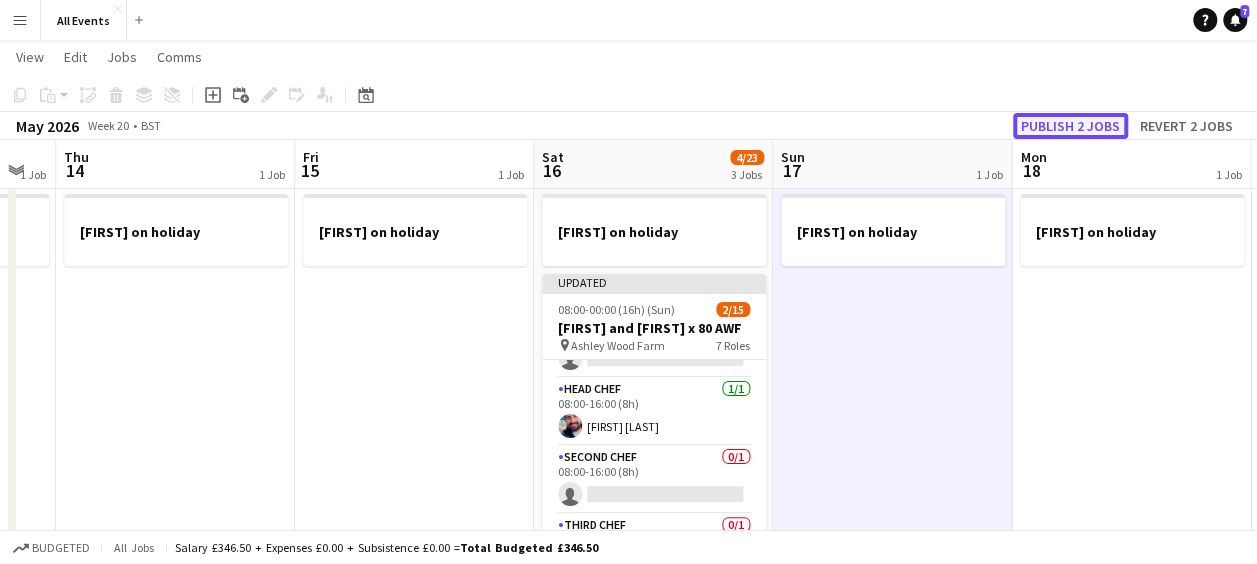 click on "Publish 2 jobs" 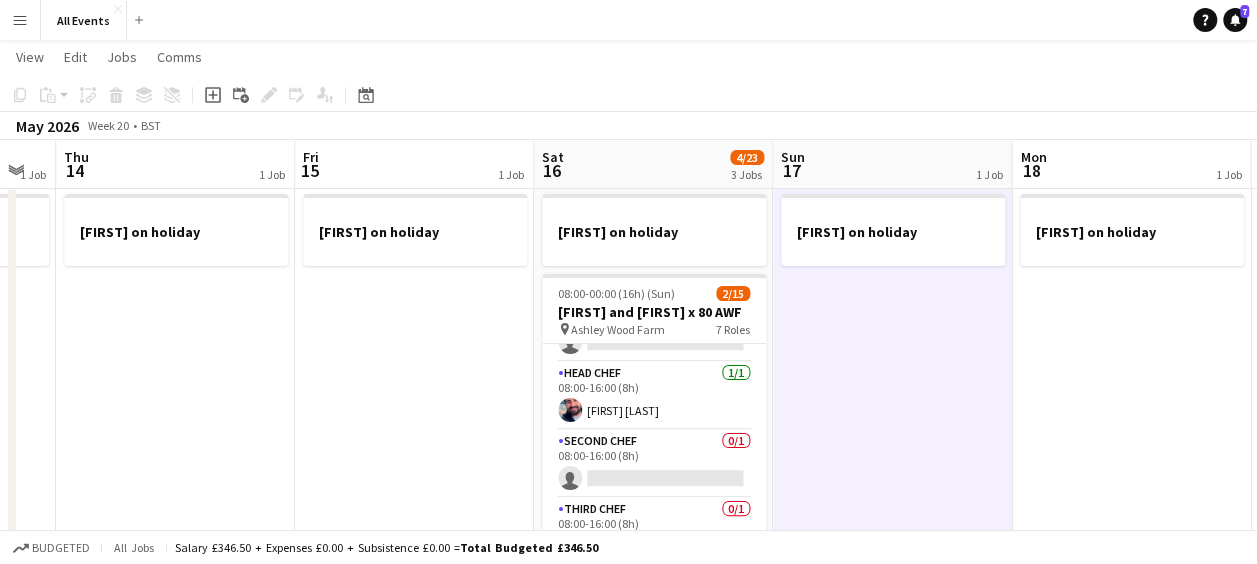click on "Sat   16   4/23   3 Jobs" at bounding box center [653, 165] 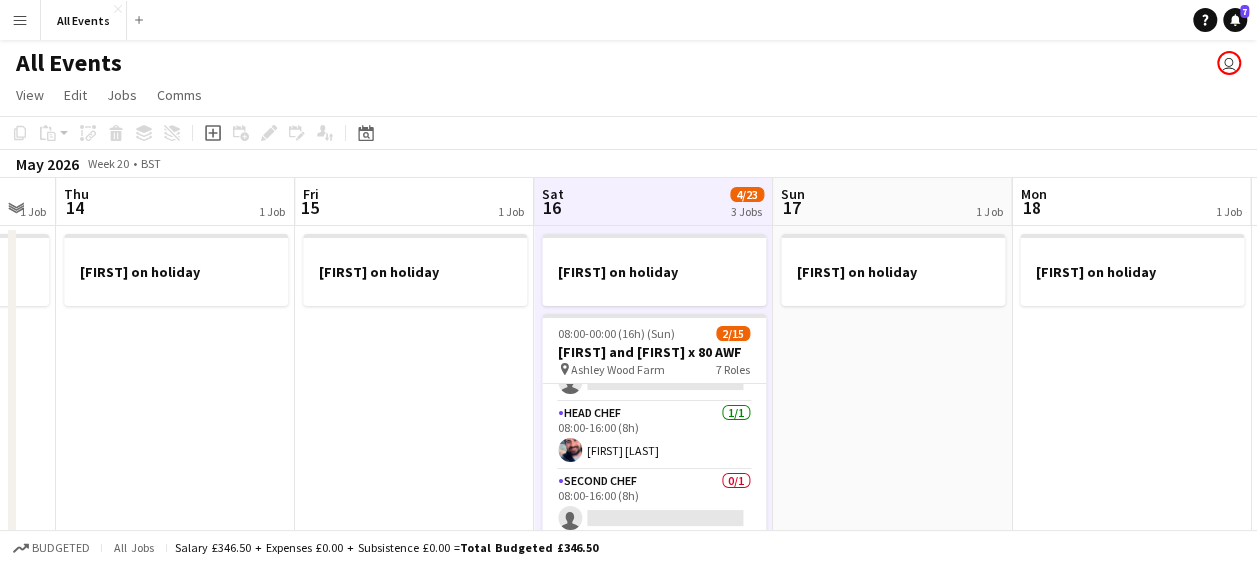 scroll, scrollTop: 0, scrollLeft: 0, axis: both 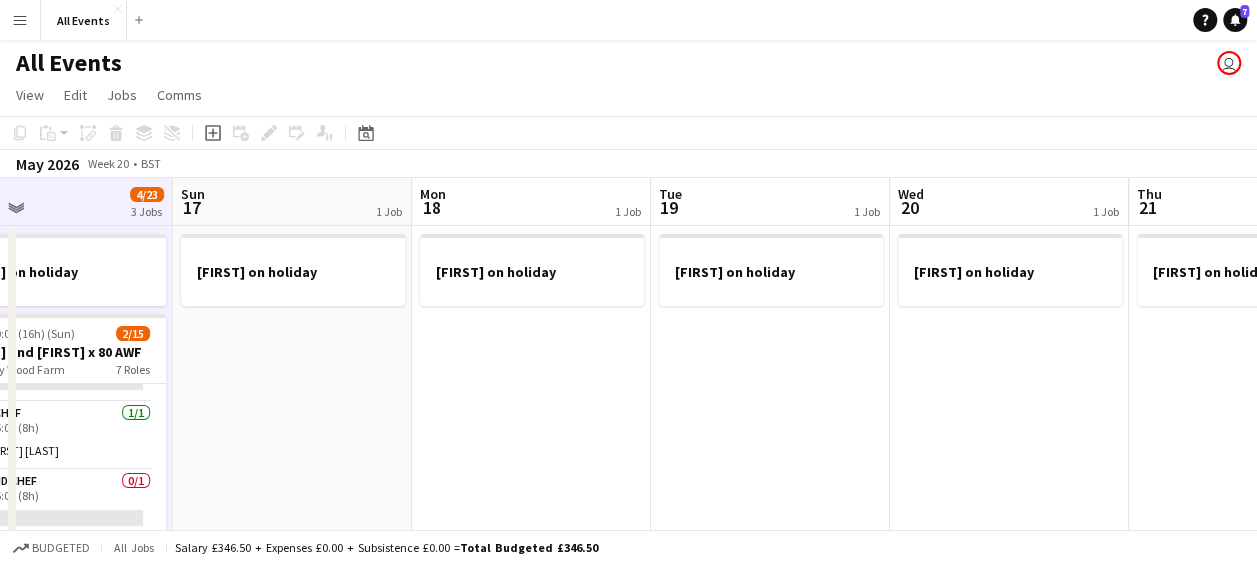 click on "Sun   17   1 Job" at bounding box center [292, 202] 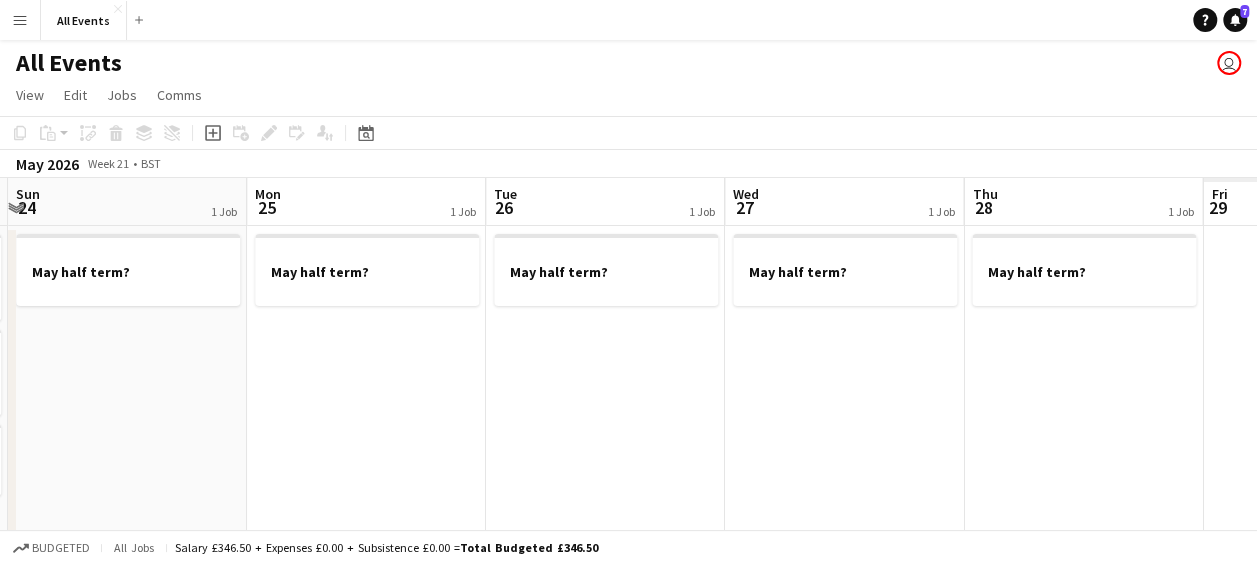 scroll, scrollTop: 0, scrollLeft: 510, axis: horizontal 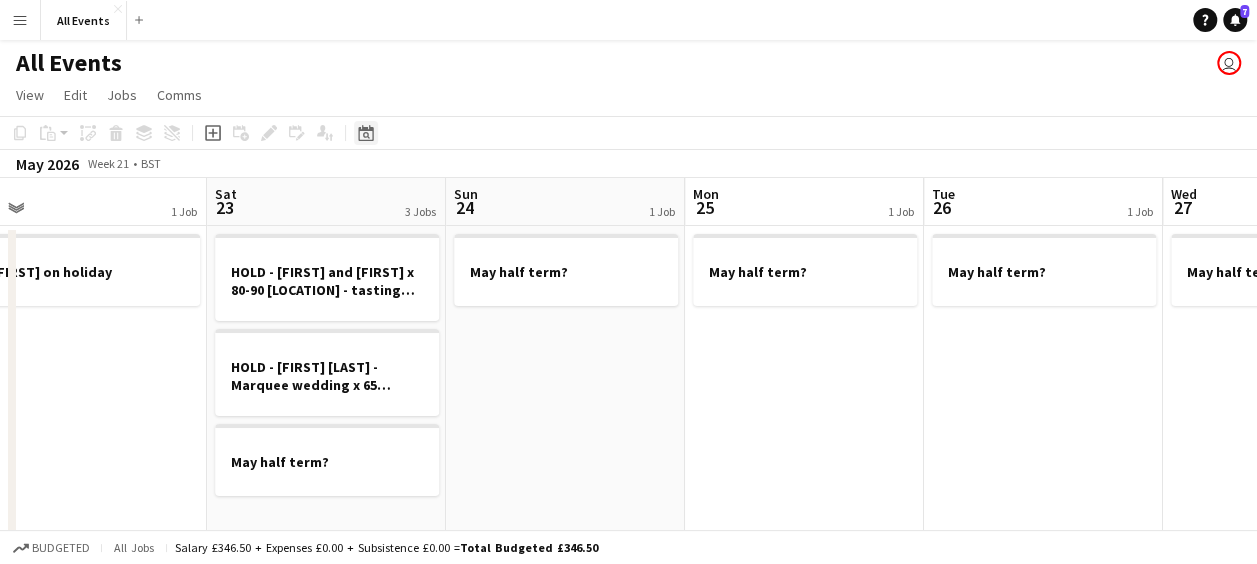 click on "Date picker" 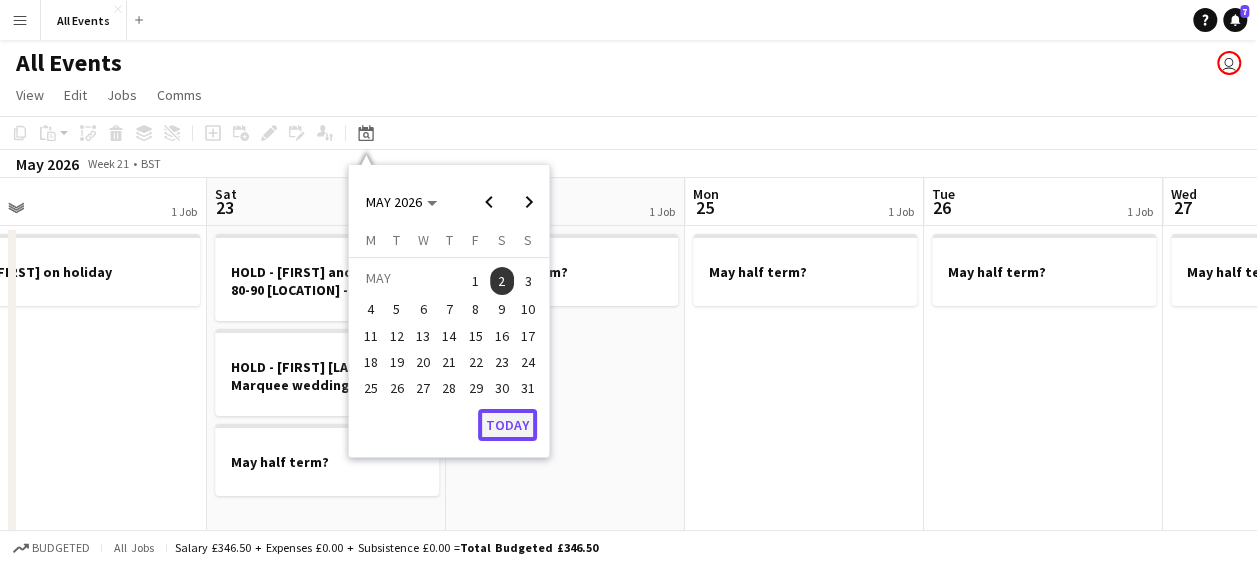 click on "Today" at bounding box center (507, 425) 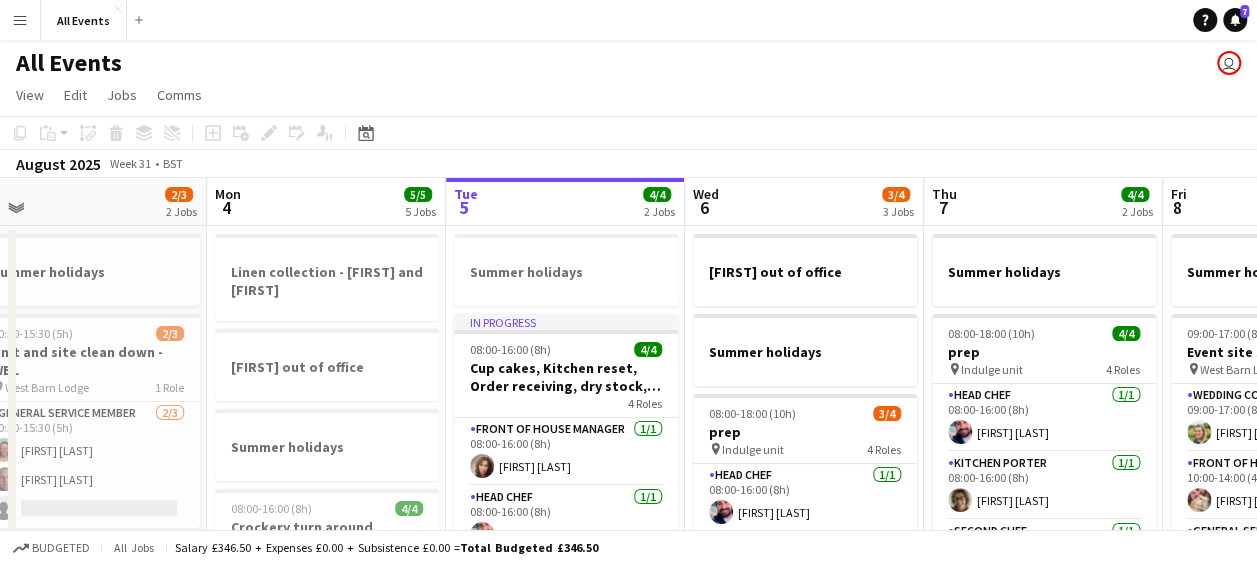 scroll, scrollTop: 0, scrollLeft: 688, axis: horizontal 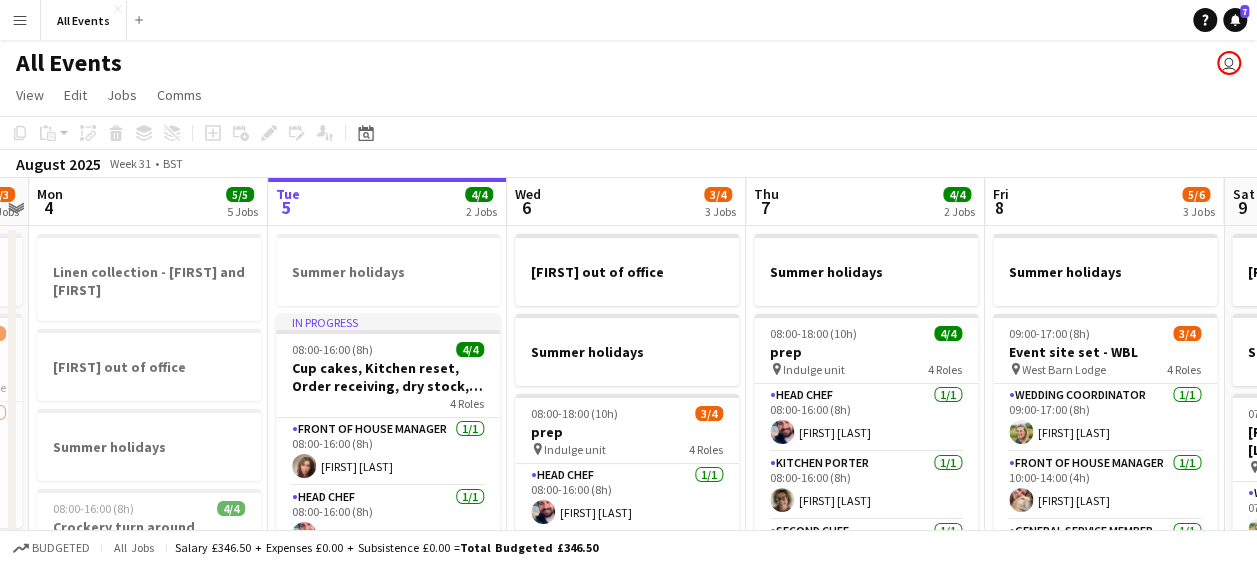 click on "Tue   5   4/4   2 Jobs" at bounding box center [387, 202] 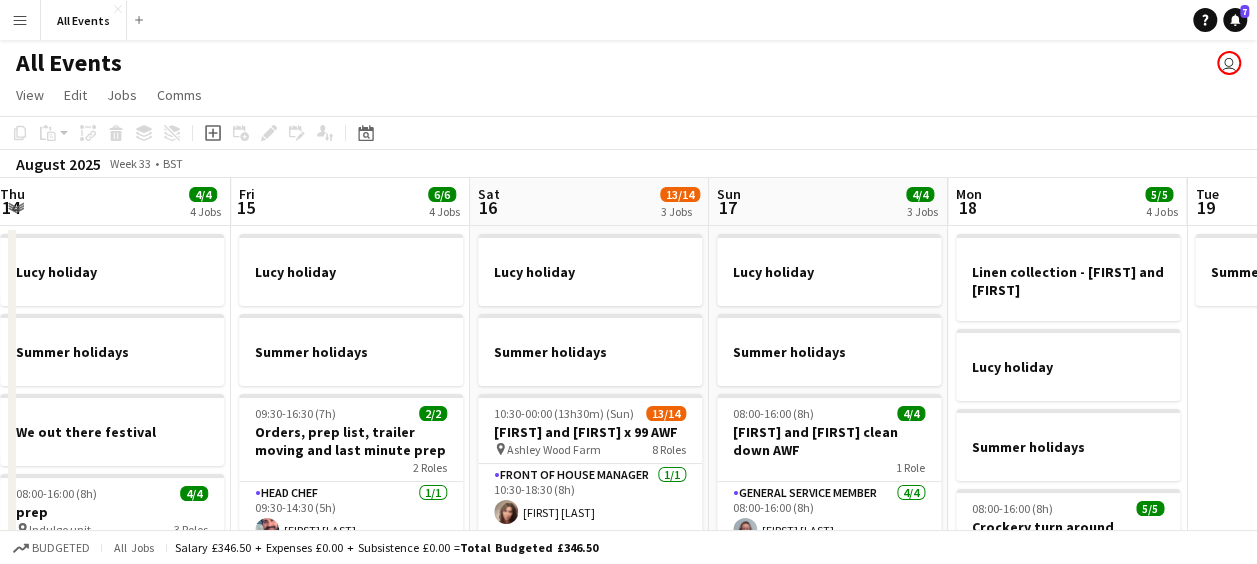 scroll, scrollTop: 0, scrollLeft: 738, axis: horizontal 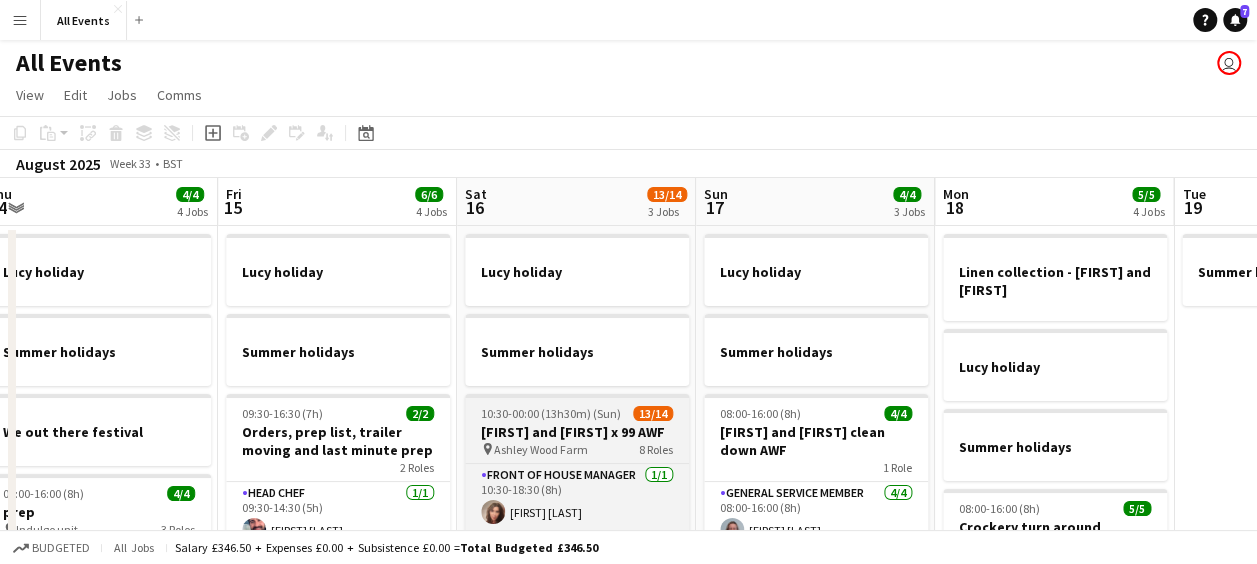 click on "[FIRST] and [FIRST] x 99 AWF" at bounding box center (577, 432) 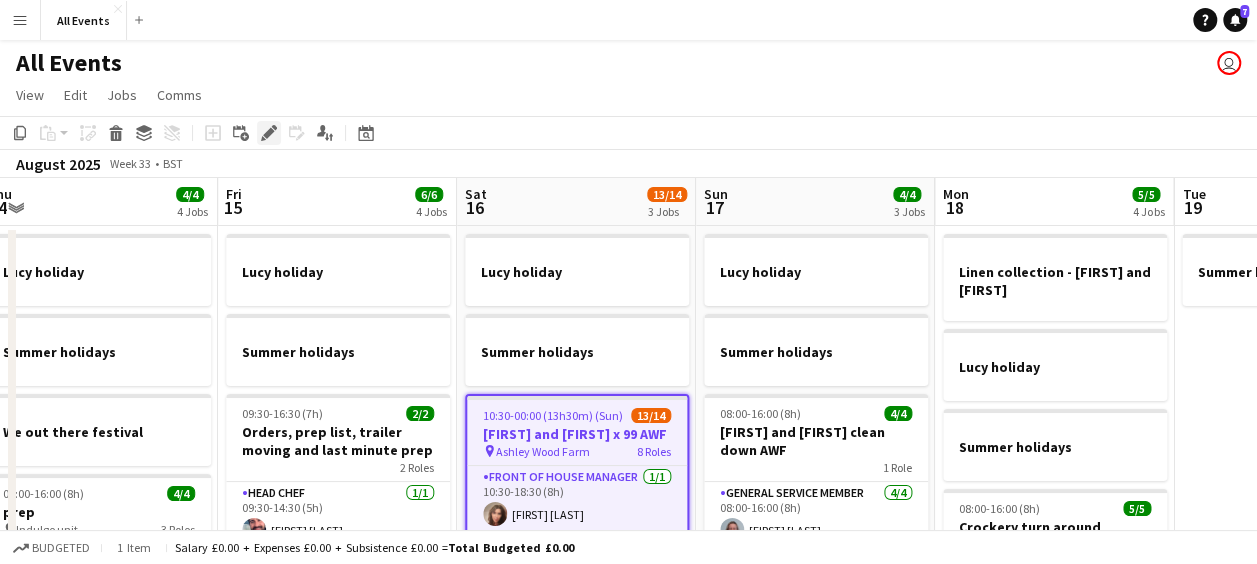 click 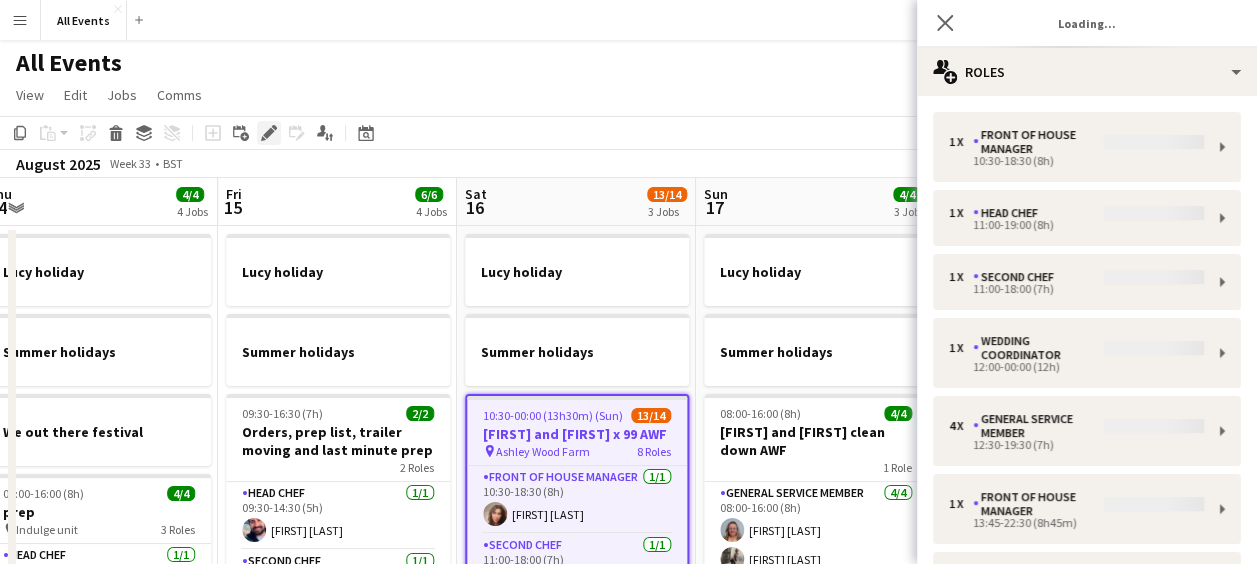 type on "**********" 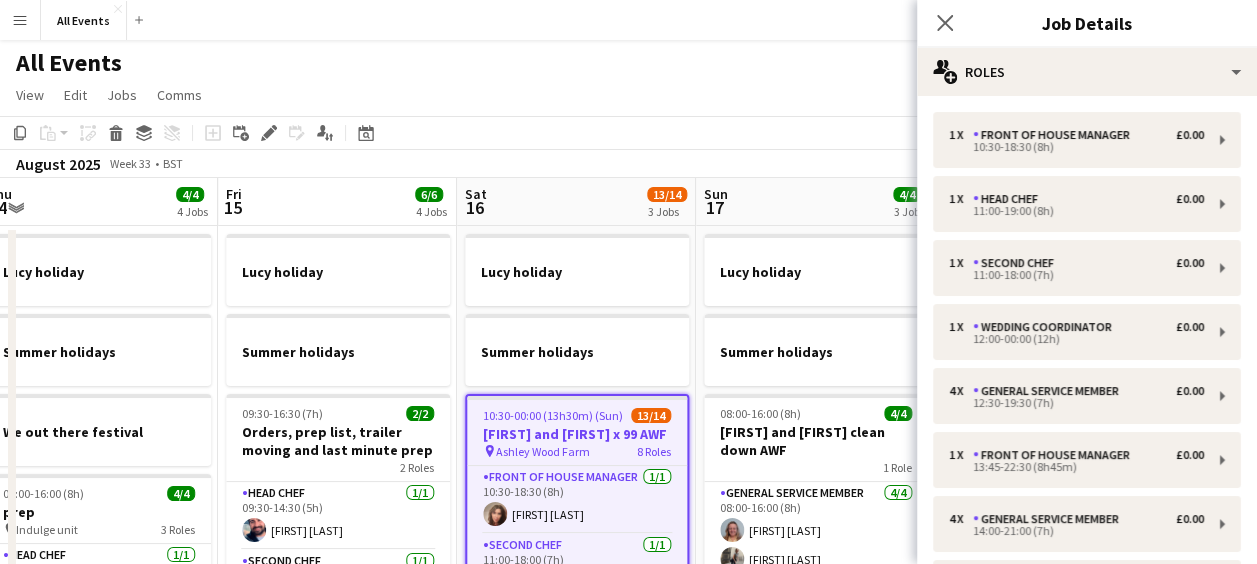 scroll, scrollTop: 254, scrollLeft: 0, axis: vertical 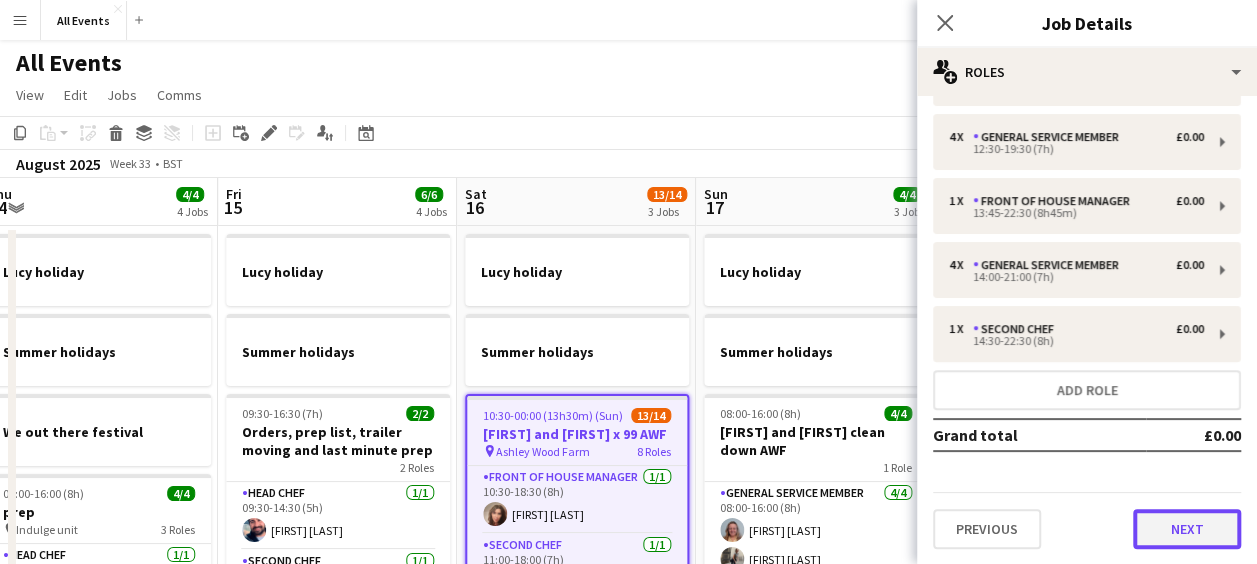 click on "Next" at bounding box center (1187, 529) 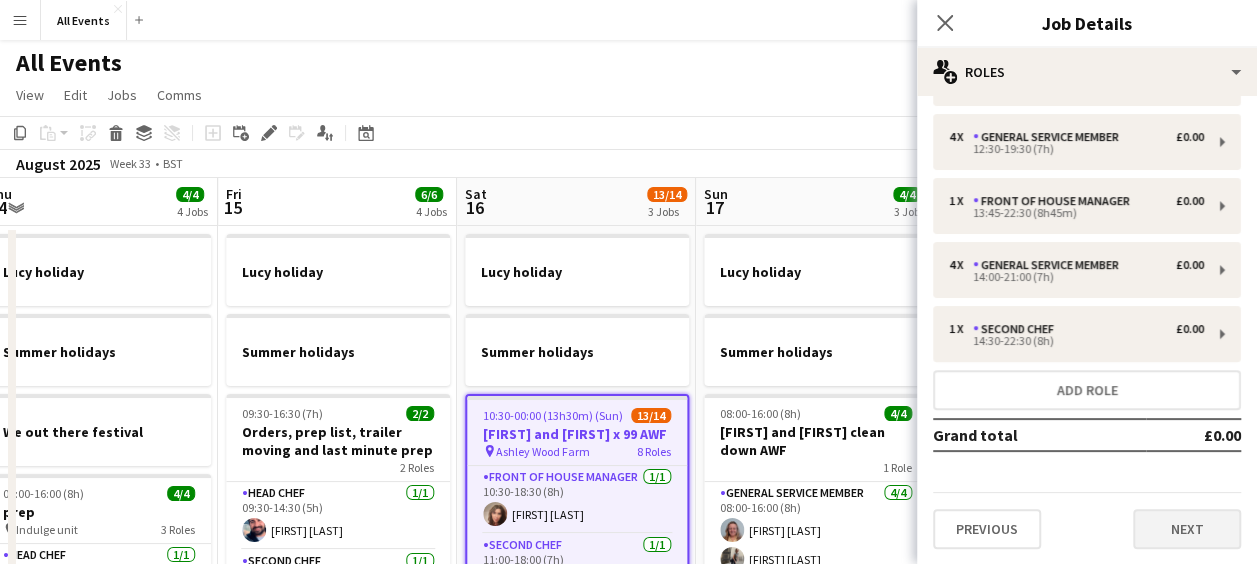 scroll, scrollTop: 0, scrollLeft: 0, axis: both 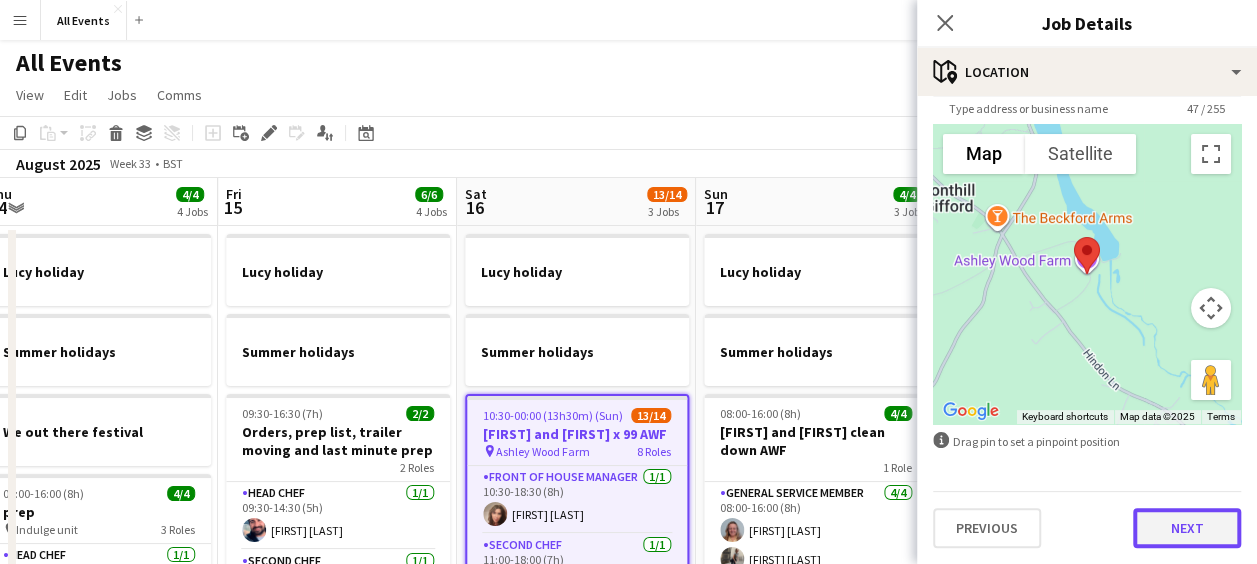 click on "Next" at bounding box center (1187, 528) 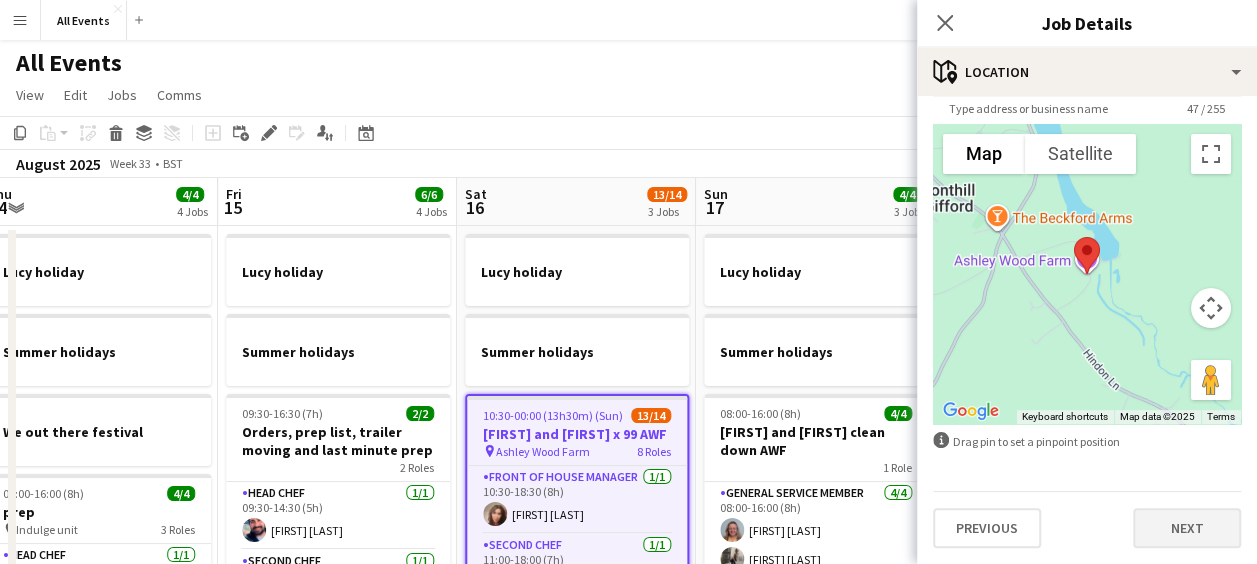 scroll, scrollTop: 0, scrollLeft: 0, axis: both 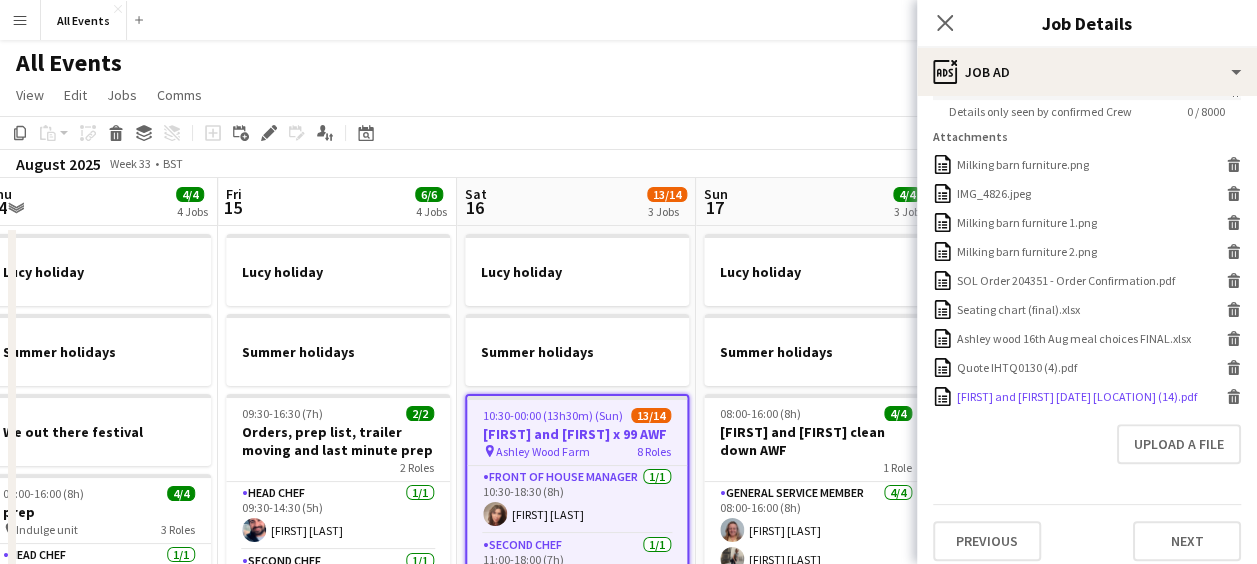 click on "[FIRST] and [FIRST] [DATE] [LOCATION]  (14).pdf" at bounding box center [1077, 396] 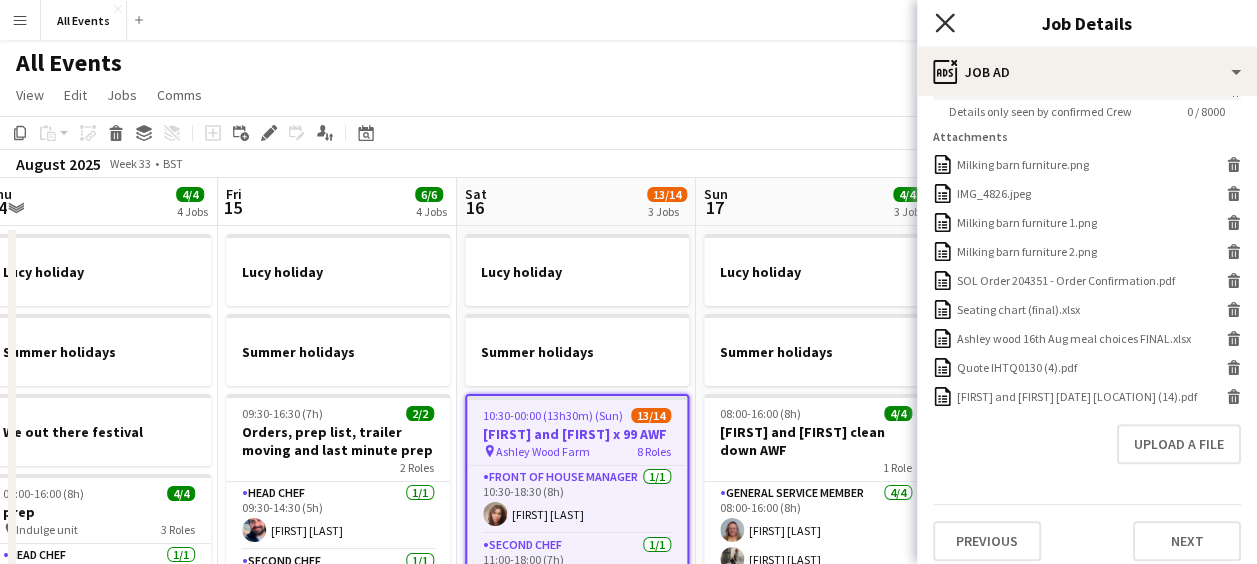 click on "Close pop-in" 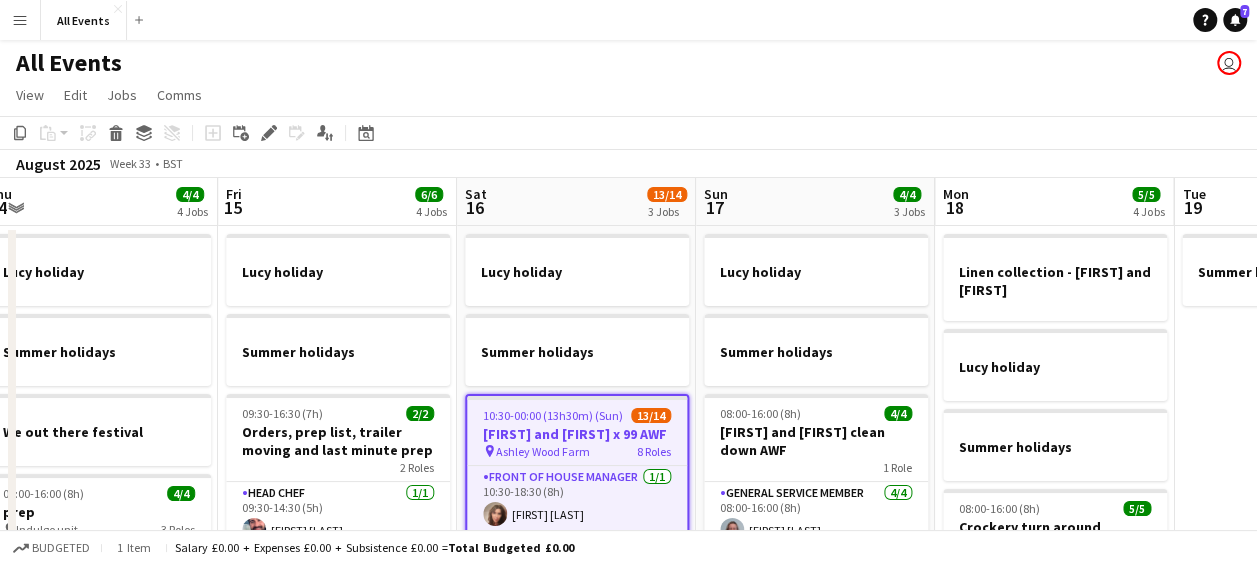 click on "Copy
Paste
Paste   Ctrl+V Paste with crew  Ctrl+Shift+V
Paste linked Job
Delete
Group
Ungroup
Add job
Add linked Job
Edit
Edit linked Job
Applicants
Date picker
AUG 2025 AUG 2025 Monday M Tuesday T Wednesday W Thursday T Friday F Saturday S Sunday S  AUG   1   2   3   4   5   6   7   8   9   10   11   12   13   14   15   16   17   18   19   20   21   22   23   24   25   26   27   28   29   30   31
Comparison range
Comparison range
Today" 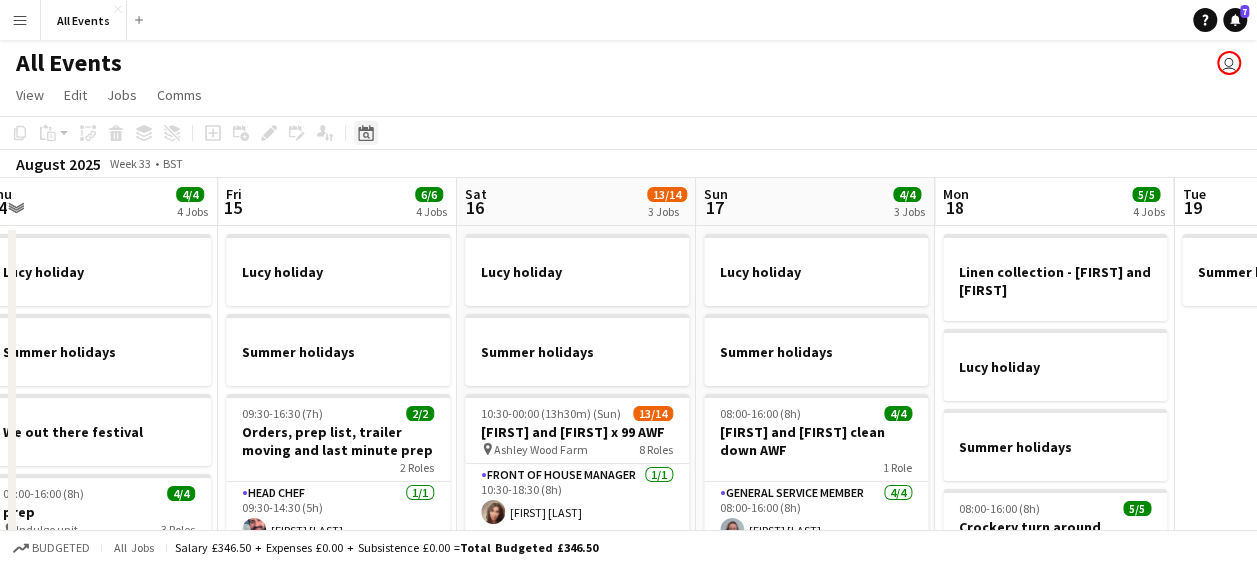 click 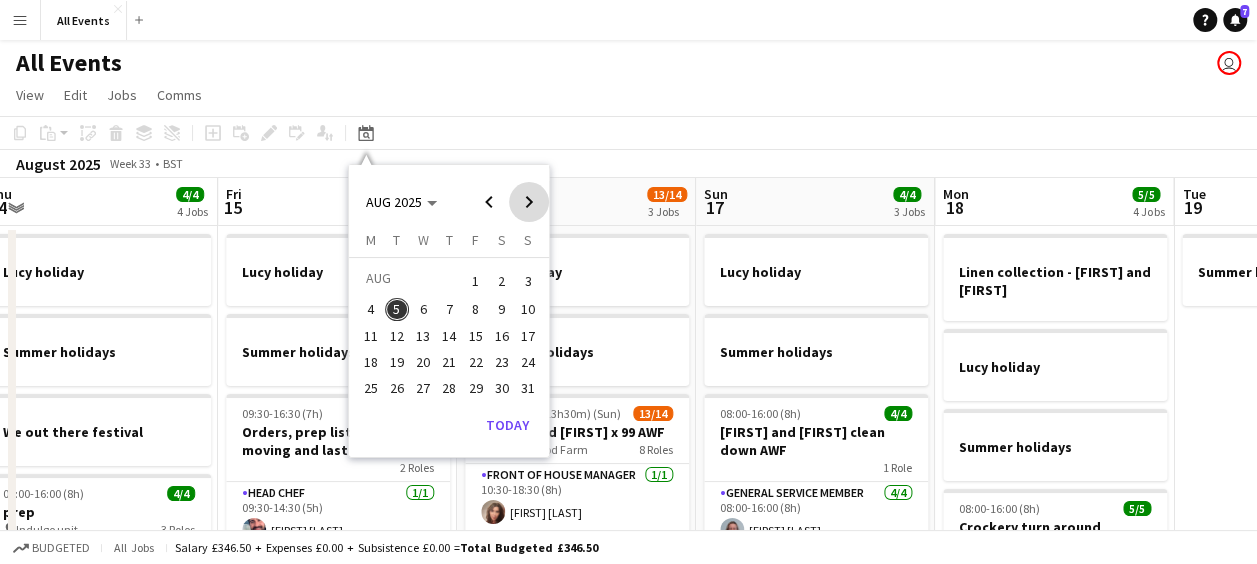 click at bounding box center (529, 202) 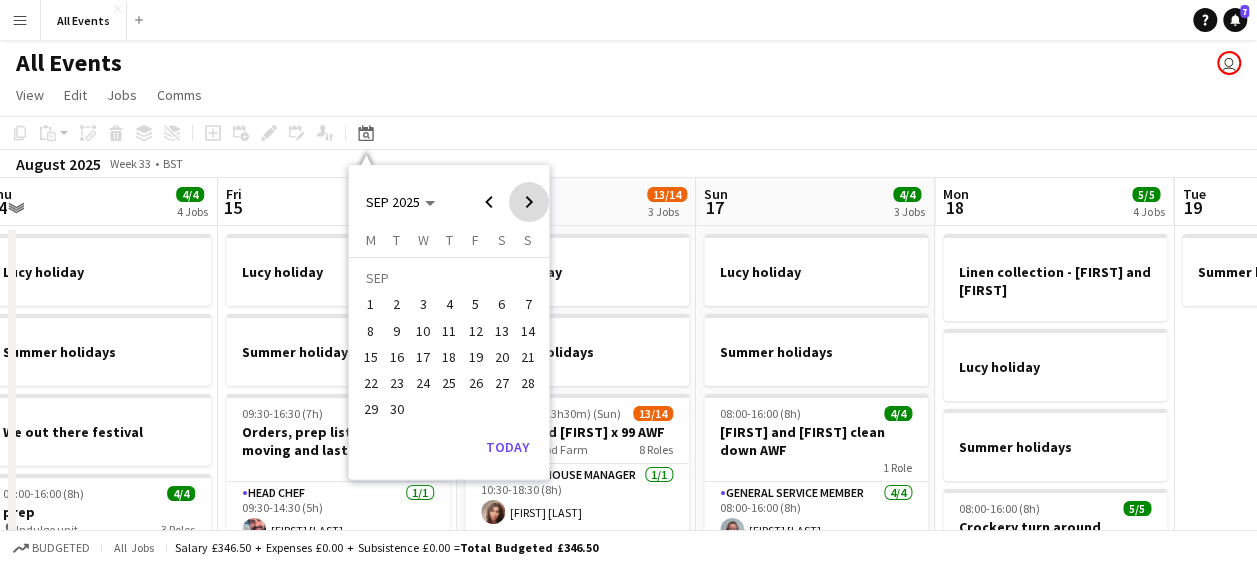 click at bounding box center [529, 202] 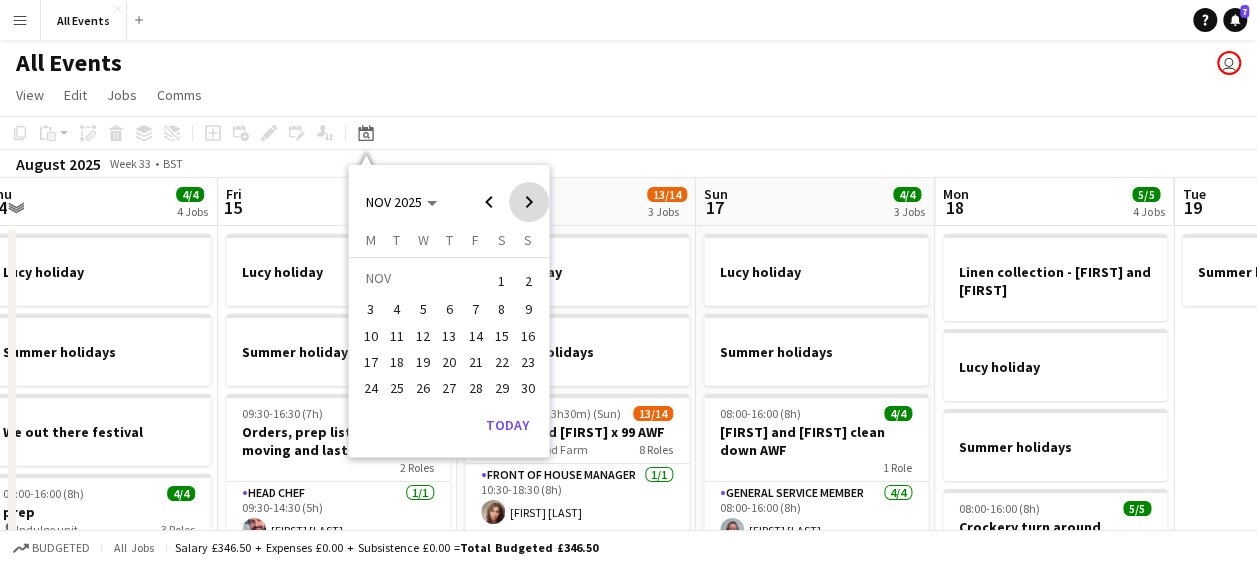 click at bounding box center (529, 202) 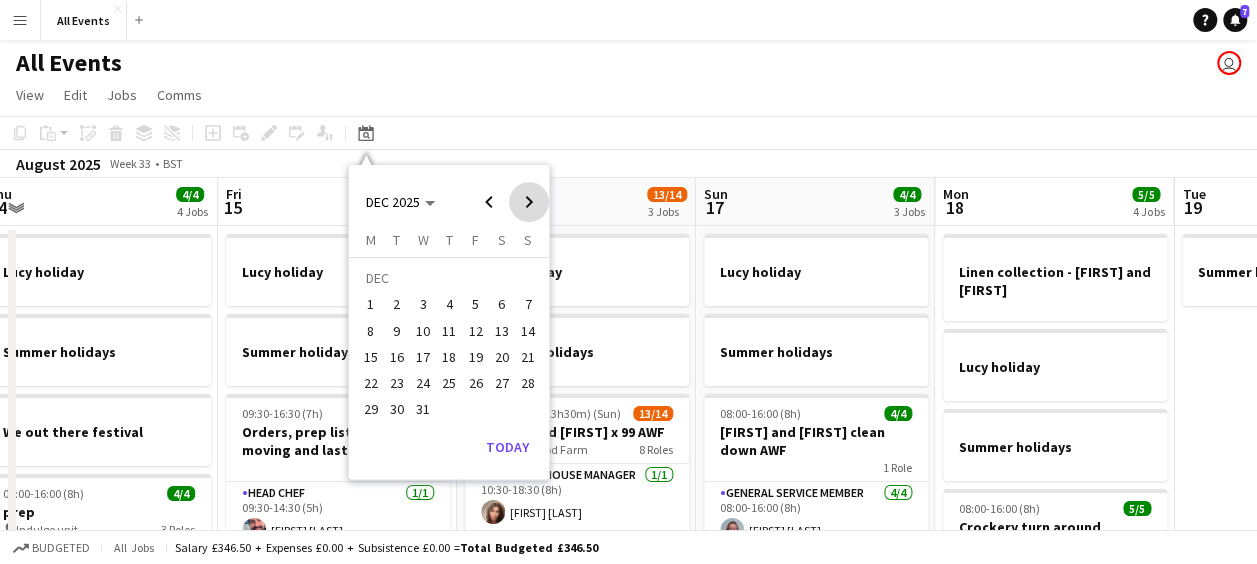 click at bounding box center [529, 202] 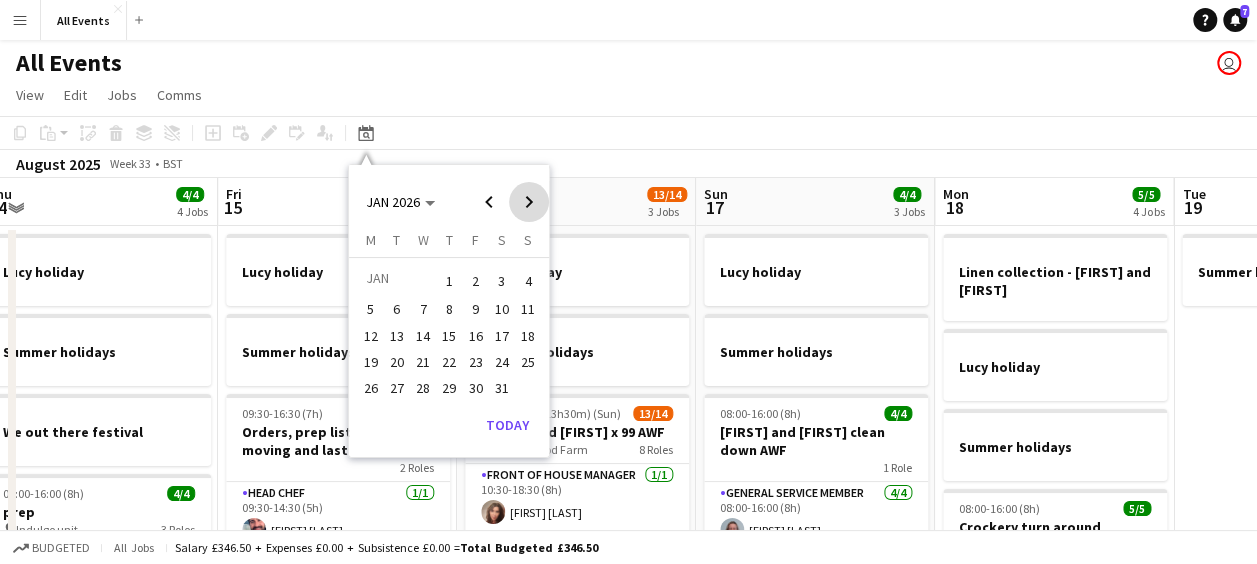 click at bounding box center [529, 202] 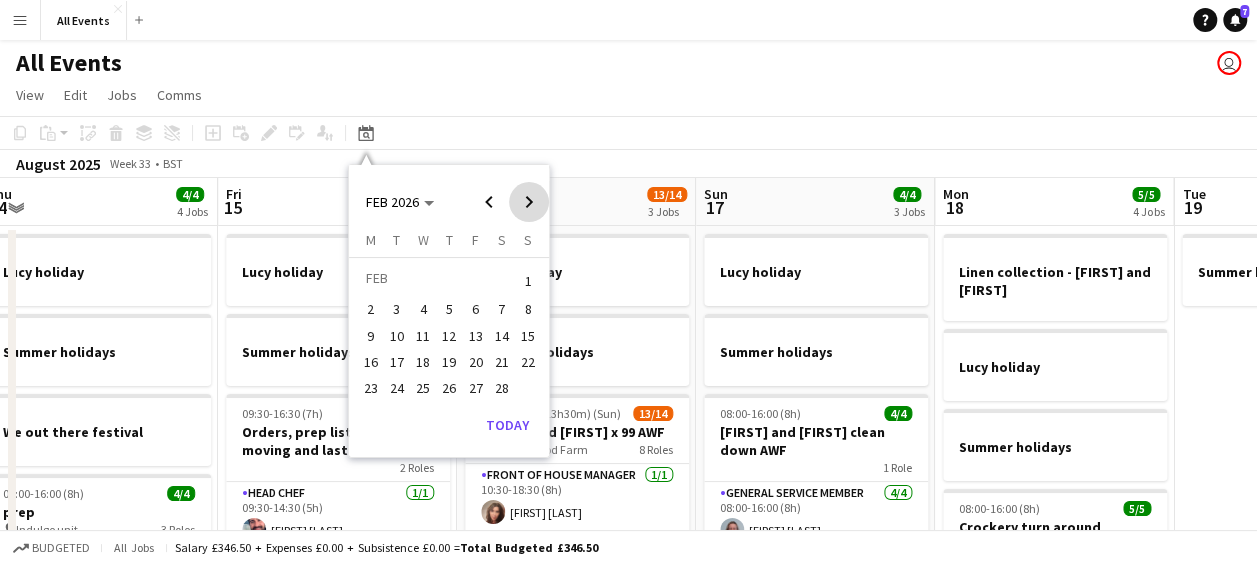 click at bounding box center [529, 202] 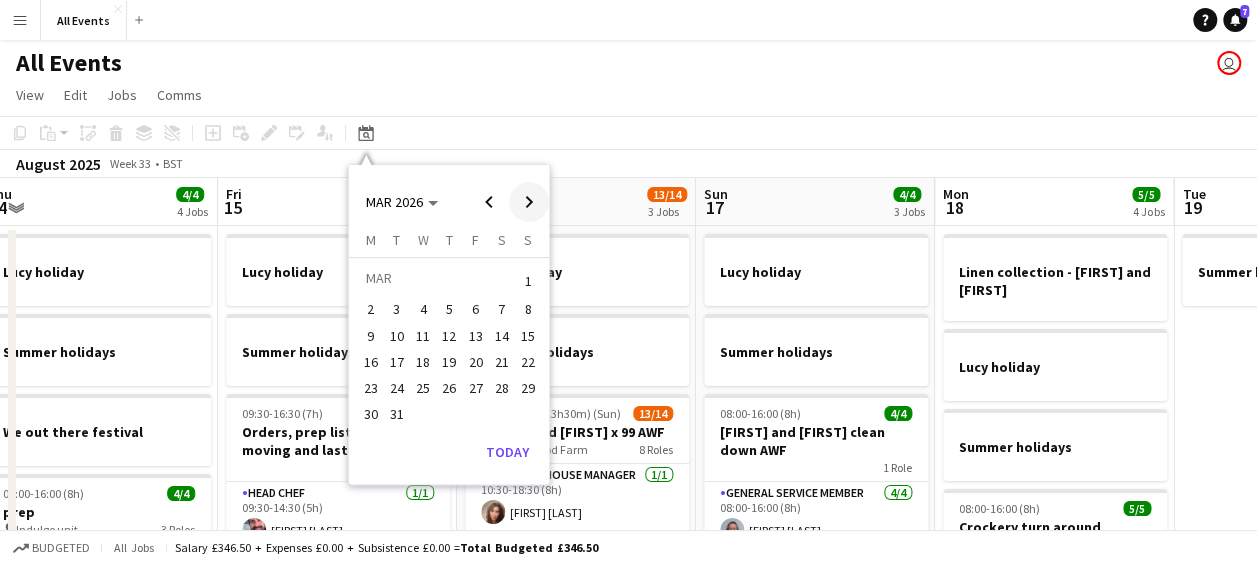click at bounding box center (529, 202) 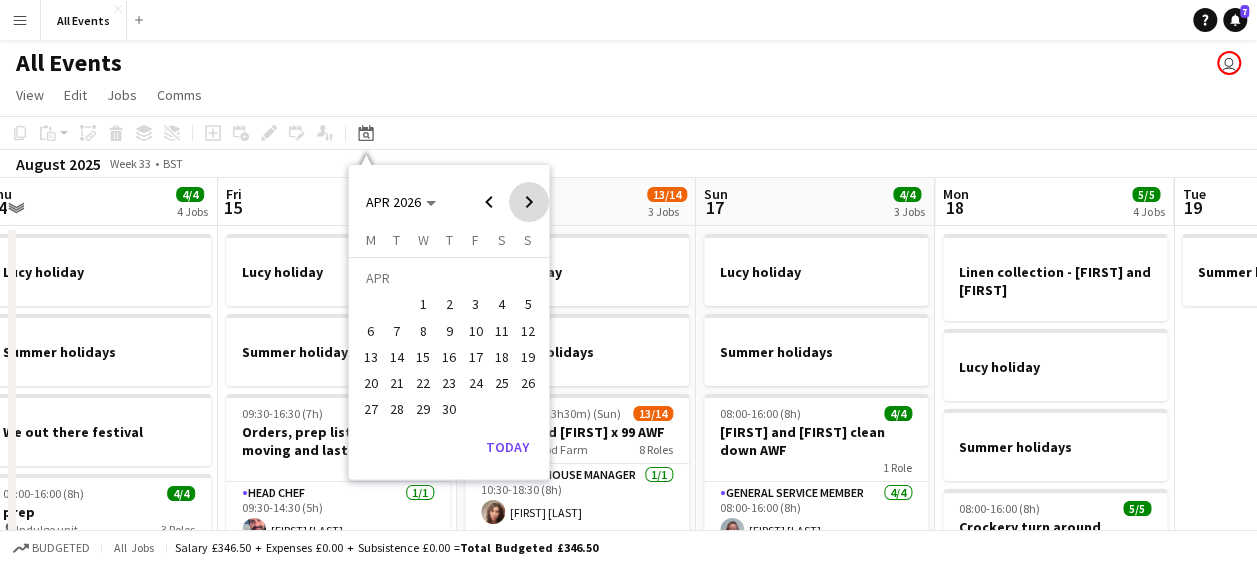 click at bounding box center [529, 202] 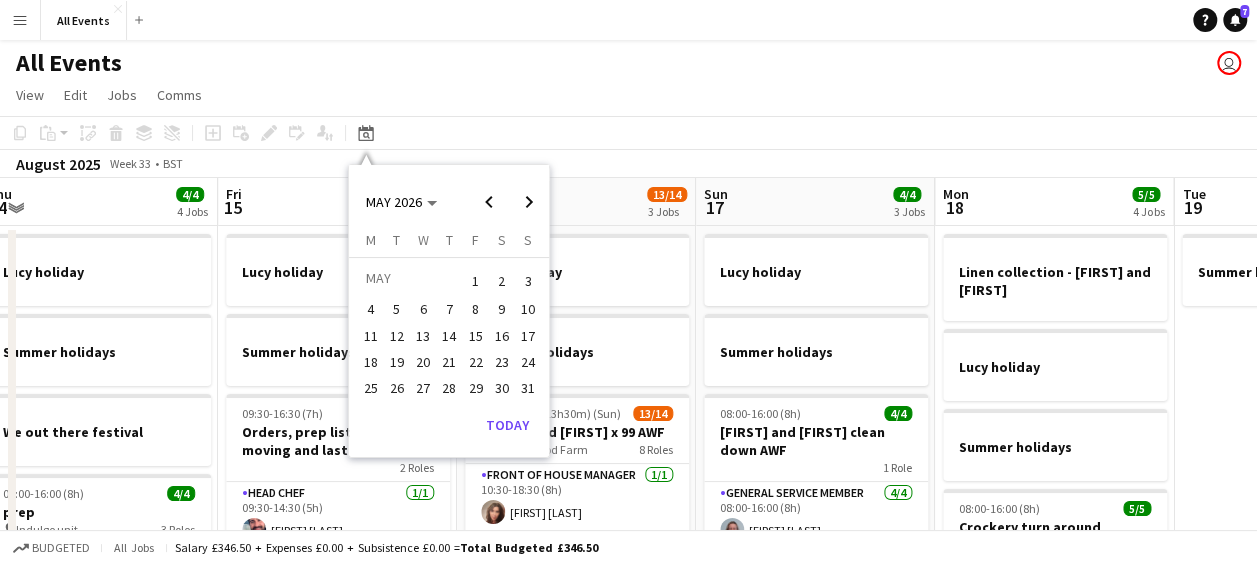 click on "9" at bounding box center [502, 310] 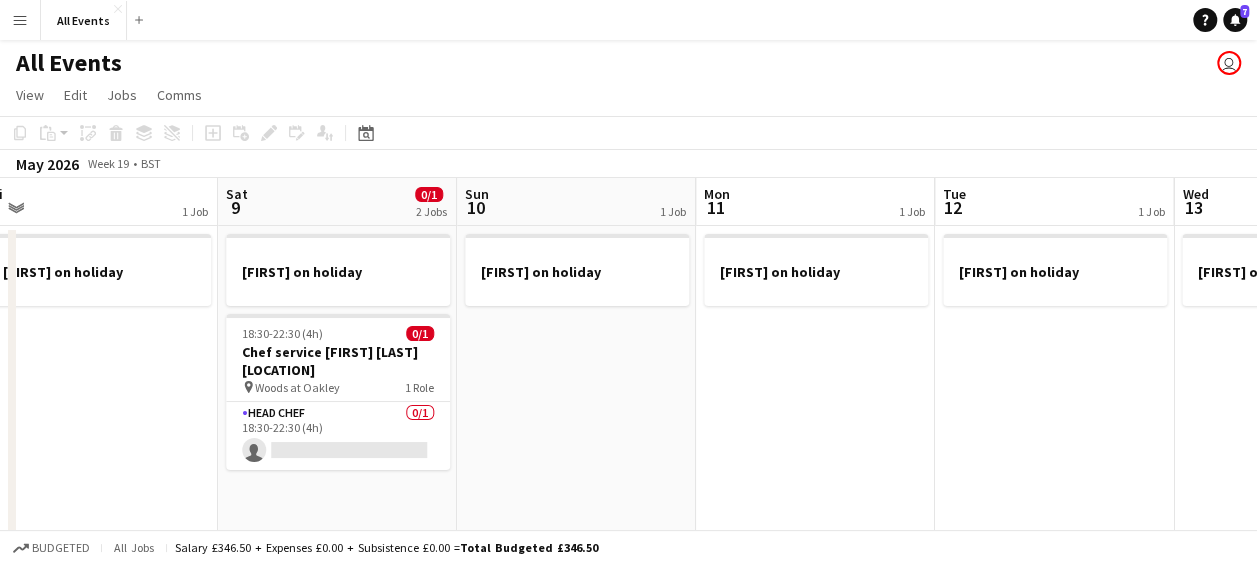 scroll, scrollTop: 0, scrollLeft: 688, axis: horizontal 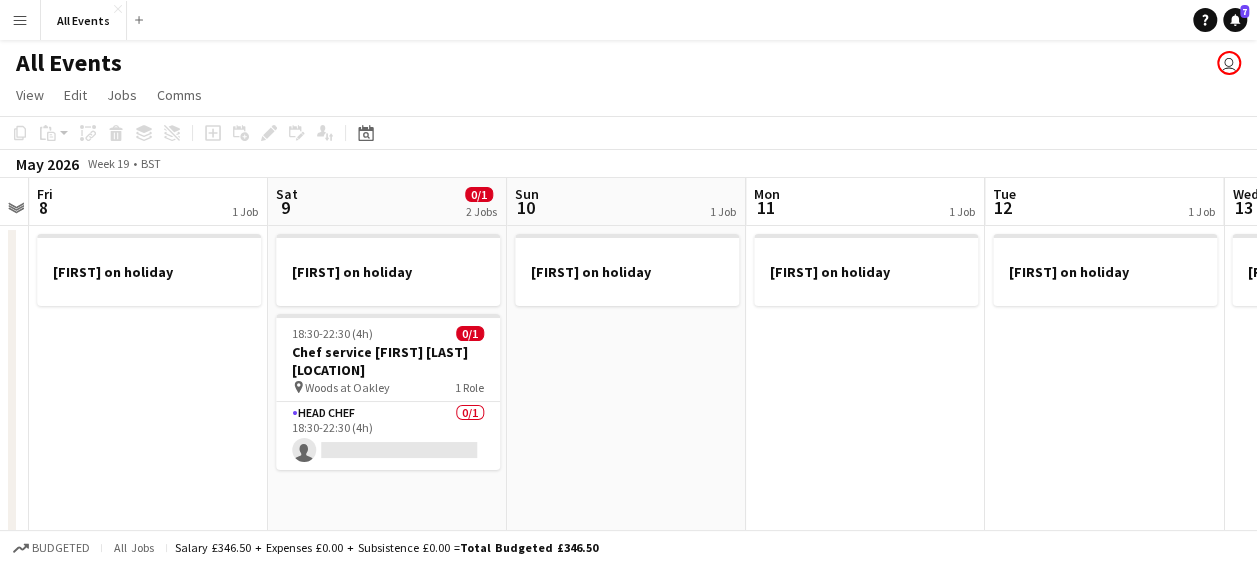 click on "Sun   10   1 Job" at bounding box center [626, 202] 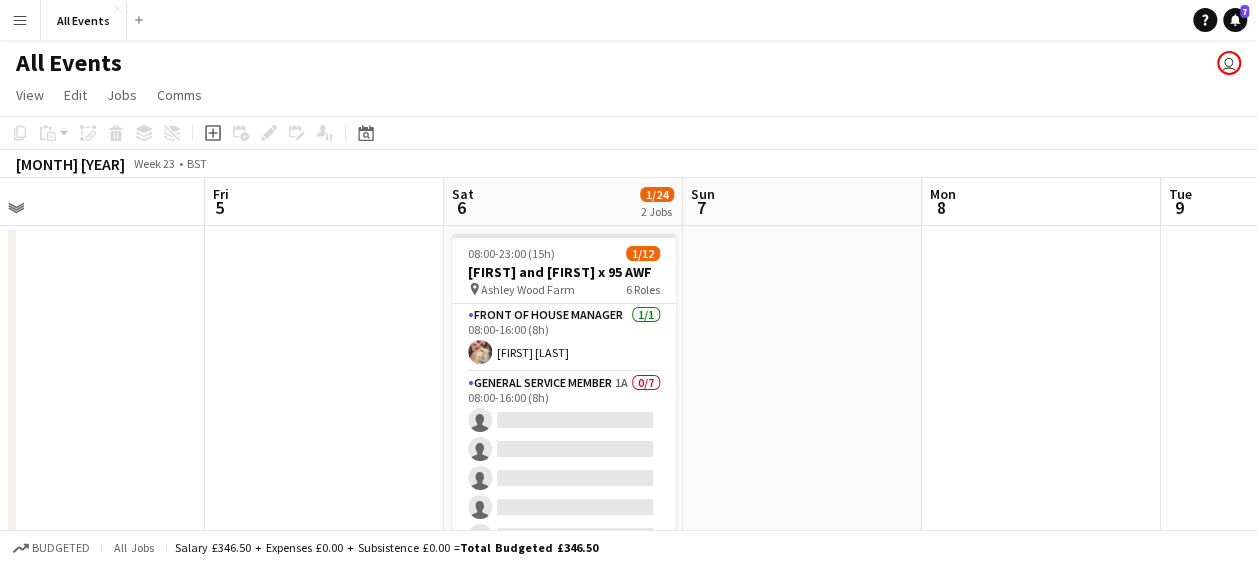 scroll, scrollTop: 0, scrollLeft: 516, axis: horizontal 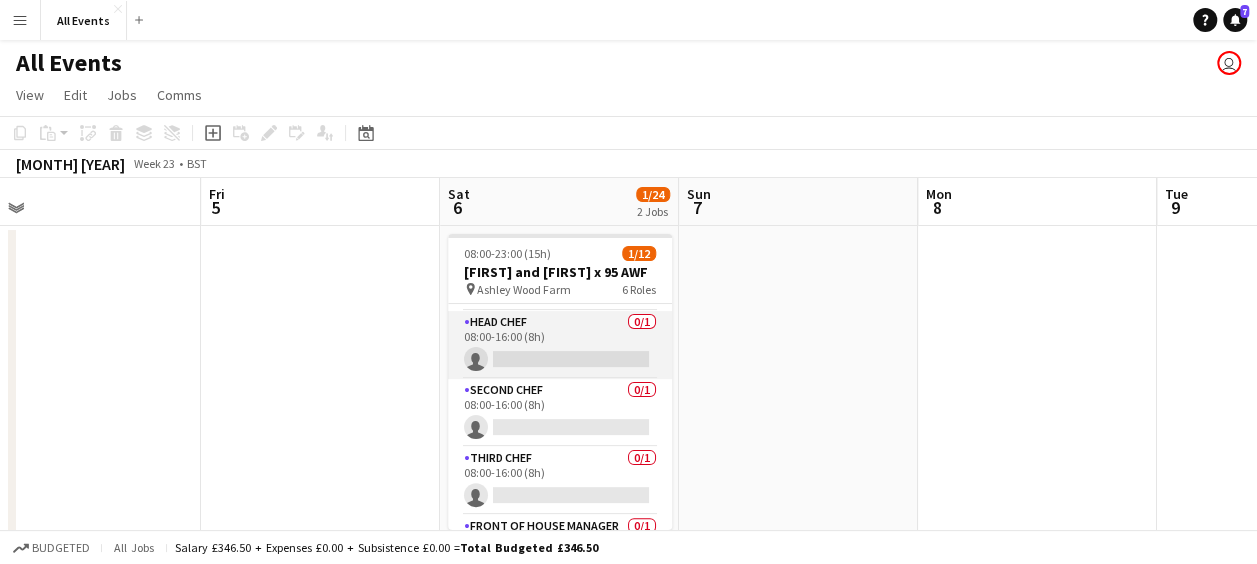 click on "Head Chef   0/1   08:00-16:00 (8h)
single-neutral-actions" at bounding box center [560, 345] 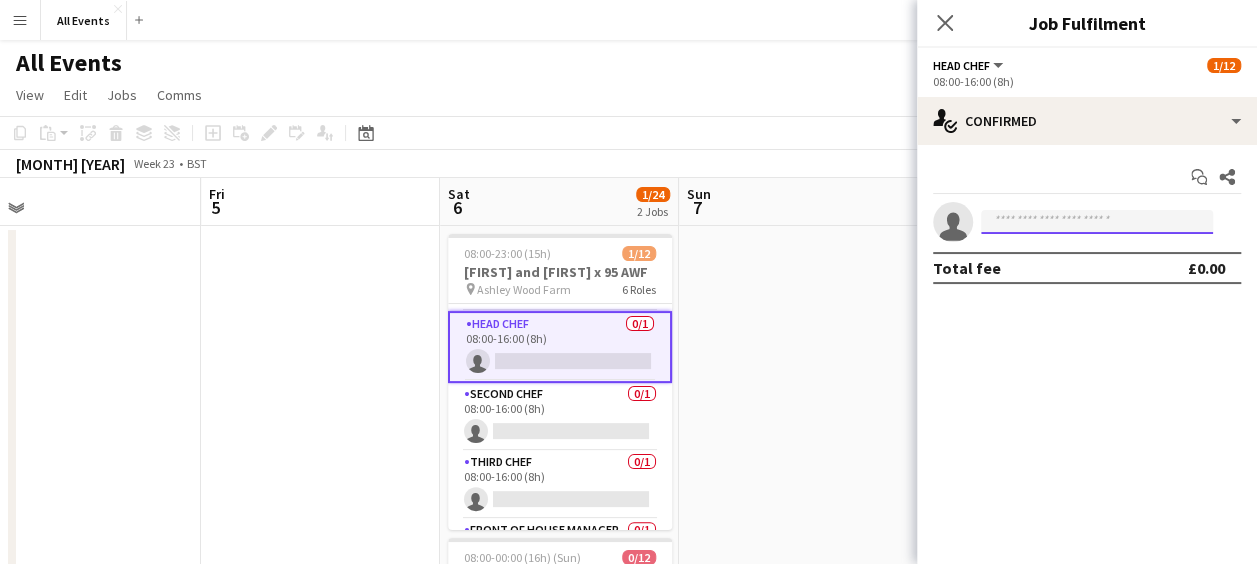 click at bounding box center (1097, 222) 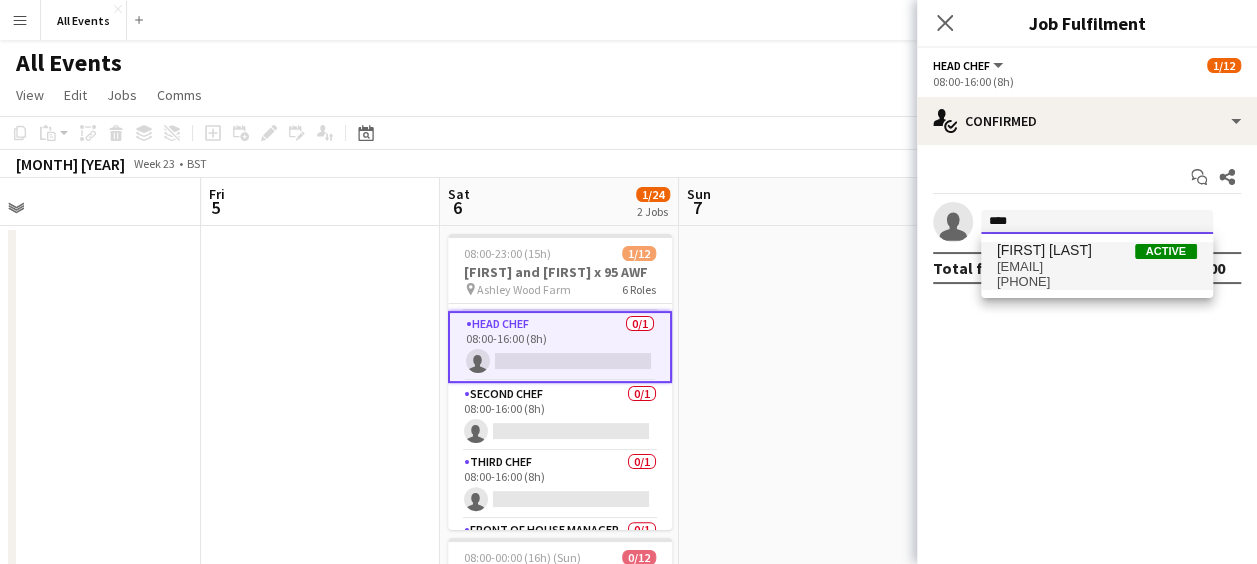 type on "****" 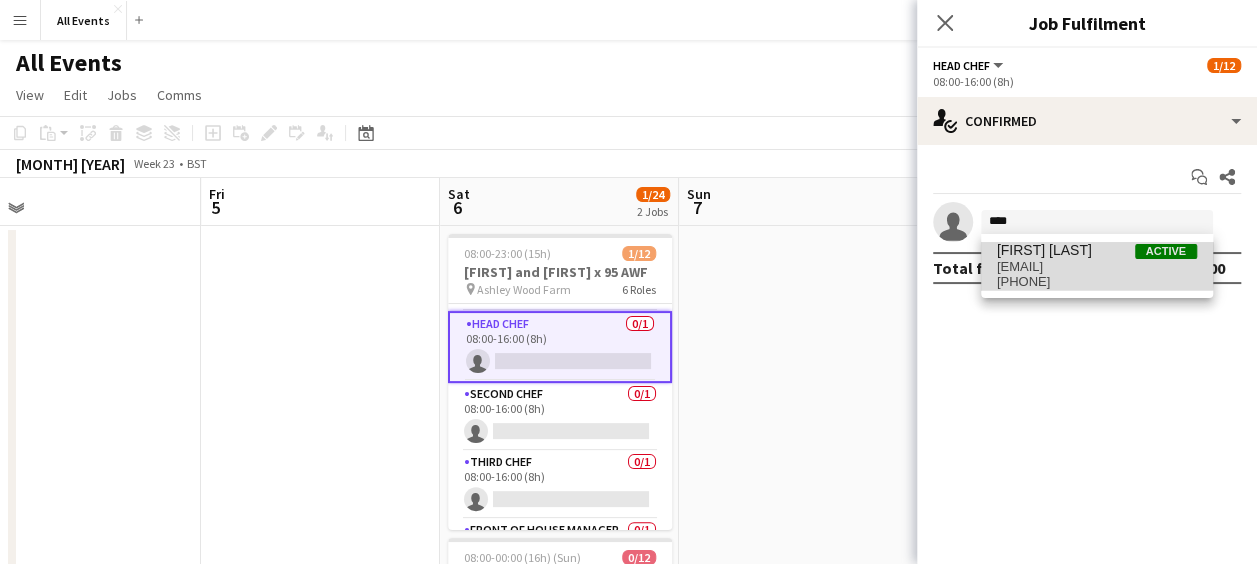 click on "[EMAIL]" at bounding box center (1097, 267) 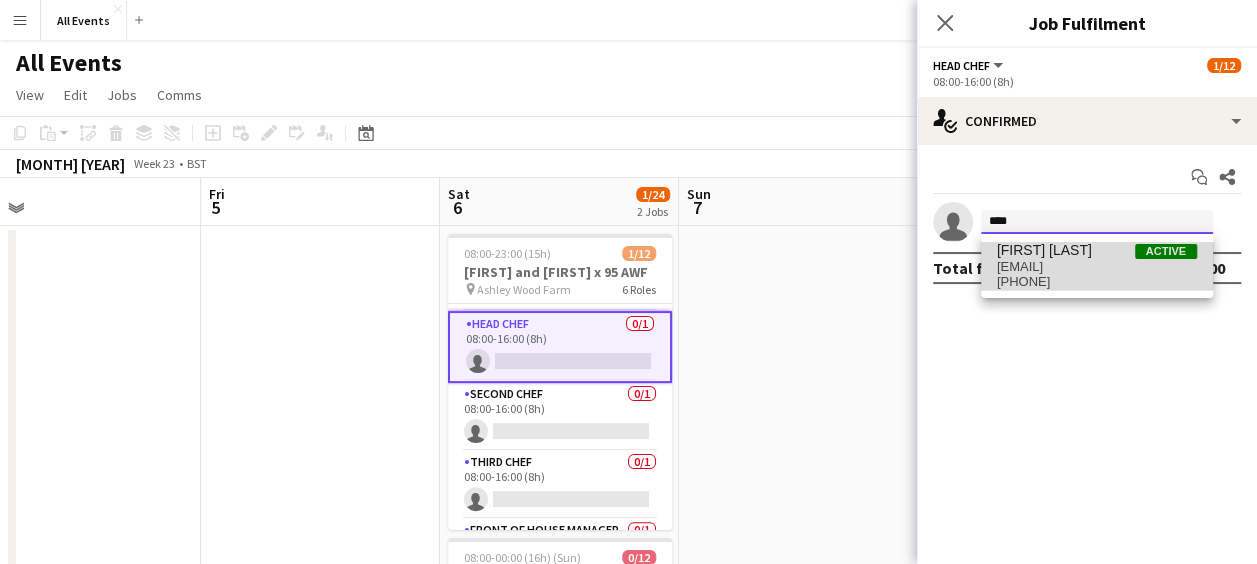 type 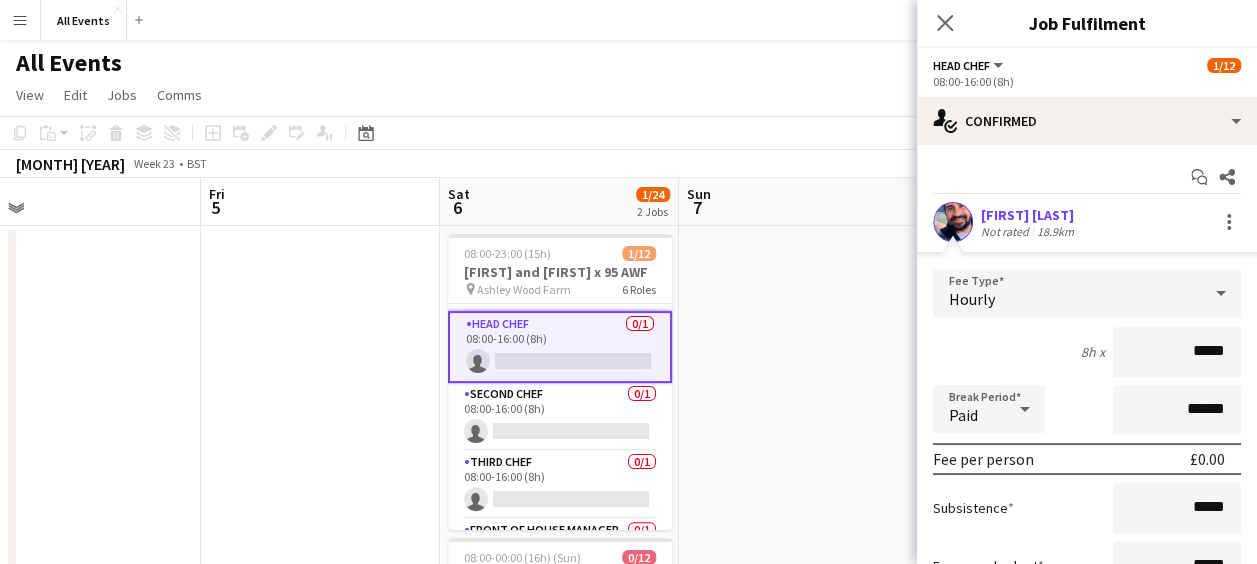 scroll, scrollTop: 189, scrollLeft: 0, axis: vertical 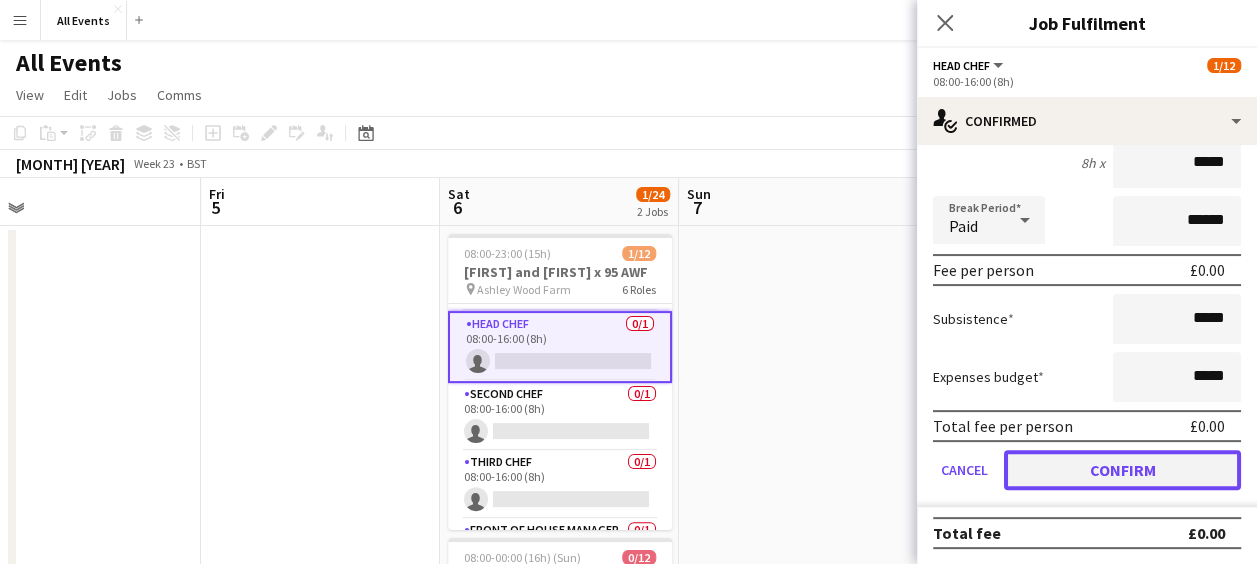 click on "Confirm" at bounding box center [1122, 470] 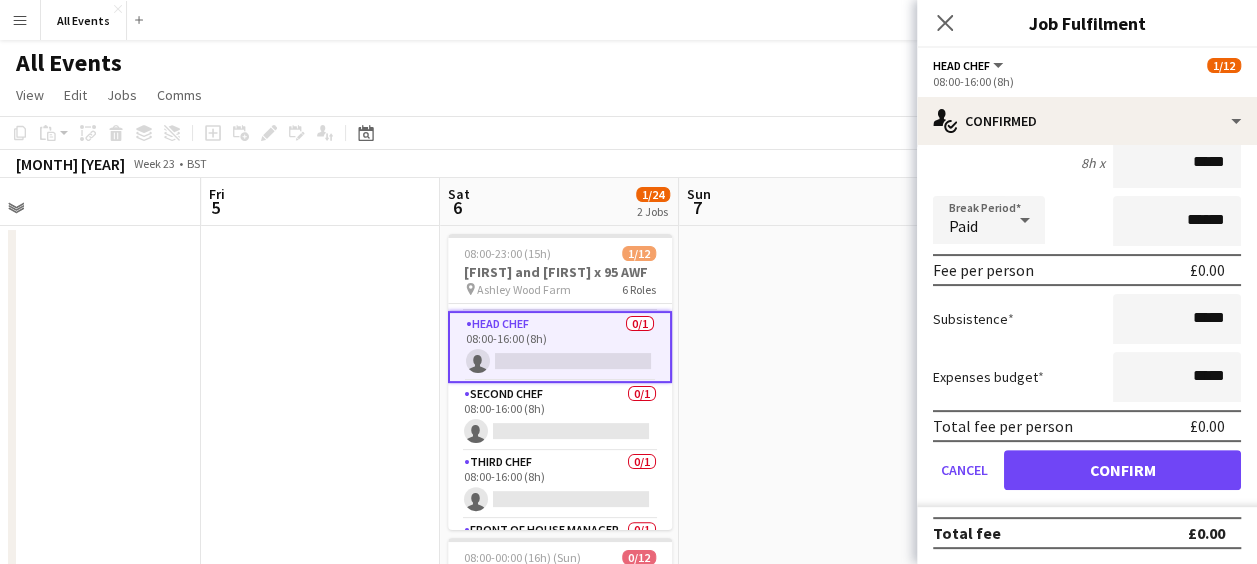 scroll, scrollTop: 0, scrollLeft: 0, axis: both 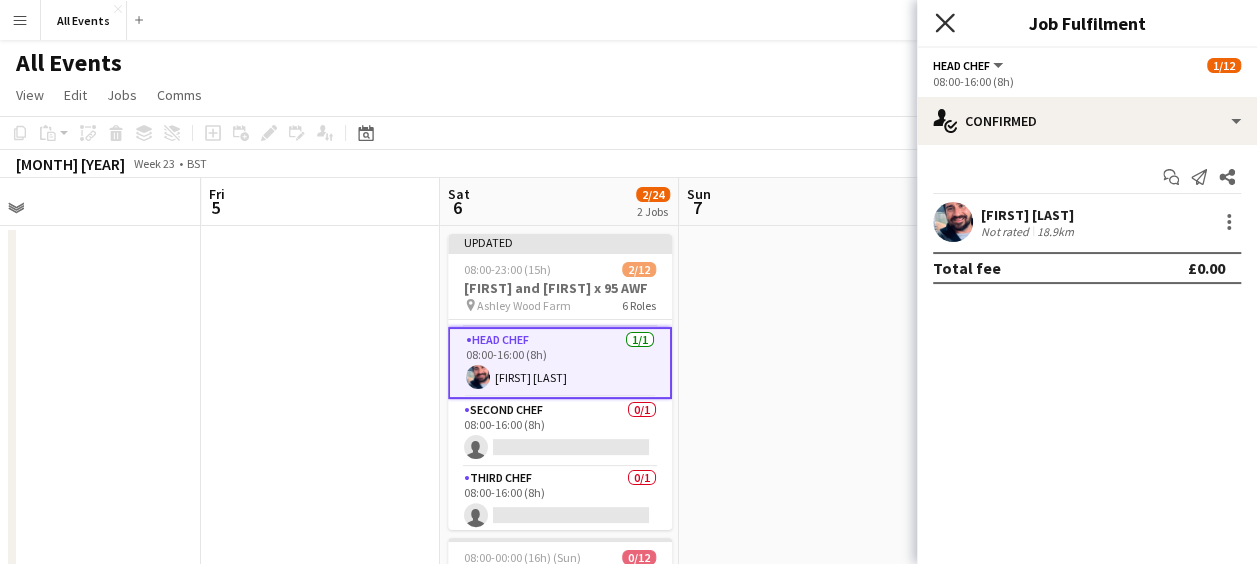 click on "Close pop-in" 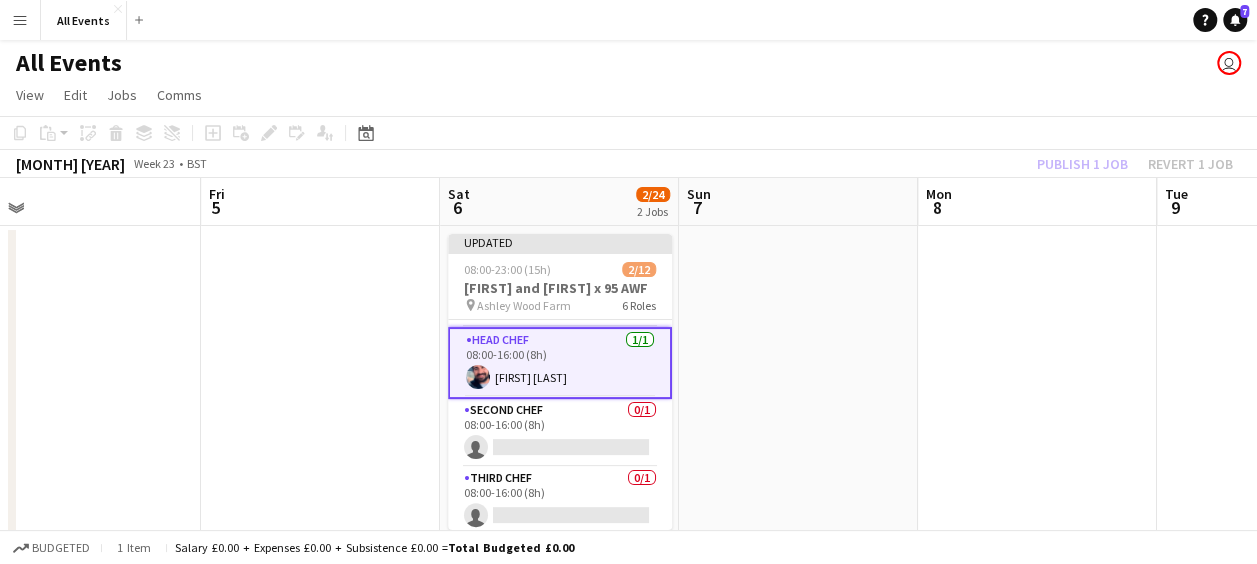 click at bounding box center [798, 702] 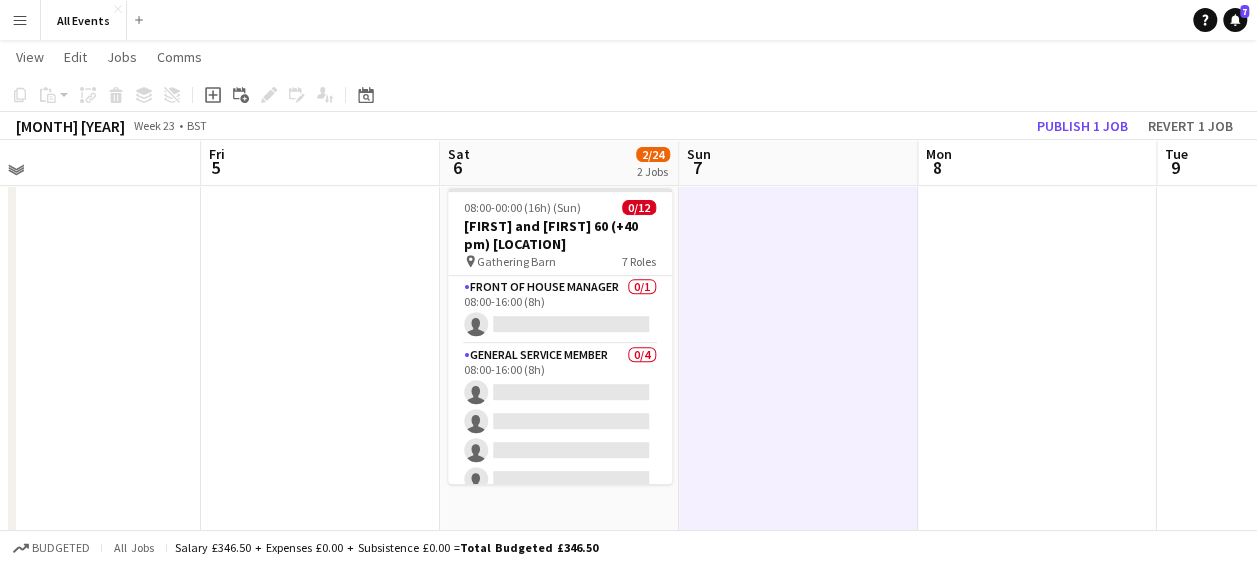 scroll, scrollTop: 364, scrollLeft: 0, axis: vertical 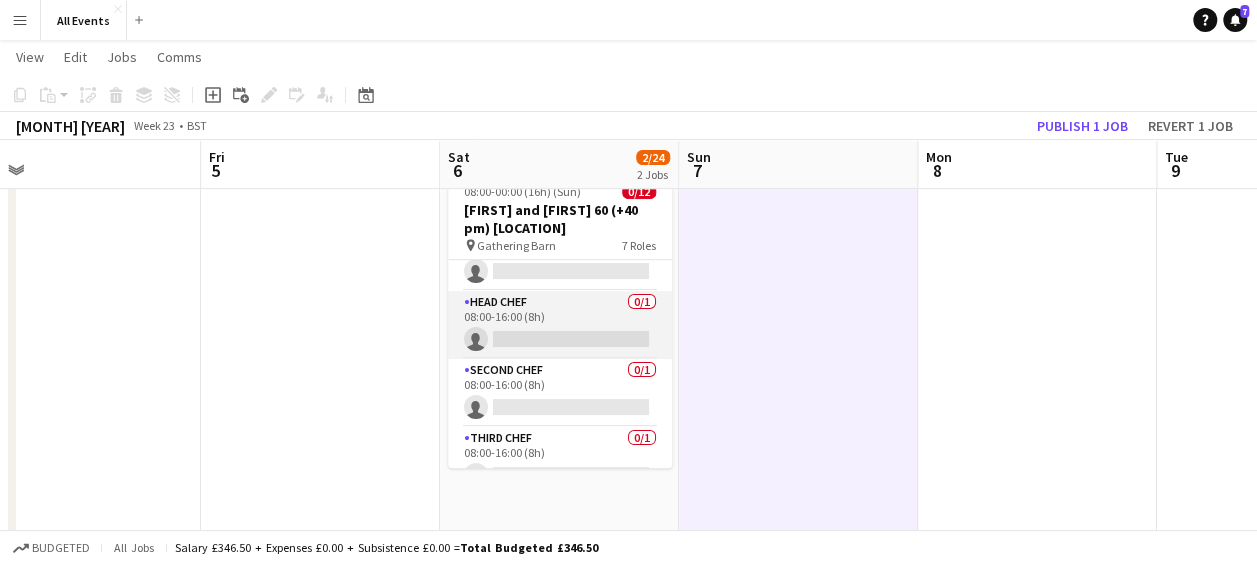 click on "Head Chef   0/1   08:00-16:00 (8h)
single-neutral-actions" at bounding box center (560, 325) 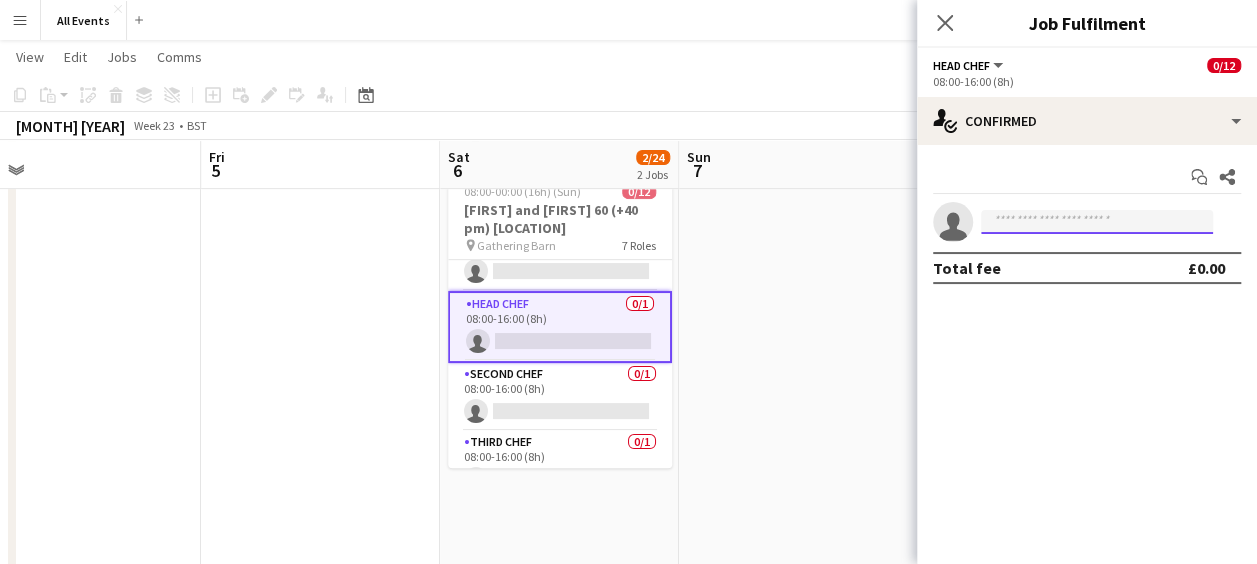 click at bounding box center (1097, 222) 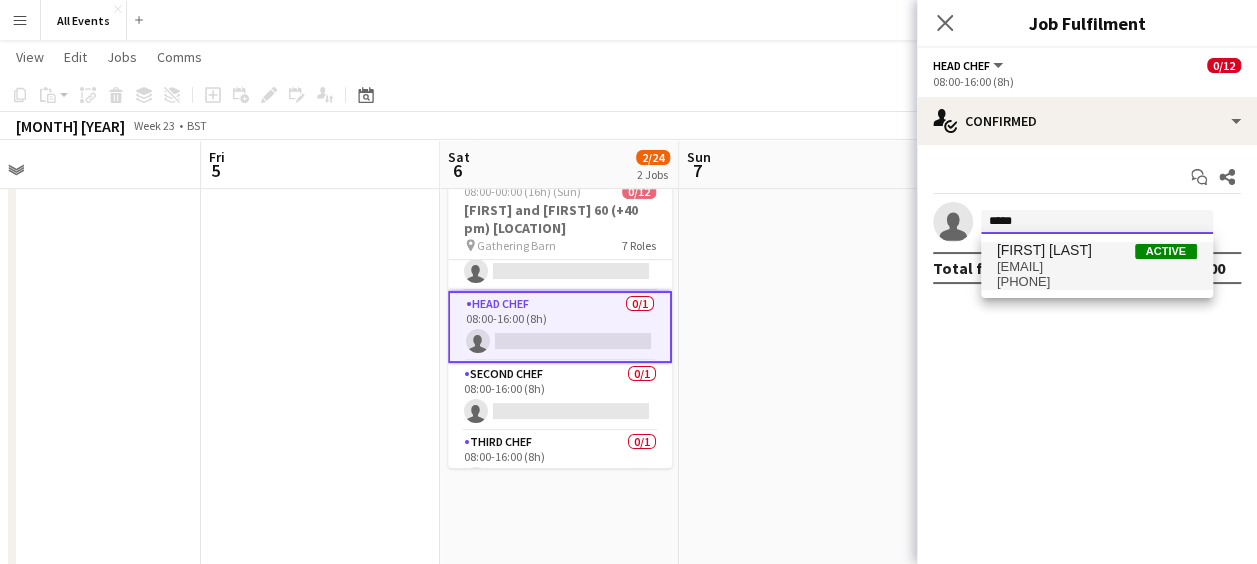 type on "*****" 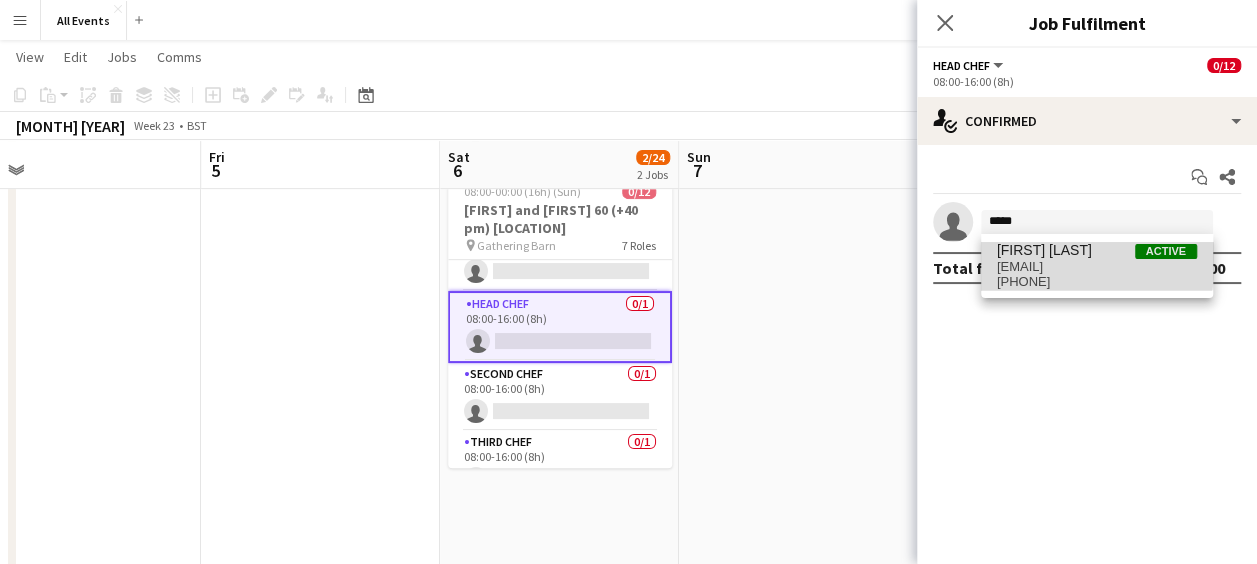 click on "[EMAIL]" at bounding box center (1097, 267) 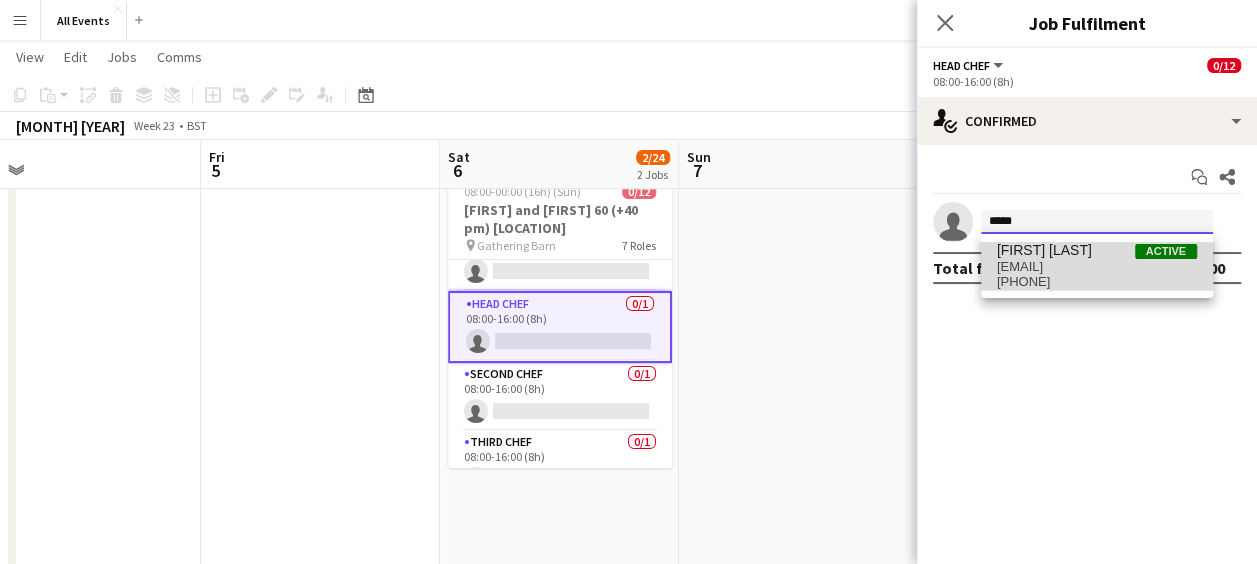 type 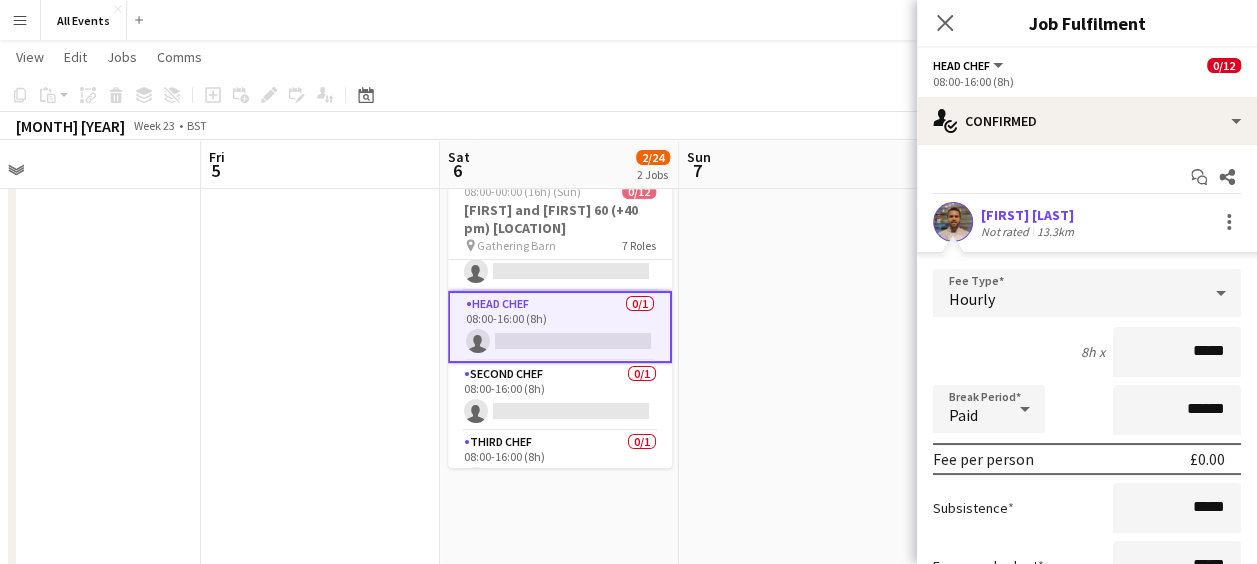scroll, scrollTop: 189, scrollLeft: 0, axis: vertical 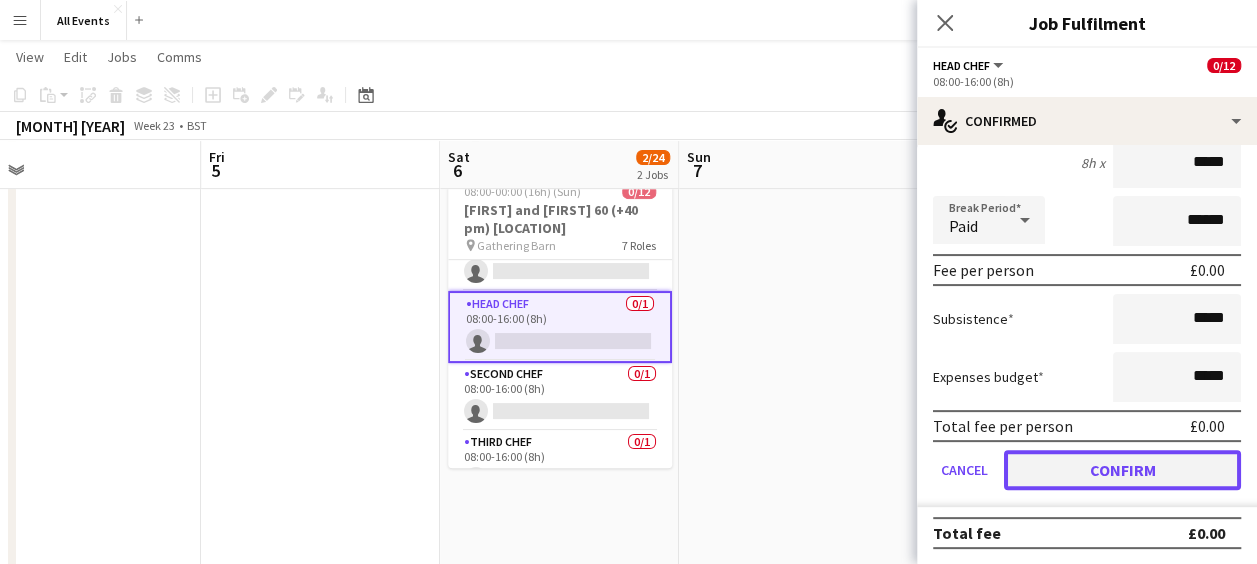 click on "Confirm" at bounding box center (1122, 470) 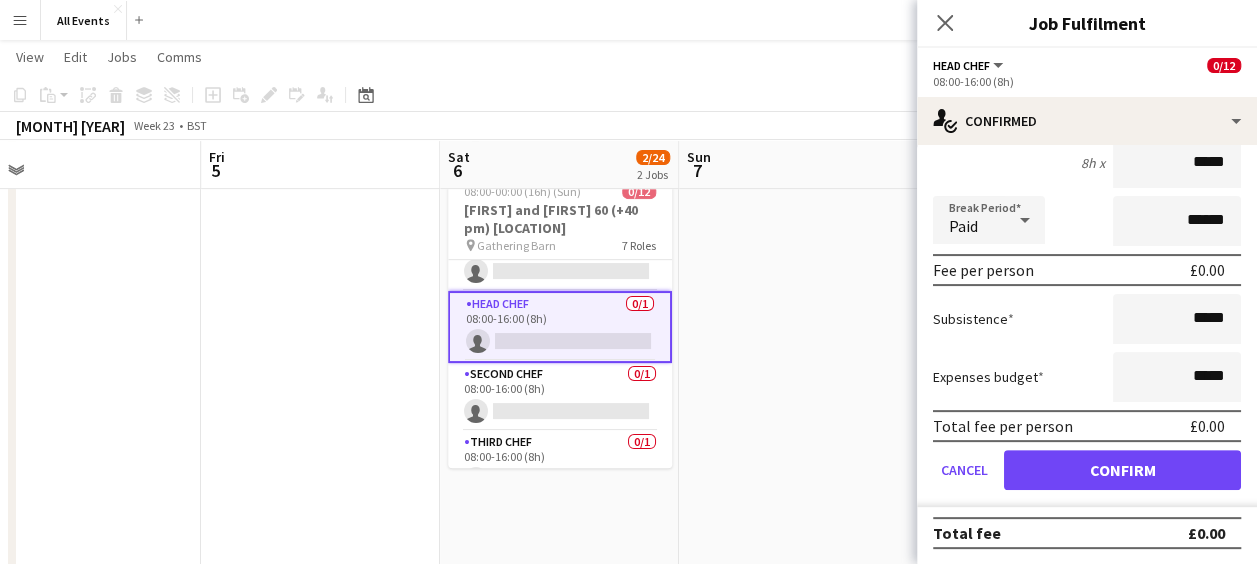 scroll, scrollTop: 0, scrollLeft: 0, axis: both 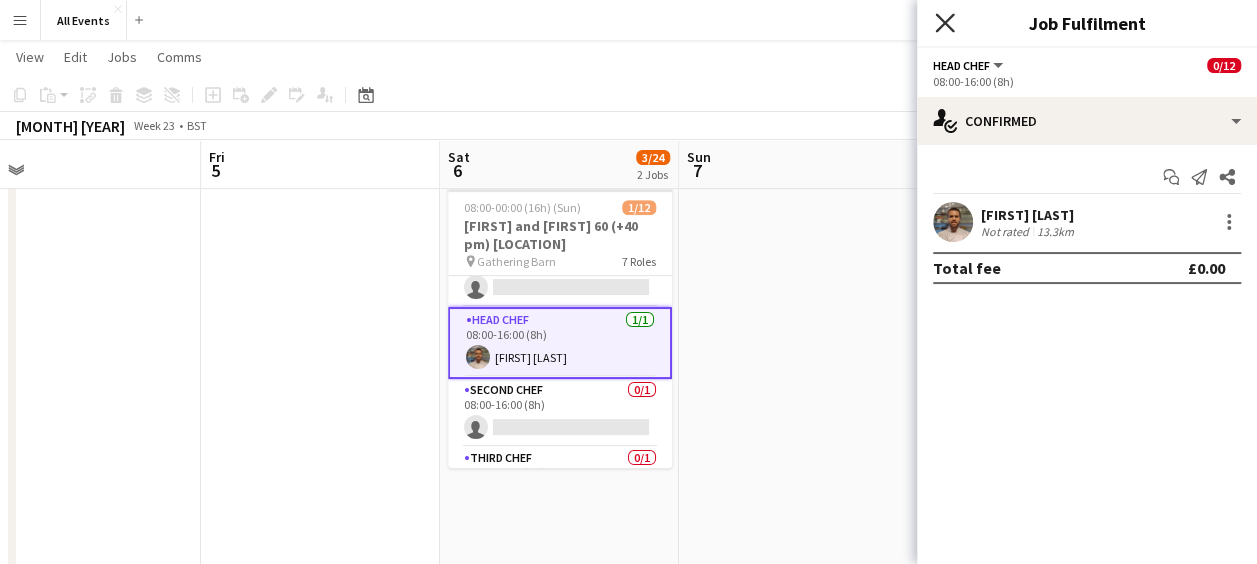 click 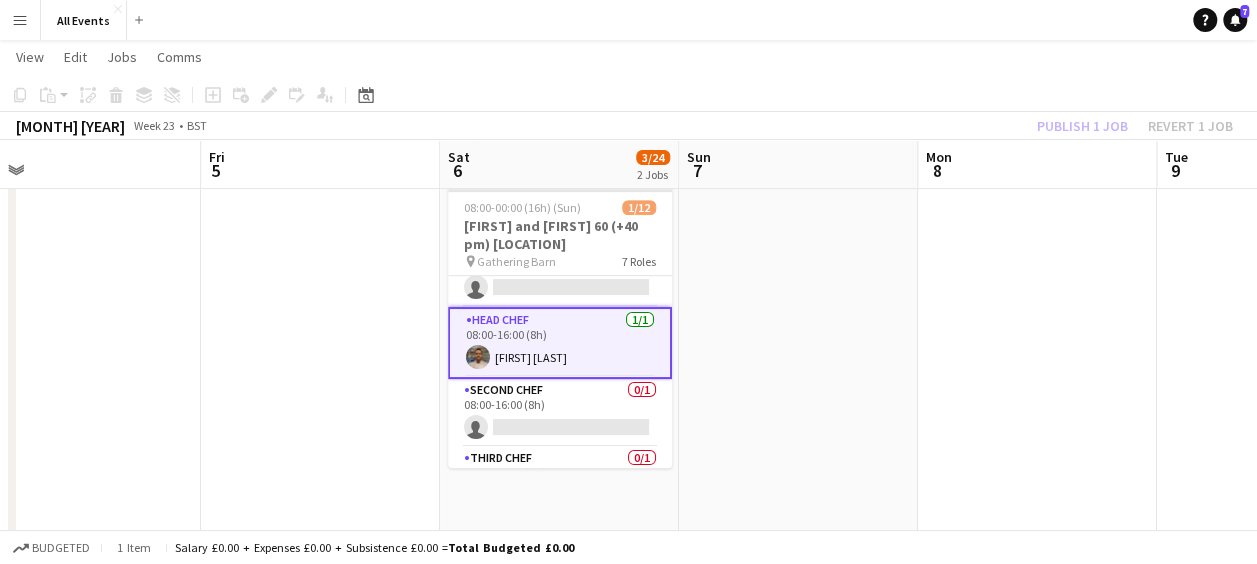 click at bounding box center [798, 336] 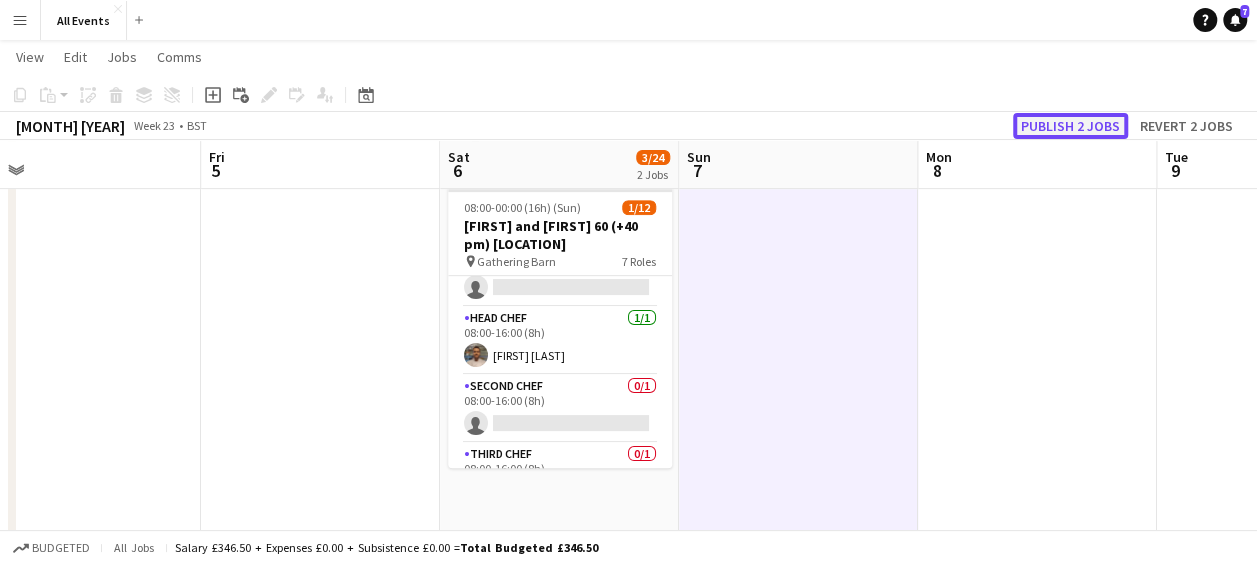 click on "Publish 2 jobs" 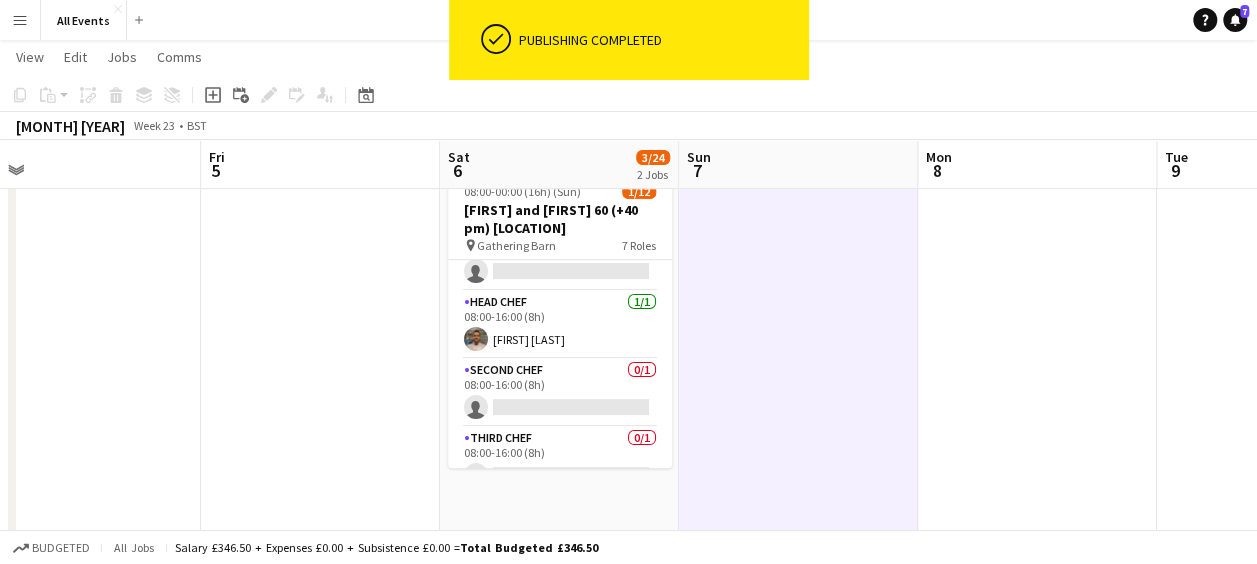 scroll, scrollTop: 0, scrollLeft: 0, axis: both 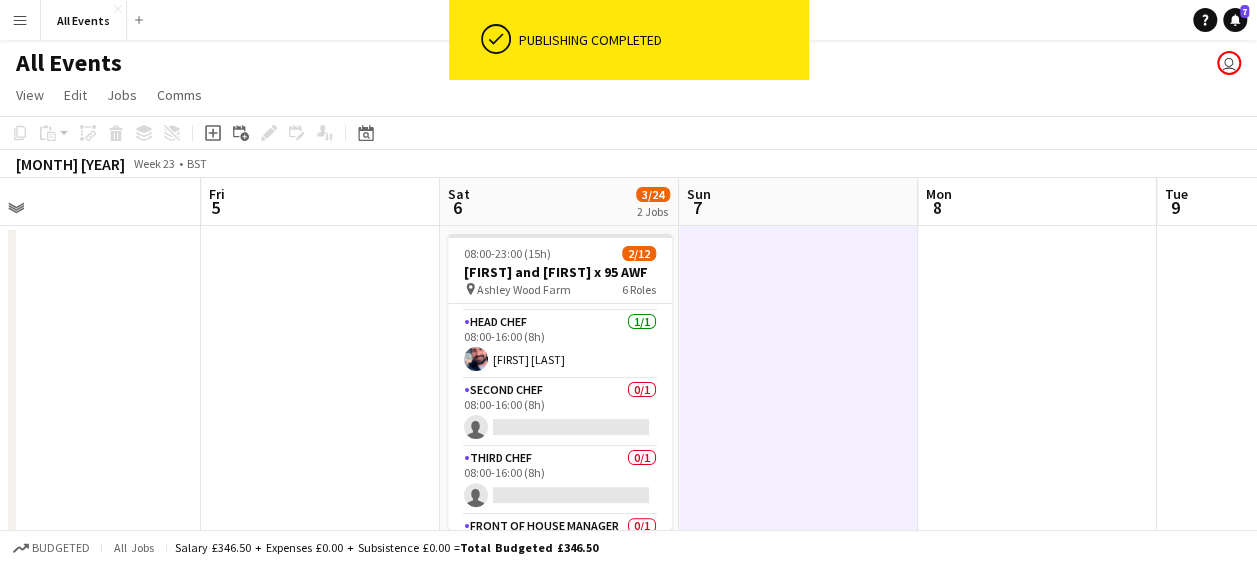 click at bounding box center (798, 702) 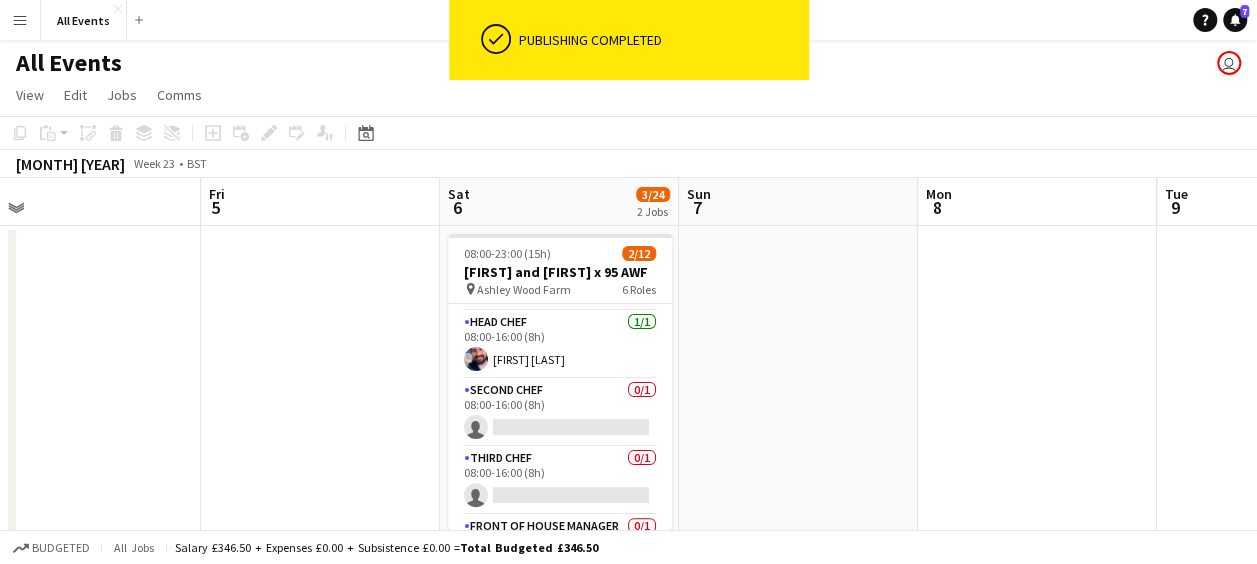 click at bounding box center [798, 702] 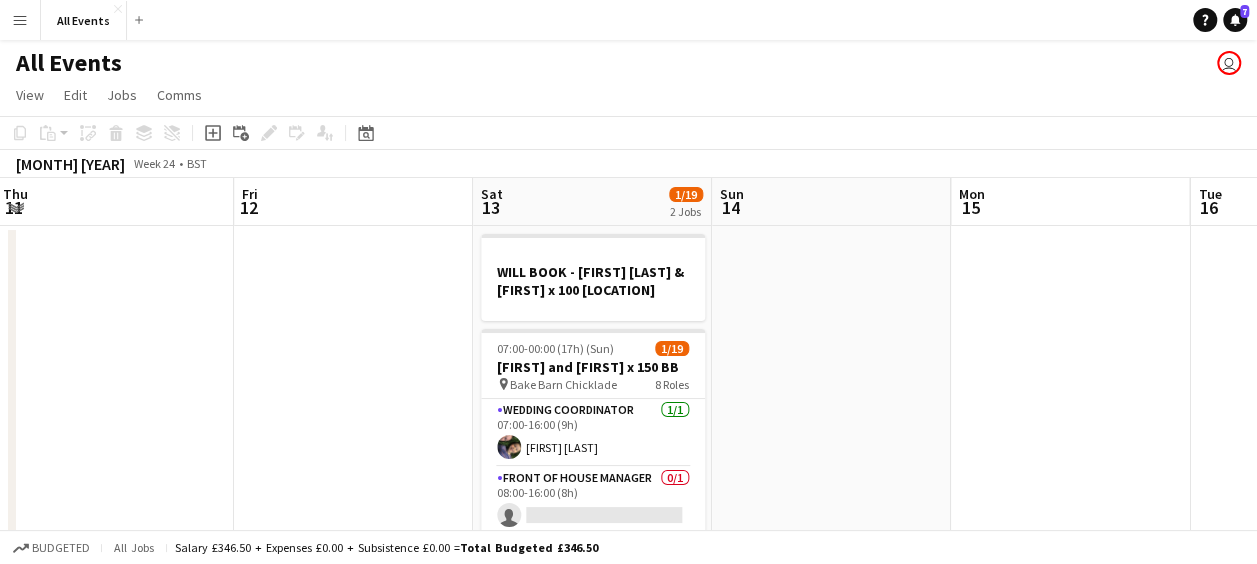 scroll, scrollTop: 0, scrollLeft: 762, axis: horizontal 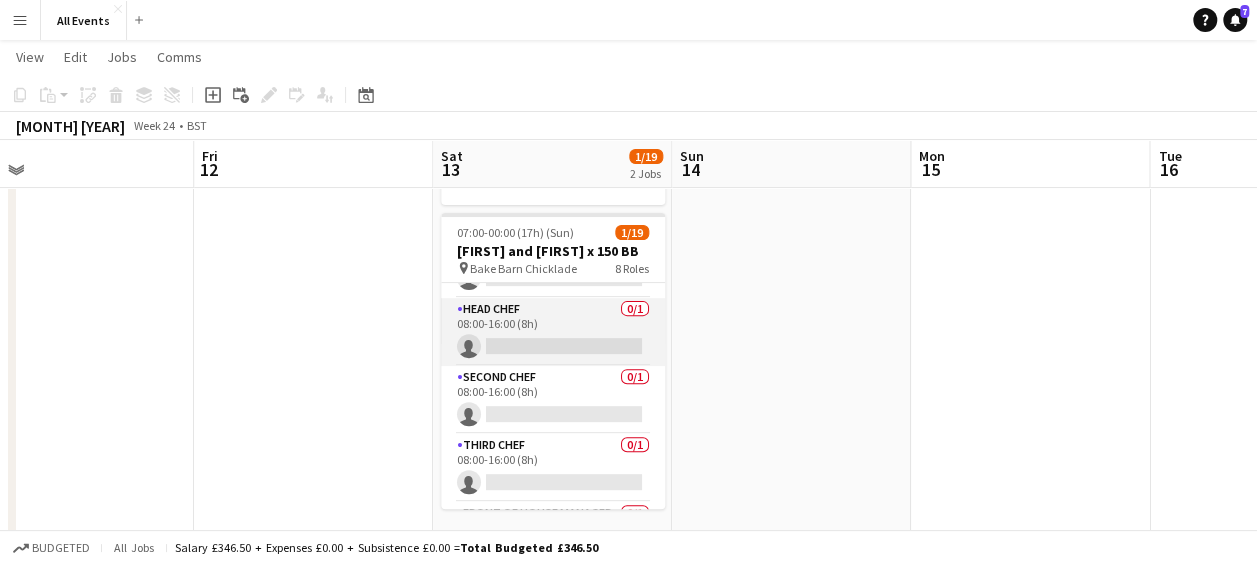 click on "Head Chef   0/1   08:00-16:00 (8h)
single-neutral-actions" at bounding box center [553, 332] 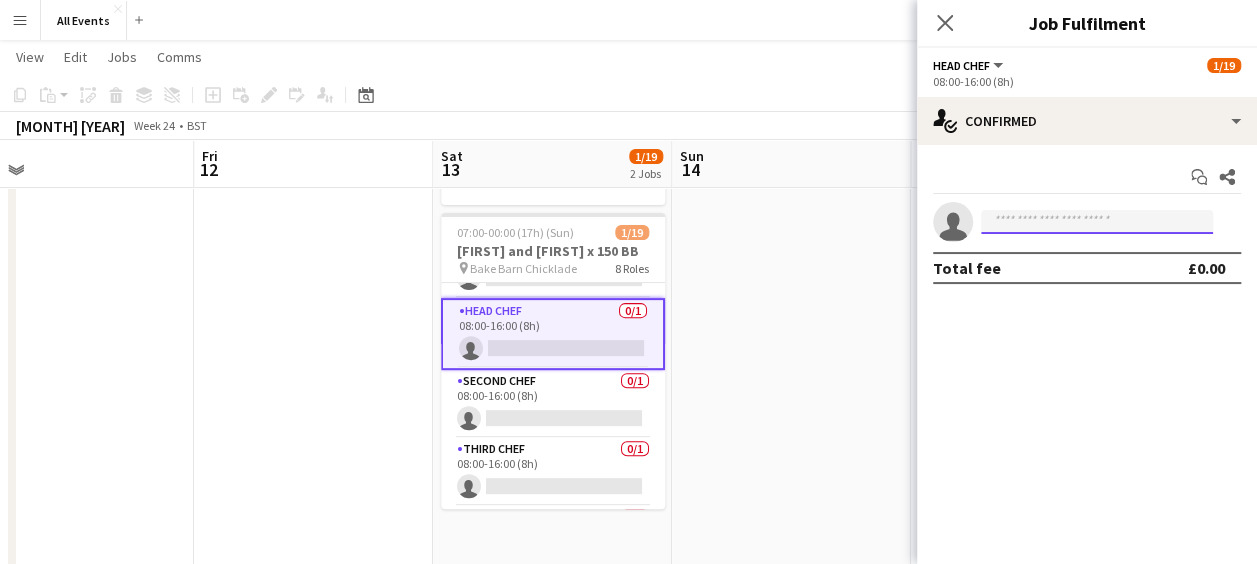 click at bounding box center [1097, 222] 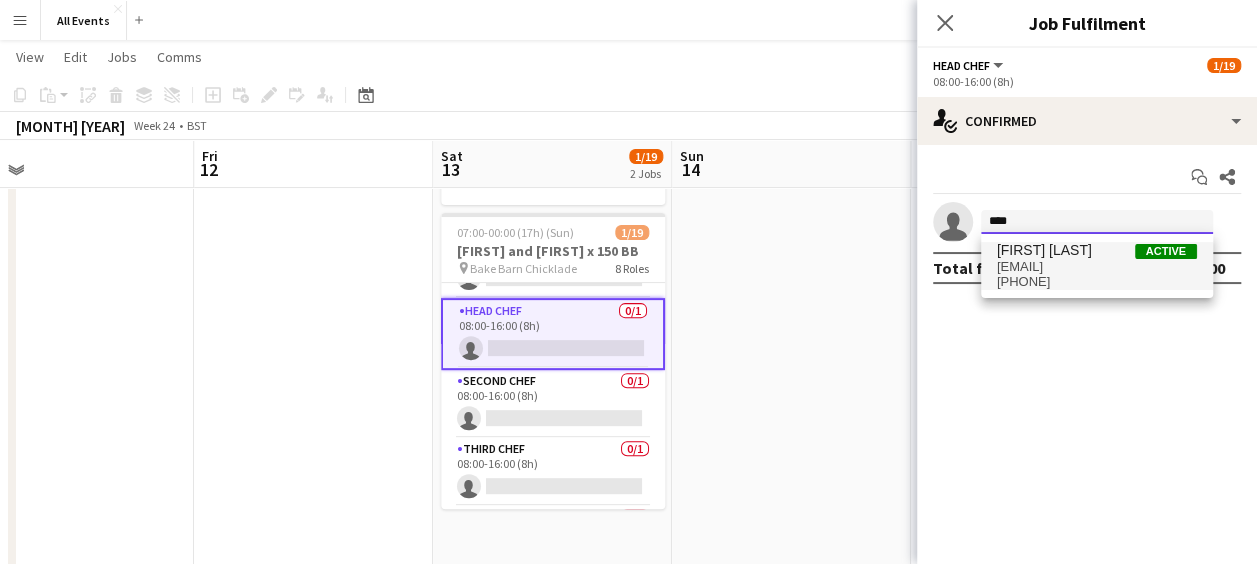 type on "****" 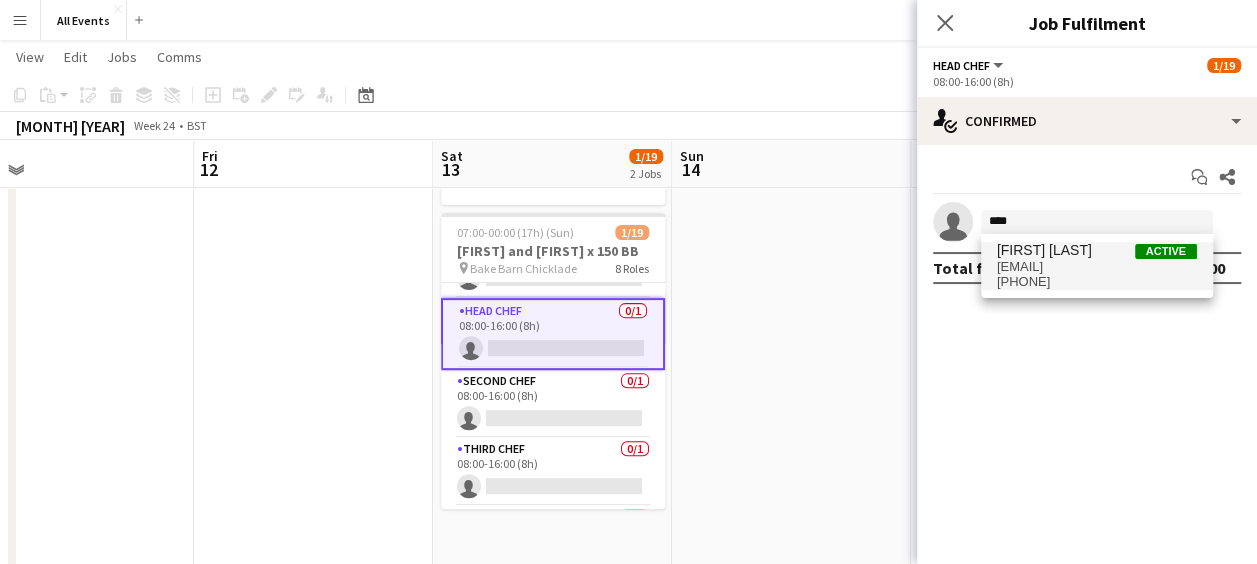 click on "[EMAIL]" at bounding box center (1097, 267) 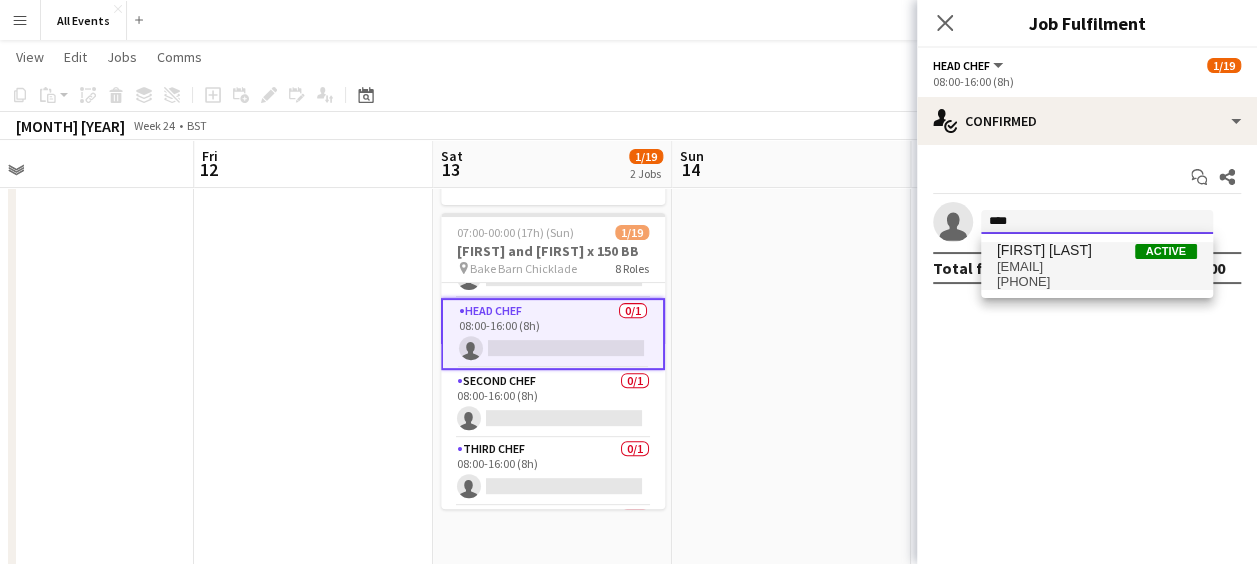 type 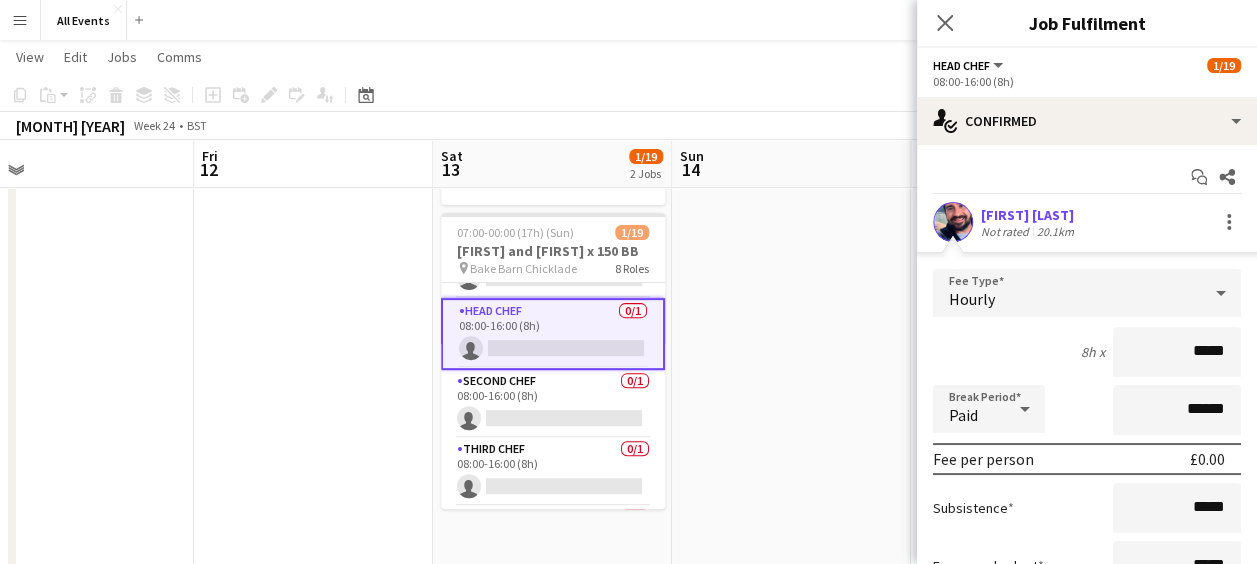scroll, scrollTop: 189, scrollLeft: 0, axis: vertical 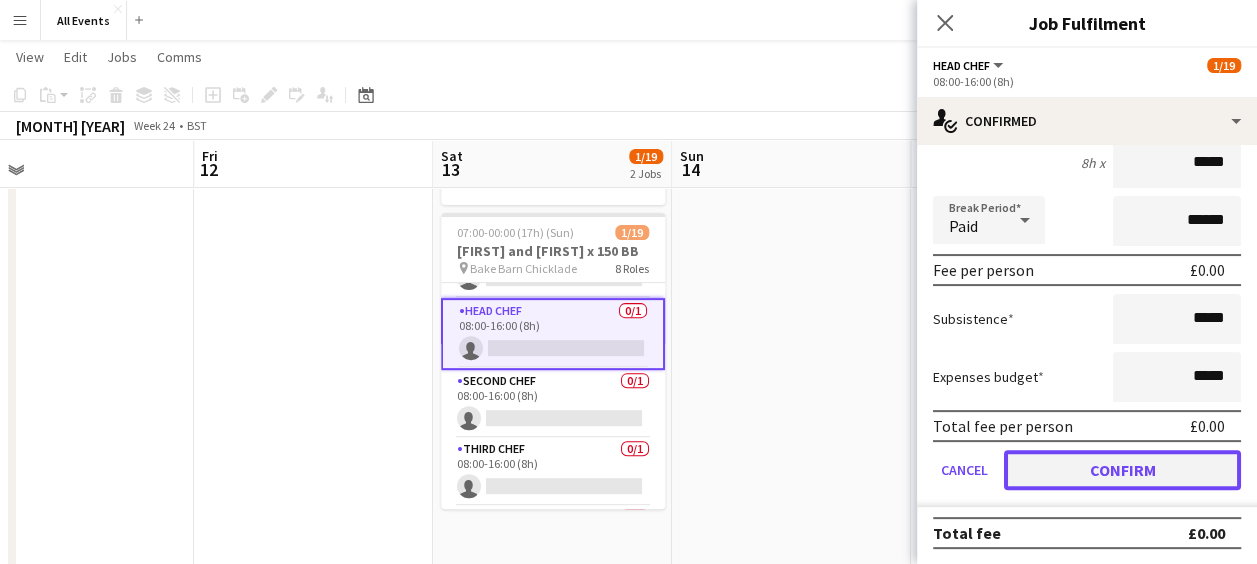 click on "Confirm" at bounding box center [1122, 470] 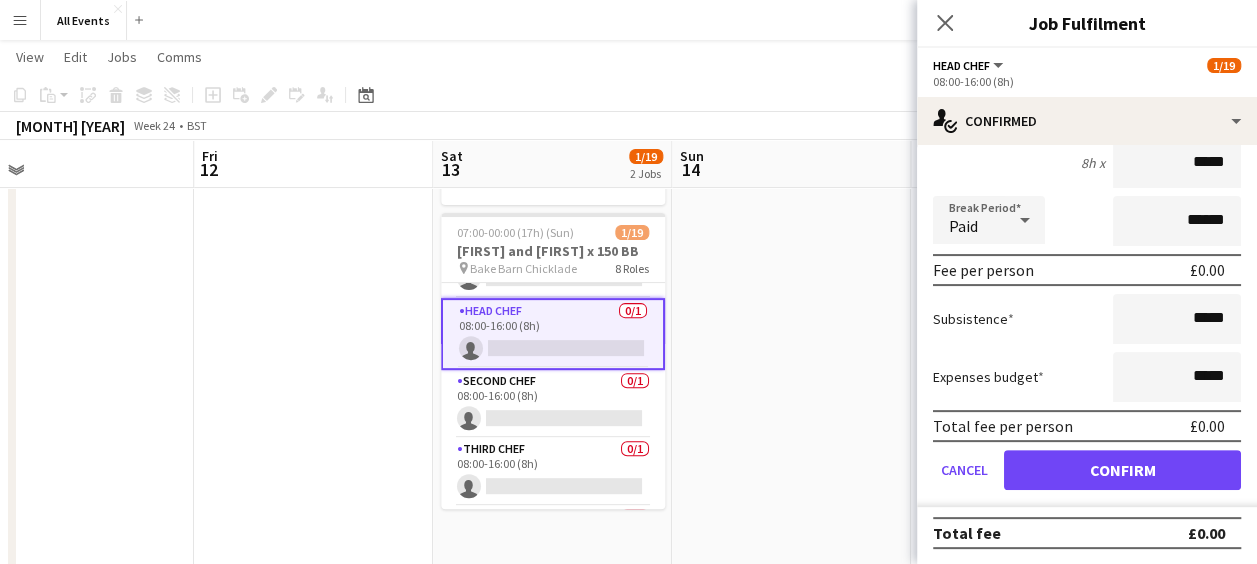 scroll, scrollTop: 0, scrollLeft: 0, axis: both 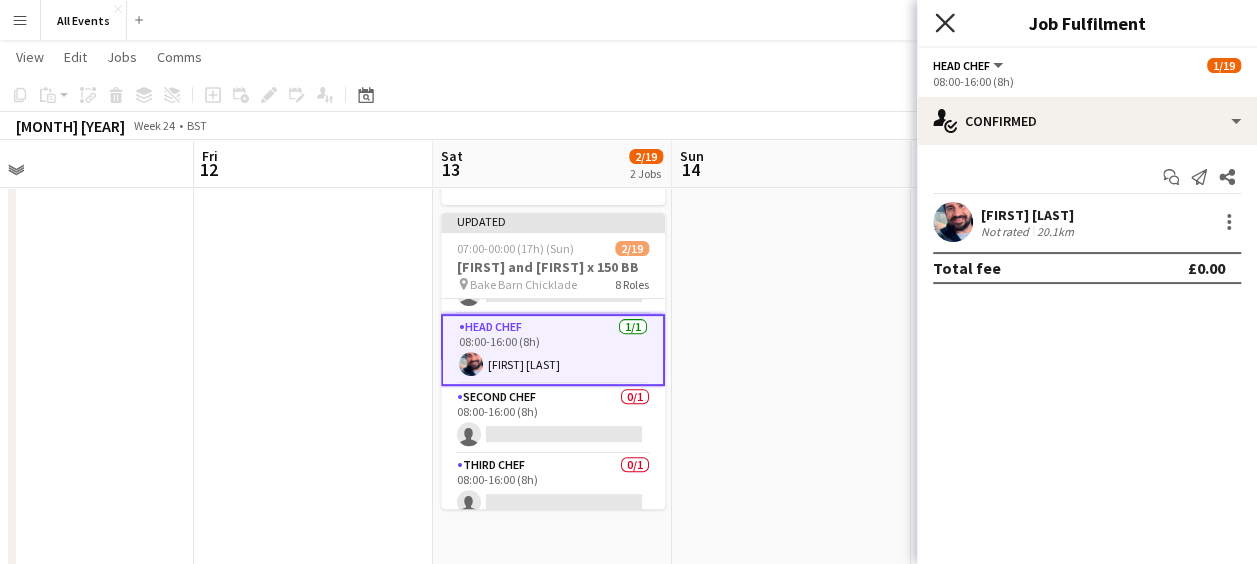 click on "Close pop-in" 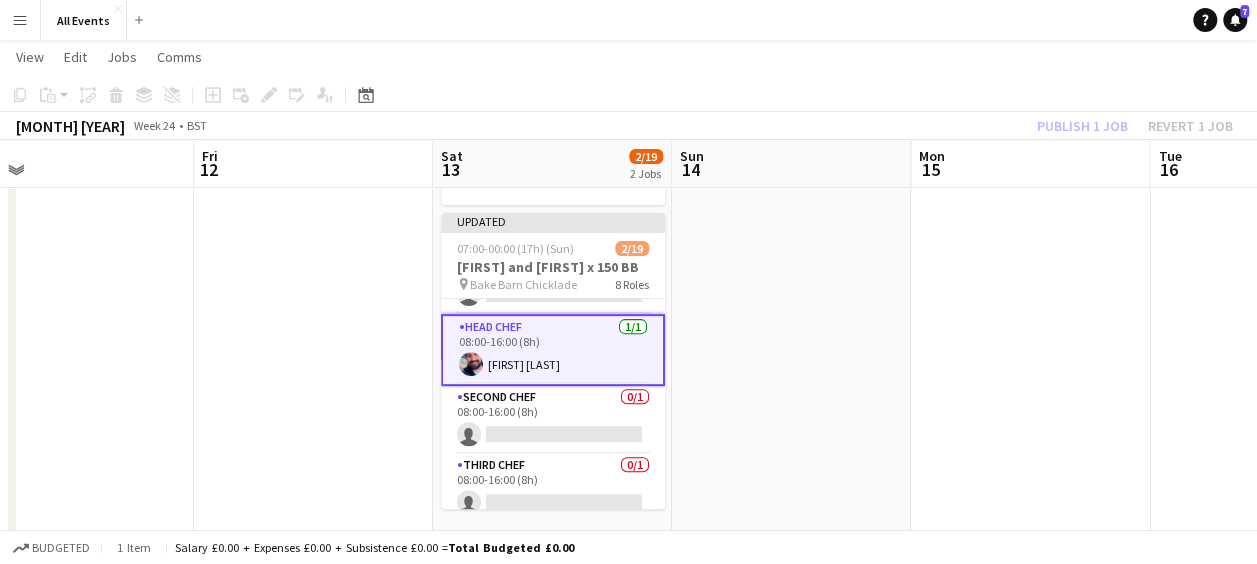 click at bounding box center (1030, 586) 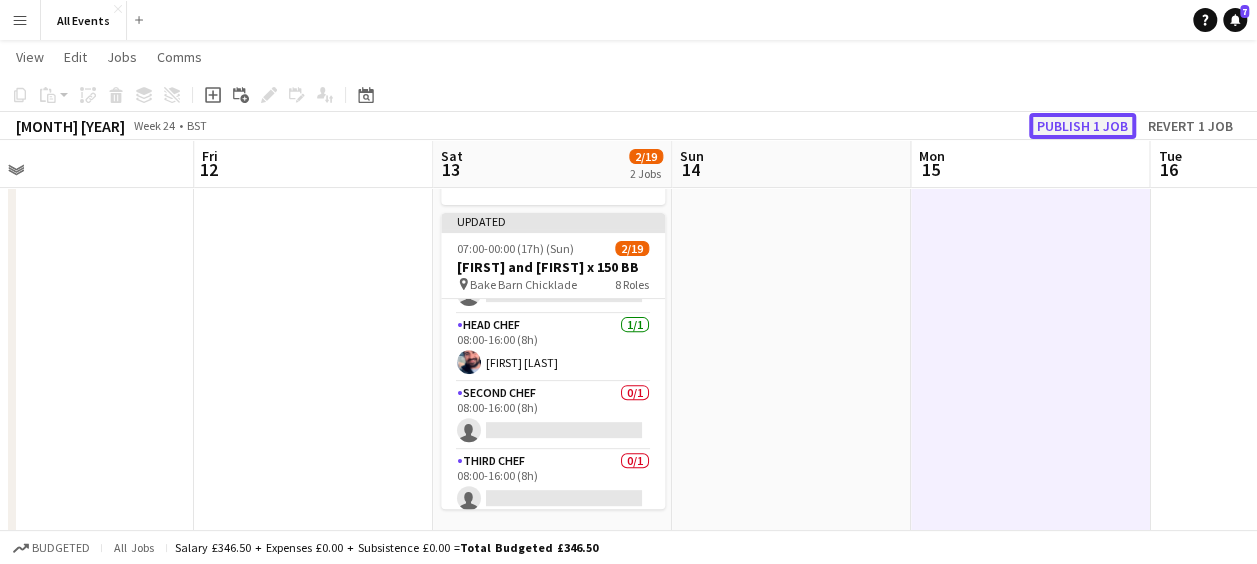click on "Publish 1 job" 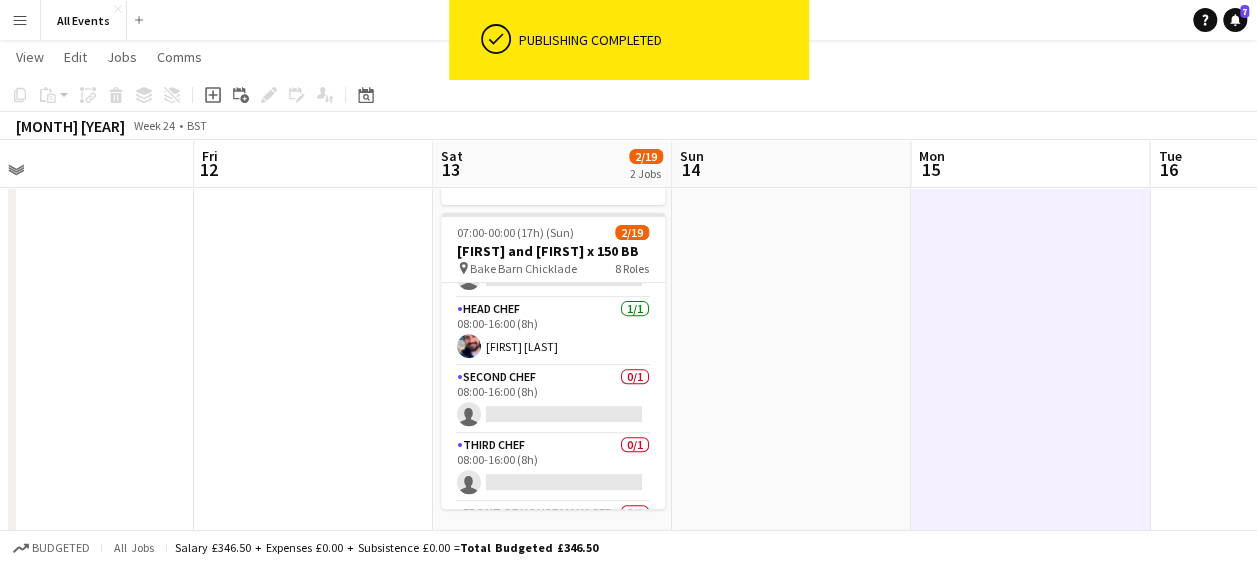 scroll, scrollTop: 0, scrollLeft: 0, axis: both 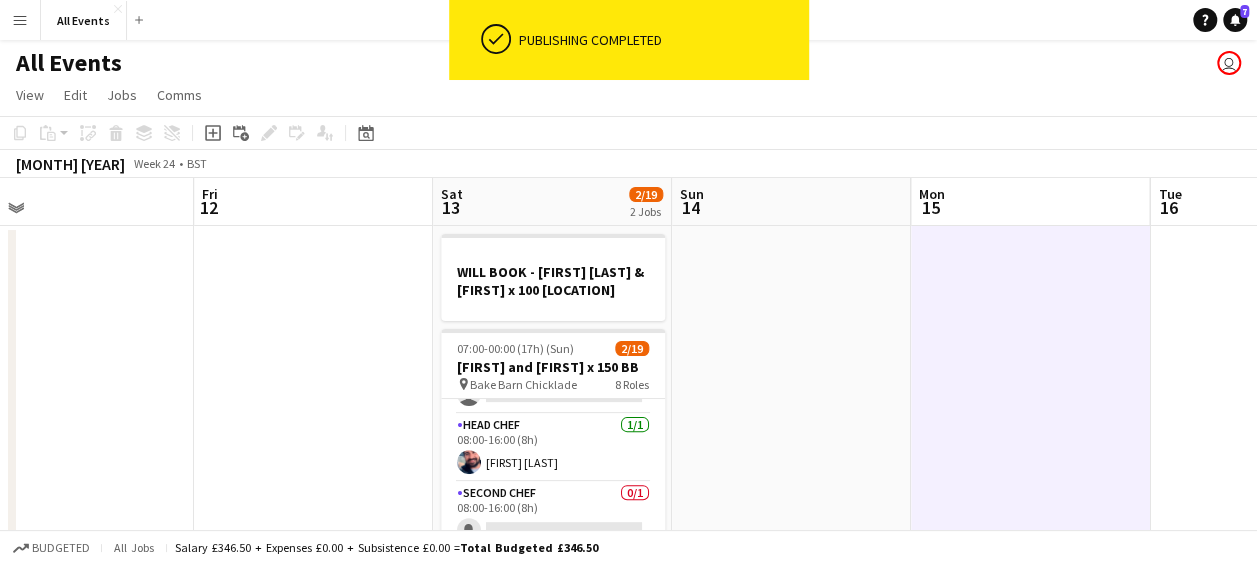 click at bounding box center (791, 702) 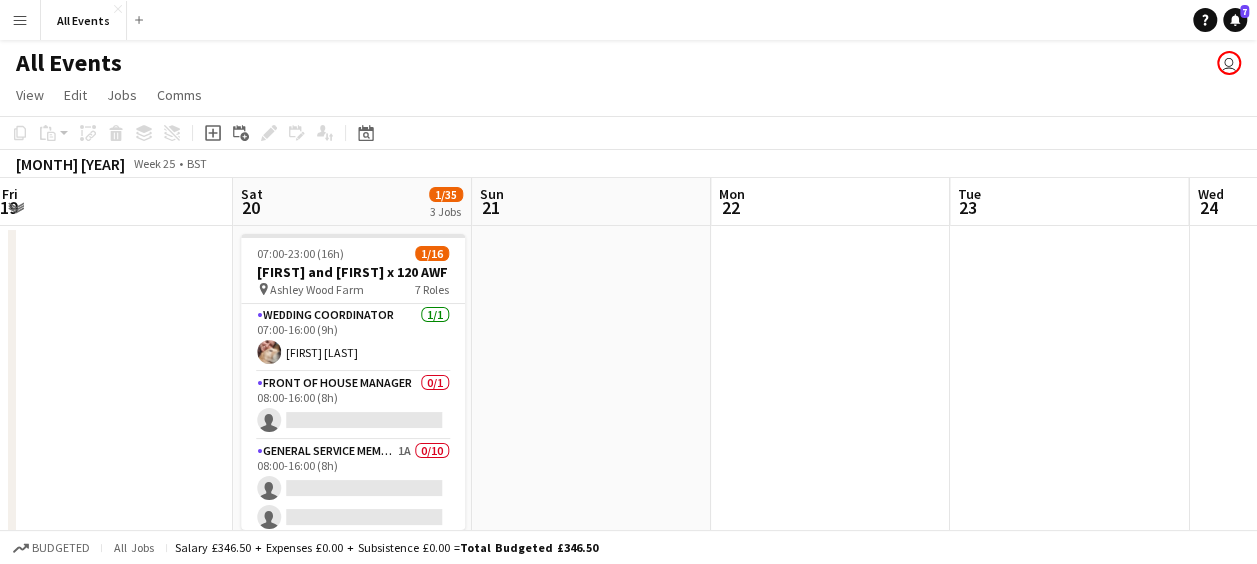 scroll, scrollTop: 0, scrollLeft: 730, axis: horizontal 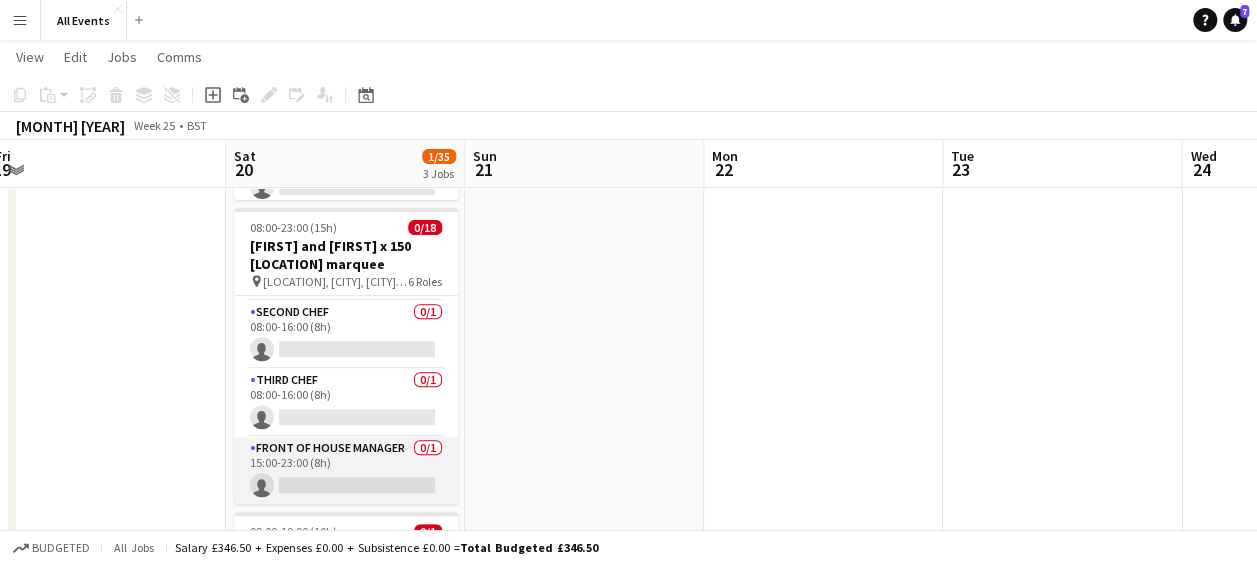 click on "Front of House Manager   0/1   15:00-23:00 (8h)
single-neutral-actions" at bounding box center [346, 471] 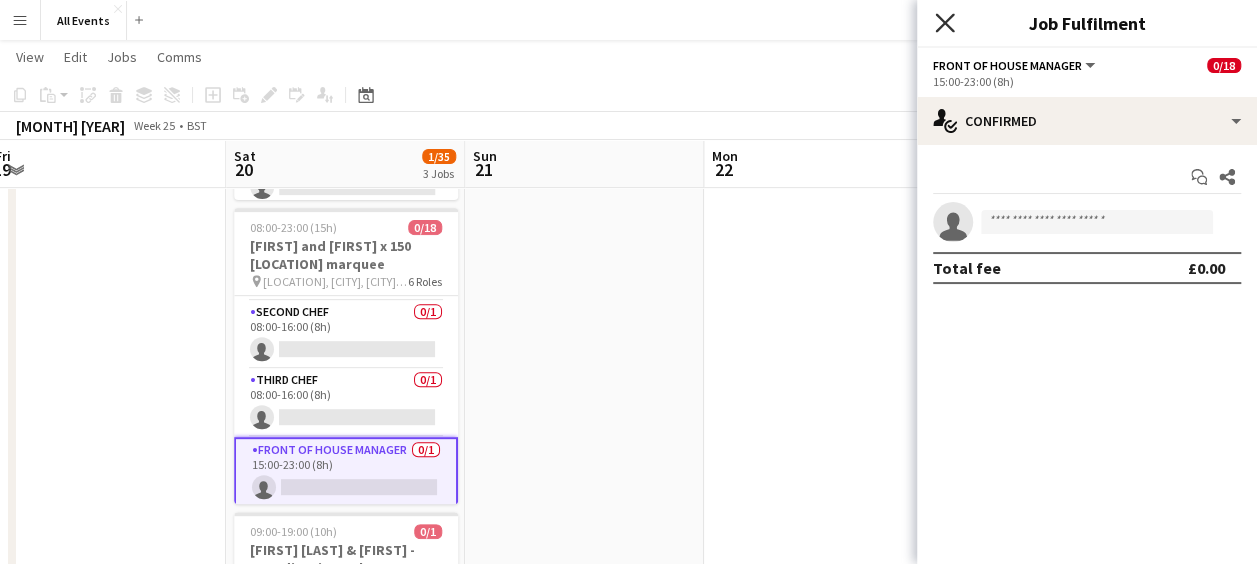 click on "Close pop-in" 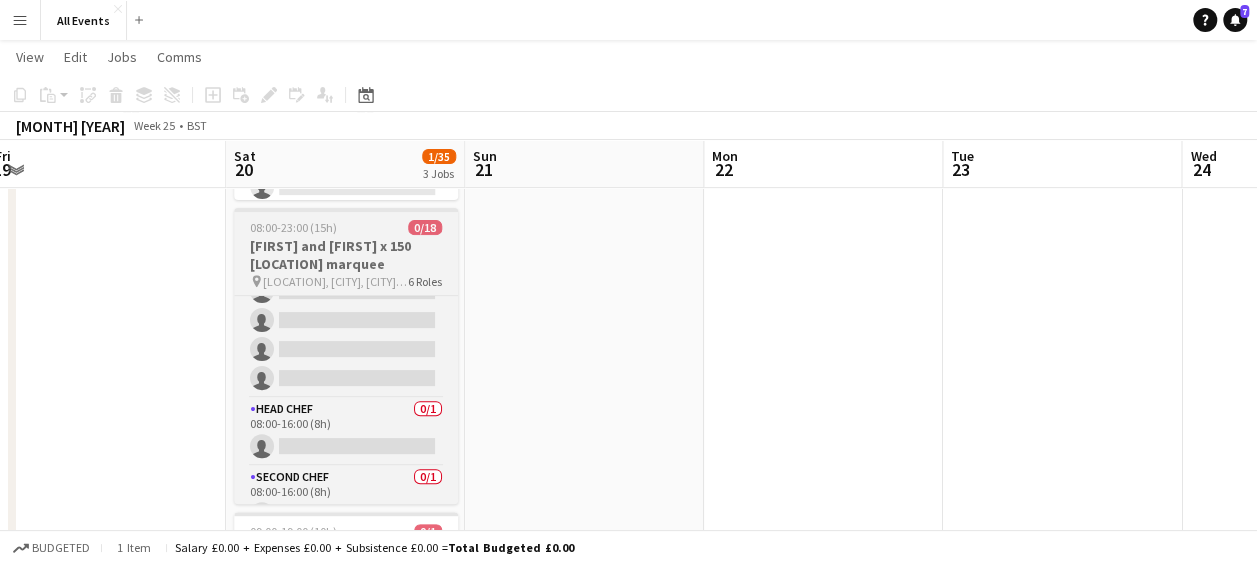 scroll, scrollTop: 363, scrollLeft: 0, axis: vertical 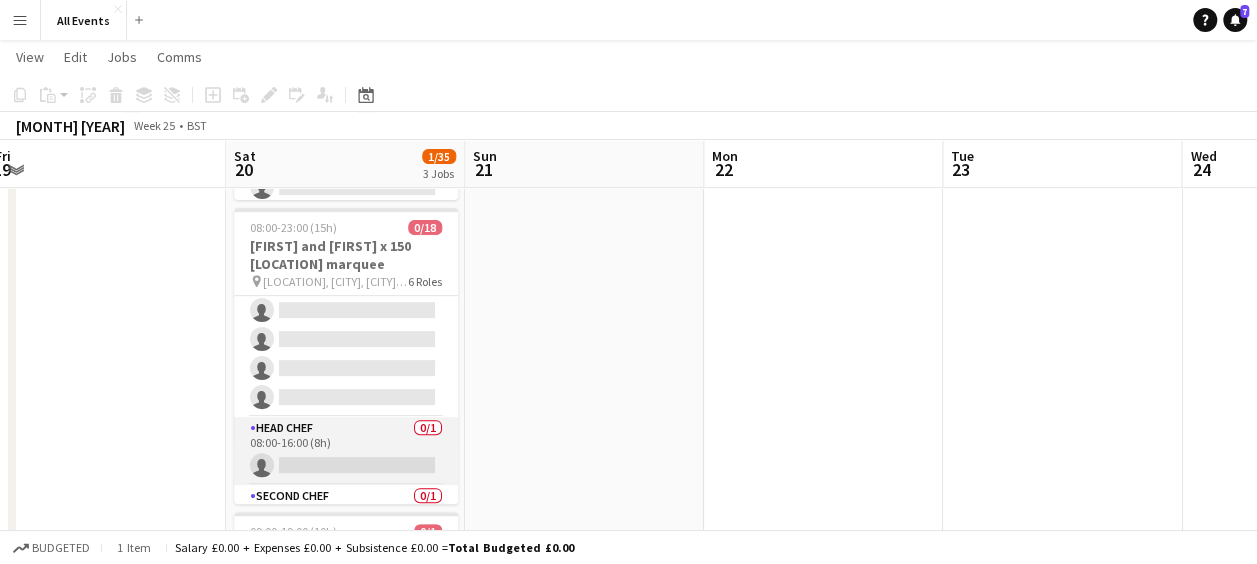 click on "Head Chef   0/1   08:00-16:00 (8h)
single-neutral-actions" at bounding box center (346, 451) 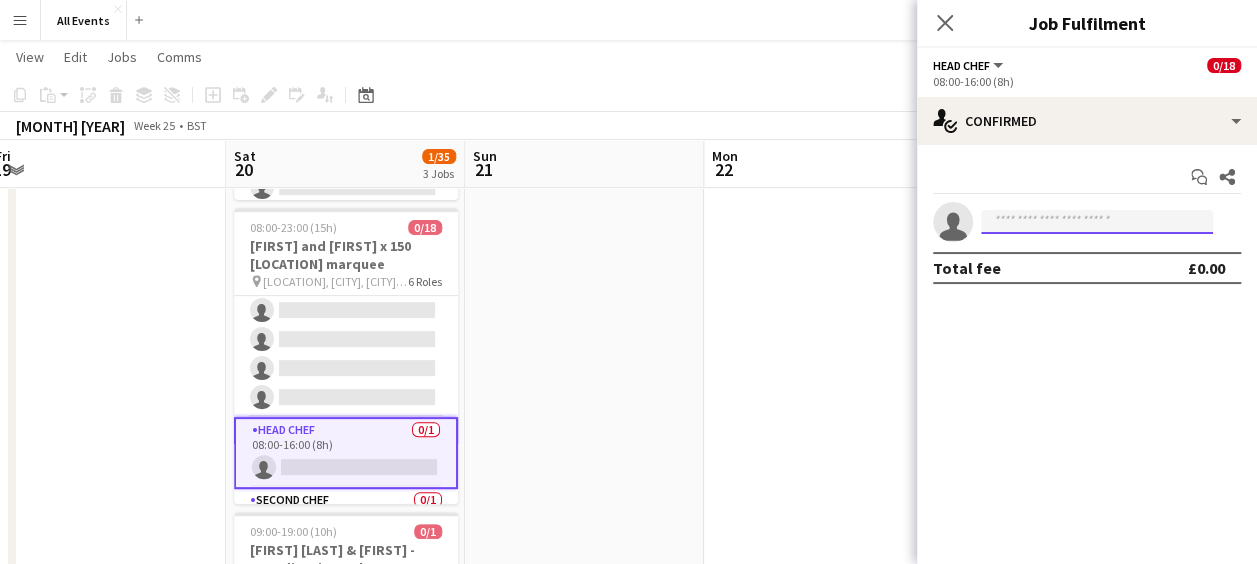 click at bounding box center (1097, 222) 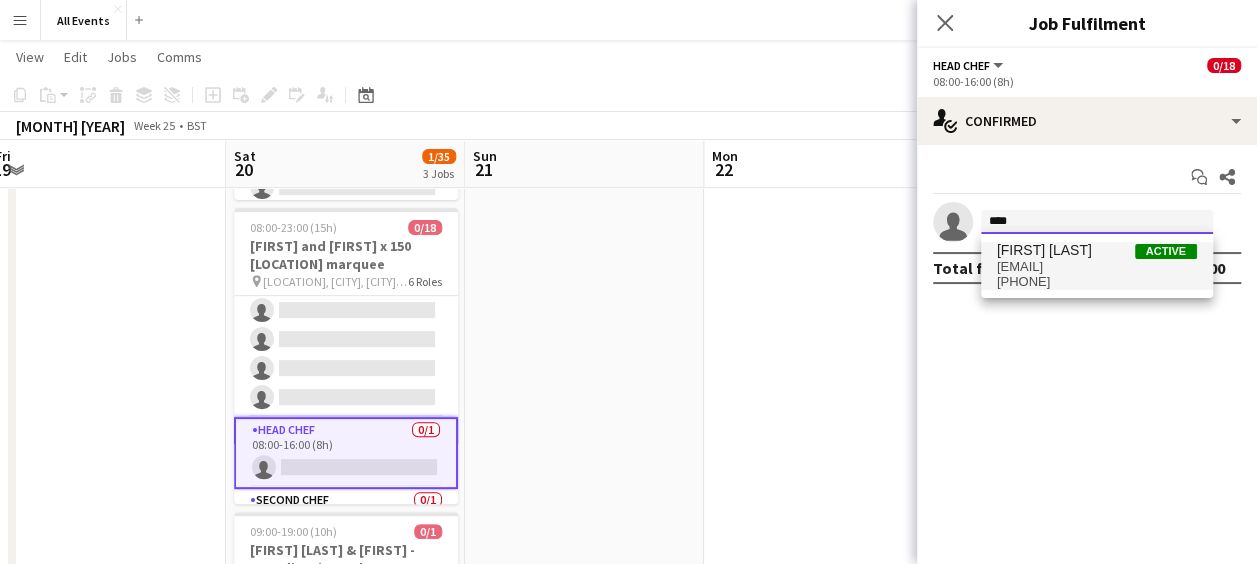 type on "****" 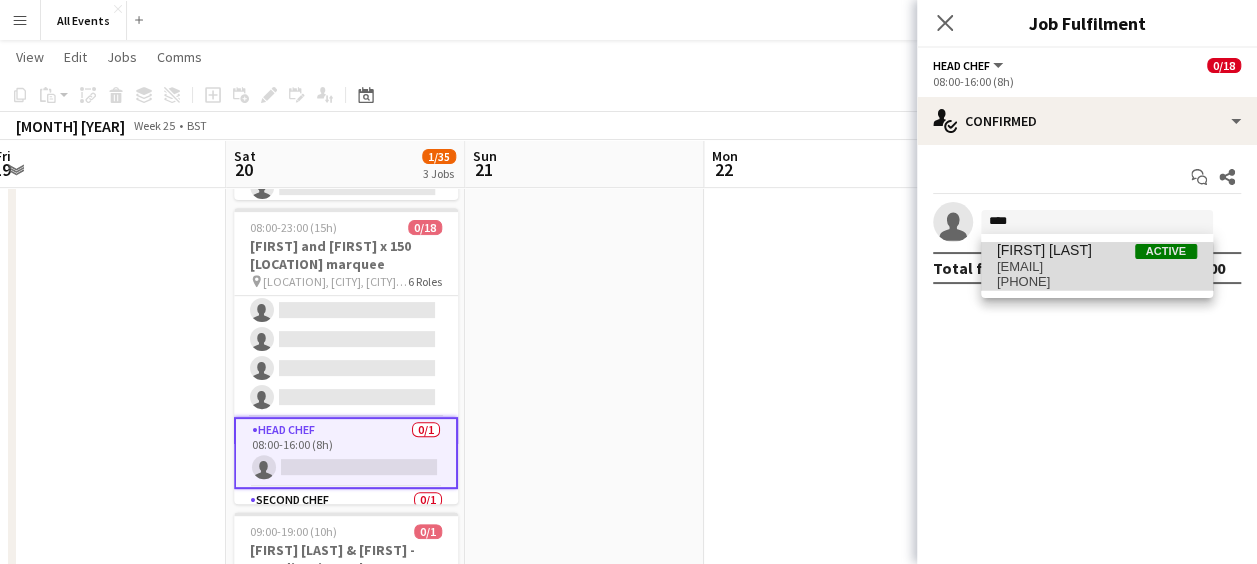 click on "[PHONE]" at bounding box center (1097, 282) 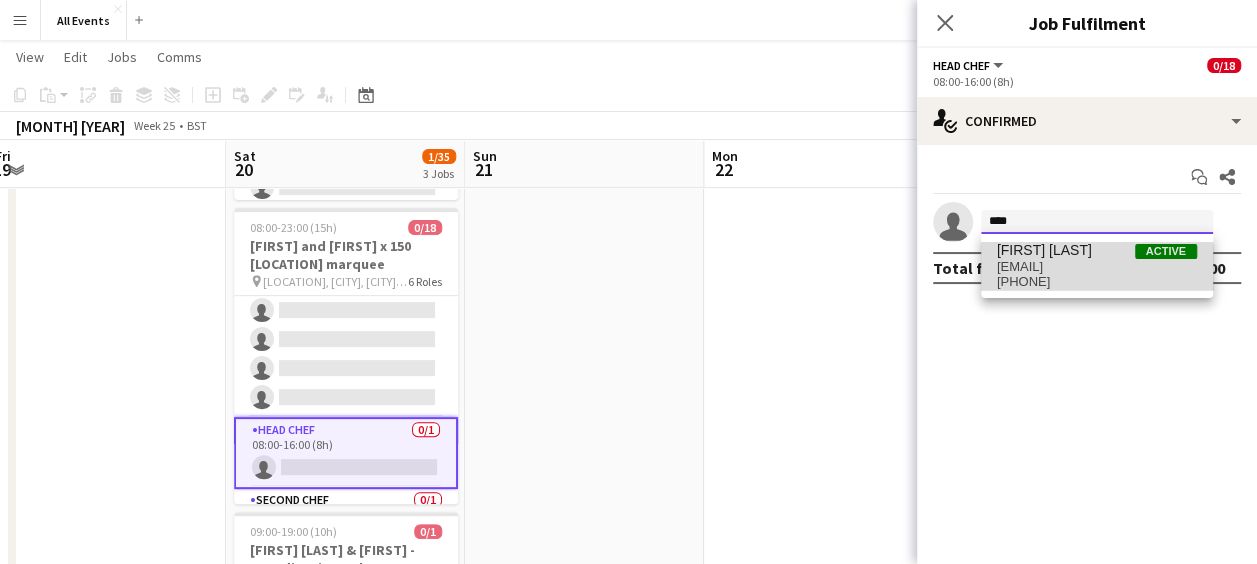 type 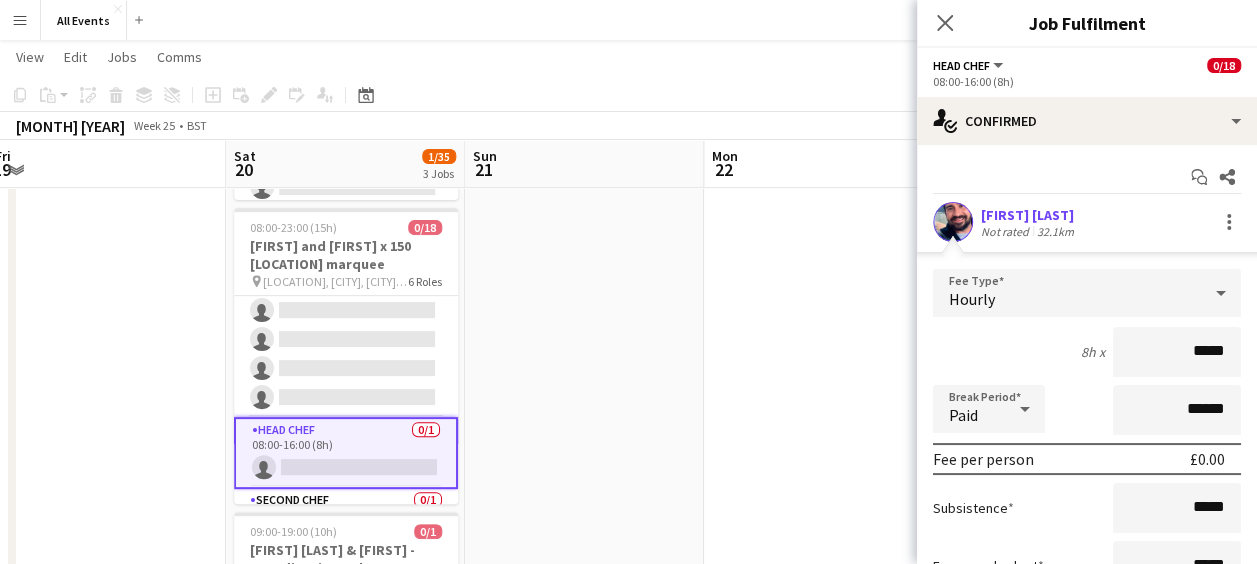 scroll, scrollTop: 189, scrollLeft: 0, axis: vertical 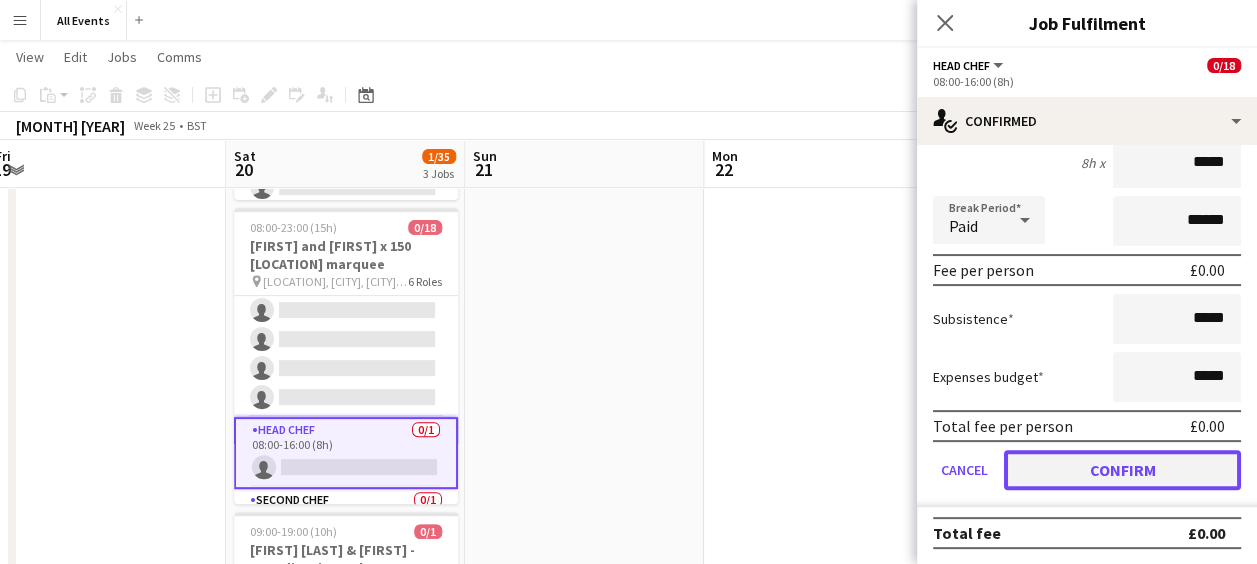 click on "Confirm" at bounding box center [1122, 470] 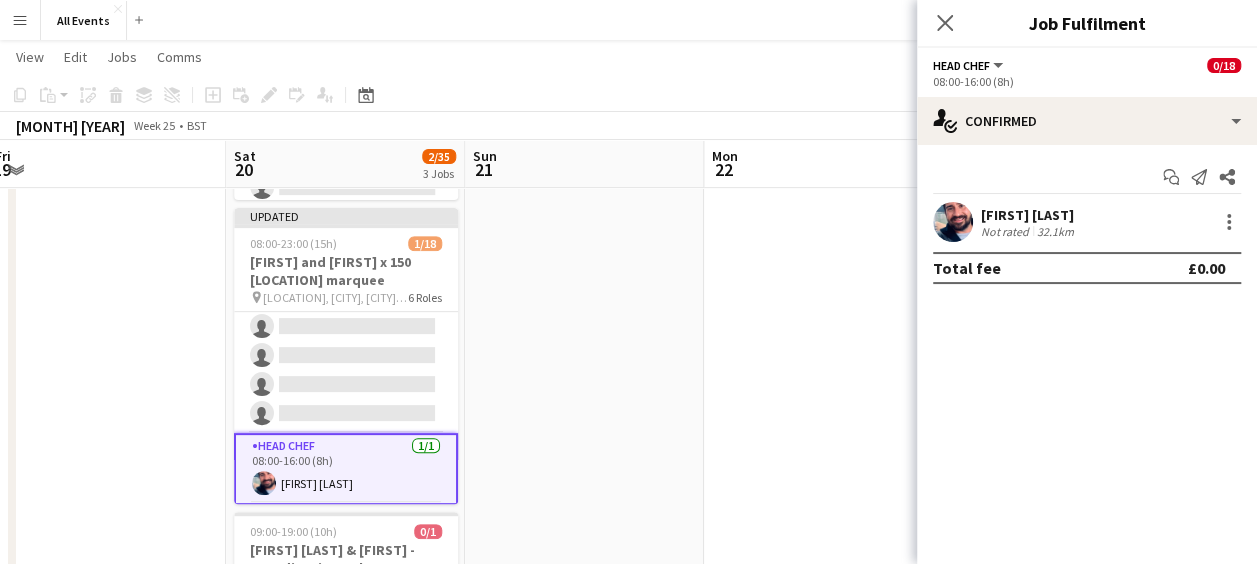 scroll, scrollTop: 0, scrollLeft: 0, axis: both 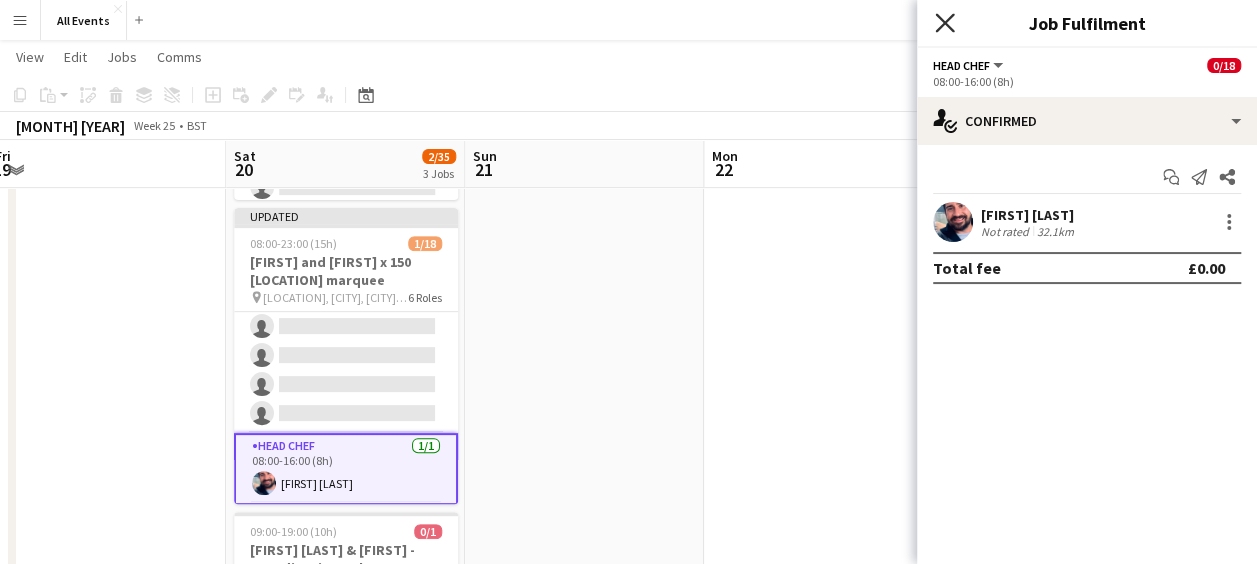 click on "Close pop-in" 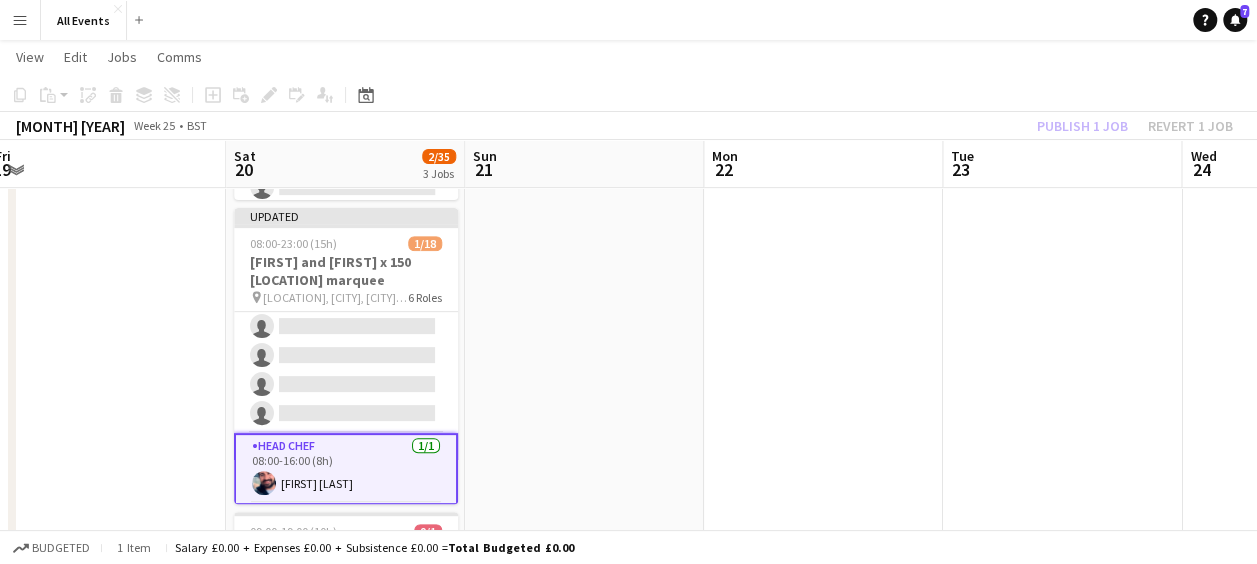 click at bounding box center (584, 372) 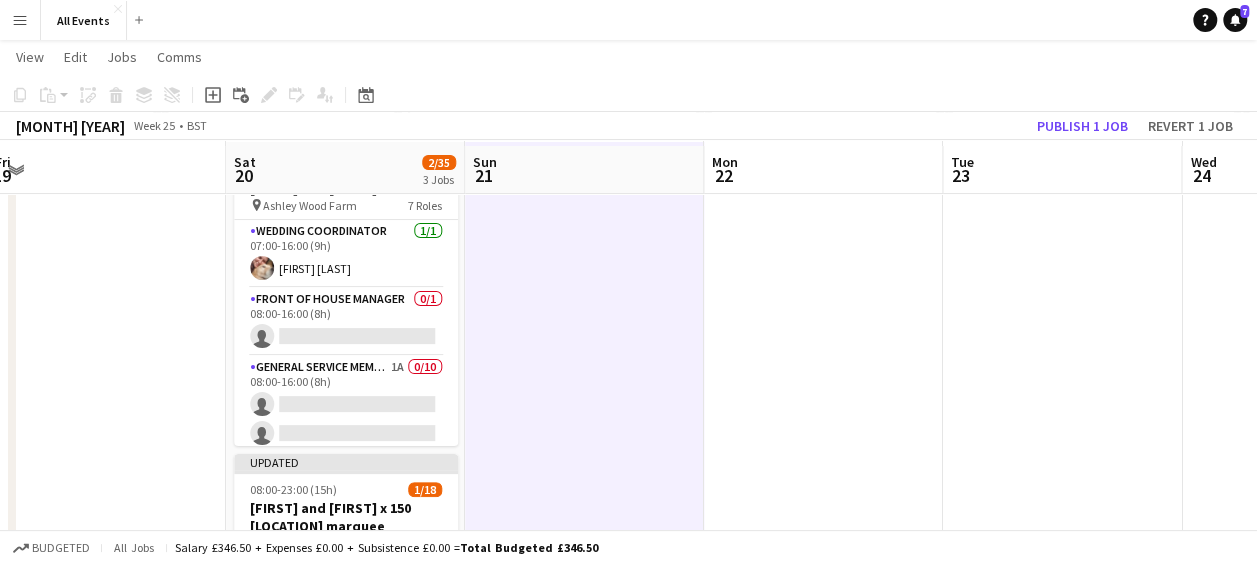 scroll, scrollTop: 88, scrollLeft: 0, axis: vertical 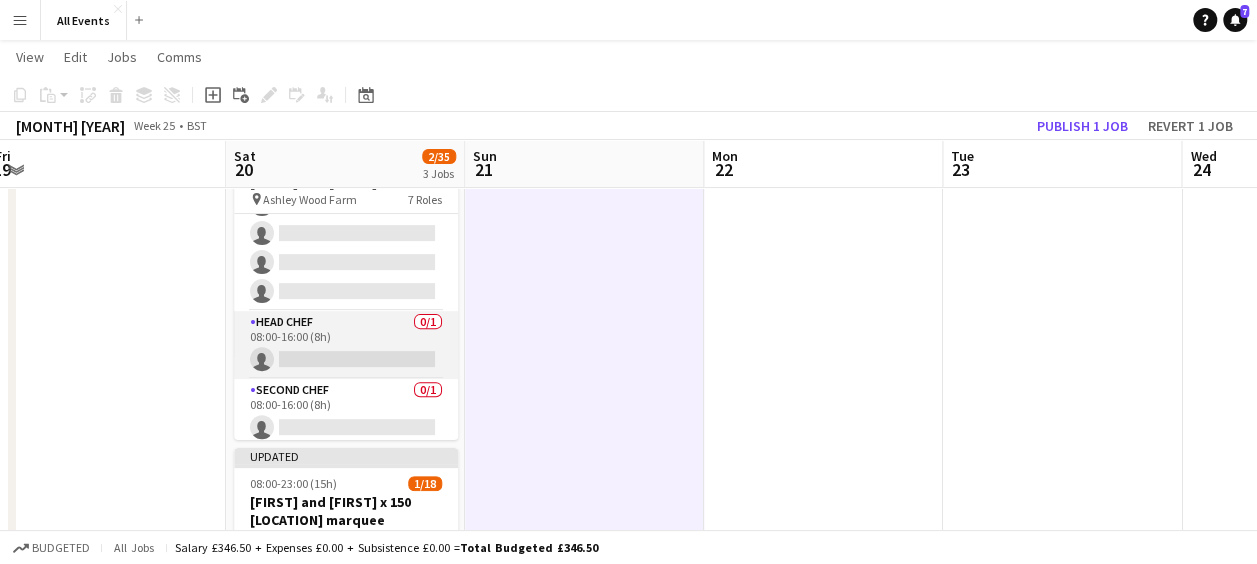 click on "Head Chef   0/1   08:00-16:00 (8h)
single-neutral-actions" at bounding box center [346, 345] 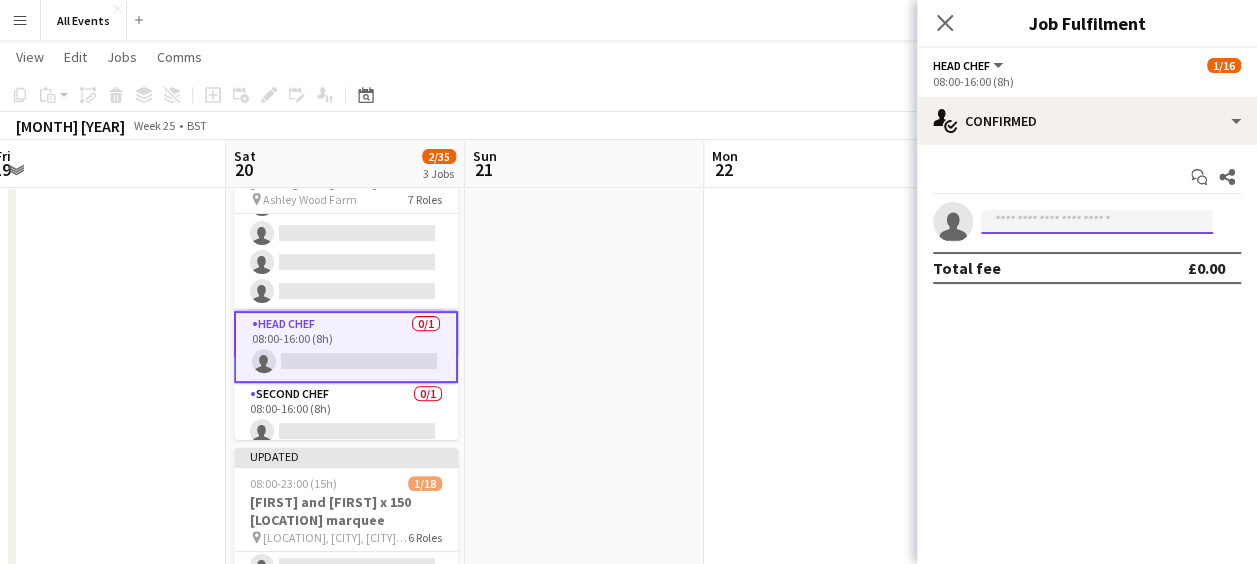 click at bounding box center [1097, 222] 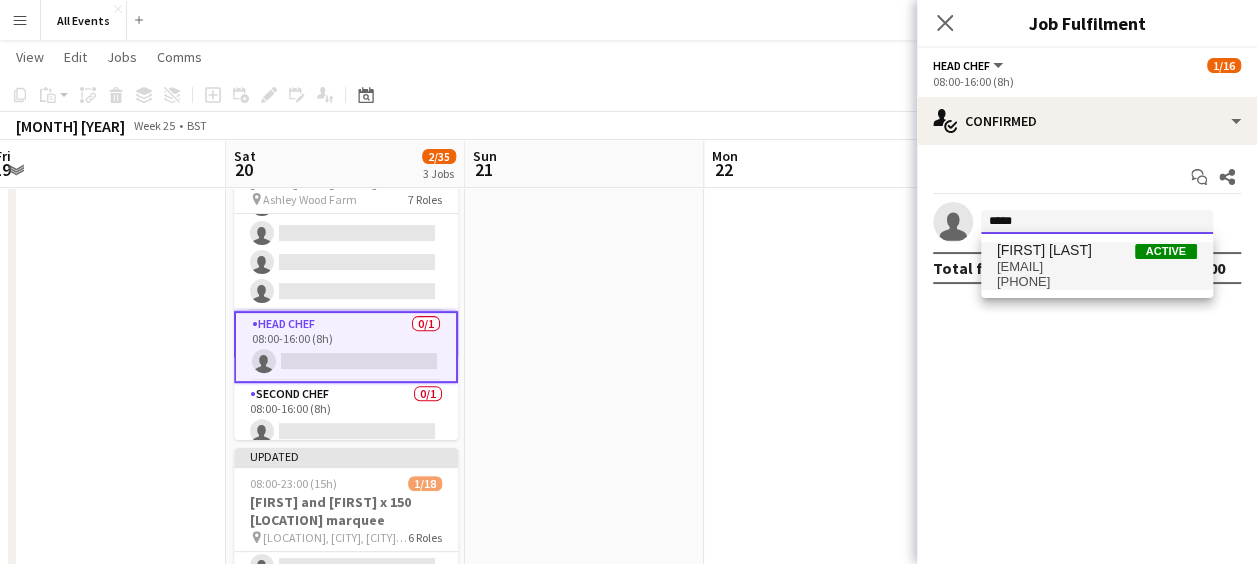type on "*****" 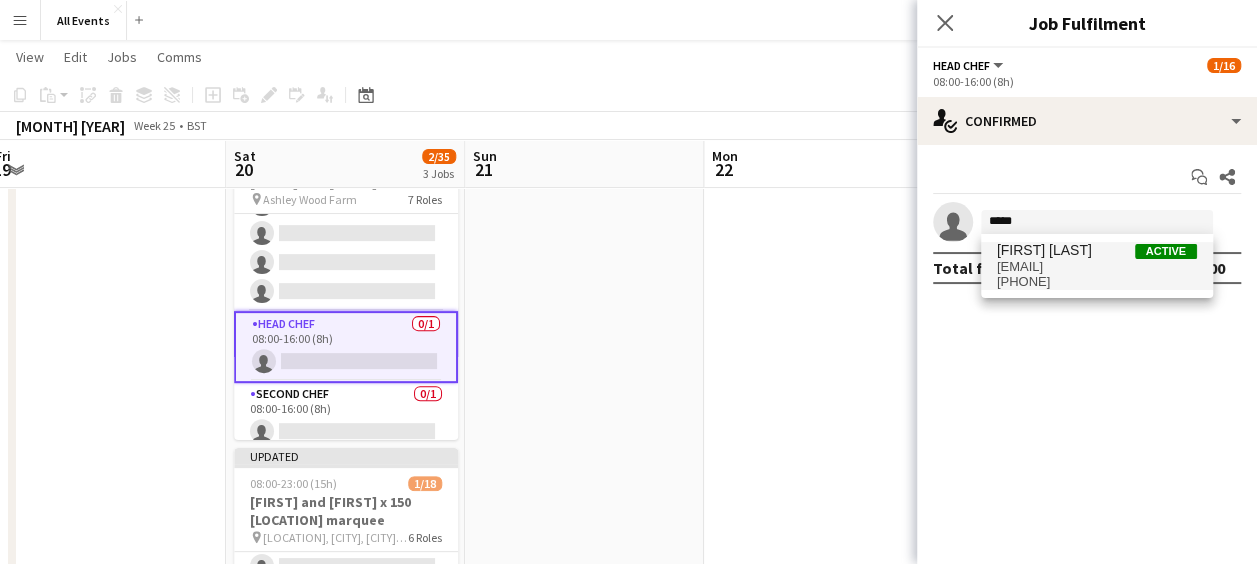 click on "[EMAIL]" at bounding box center (1097, 267) 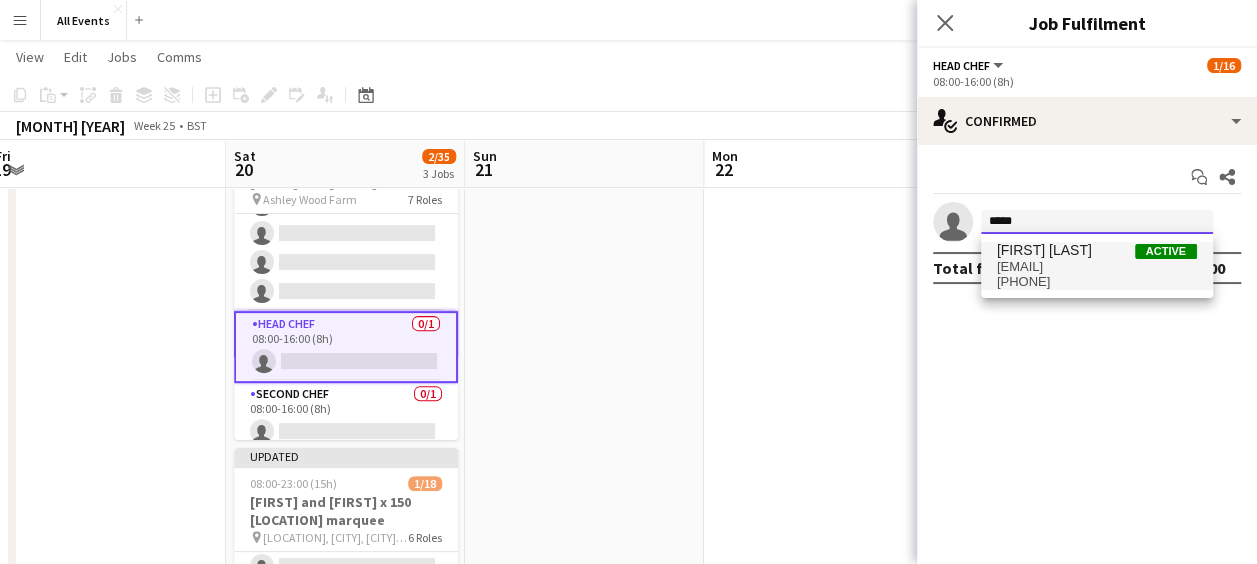 type 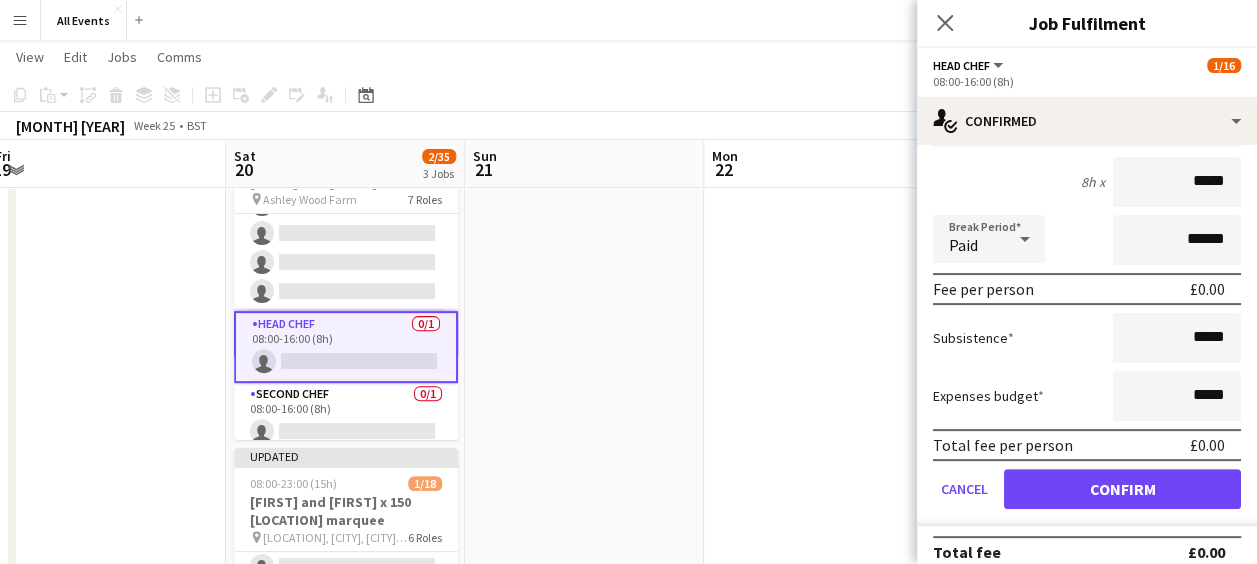 scroll, scrollTop: 189, scrollLeft: 0, axis: vertical 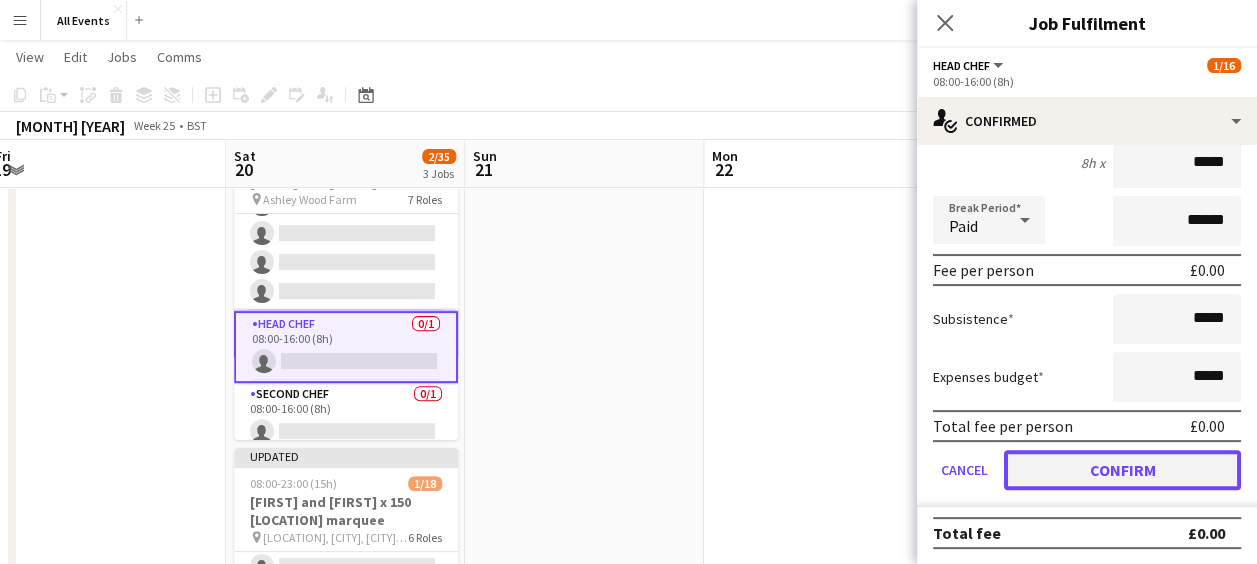 click on "Confirm" at bounding box center (1122, 470) 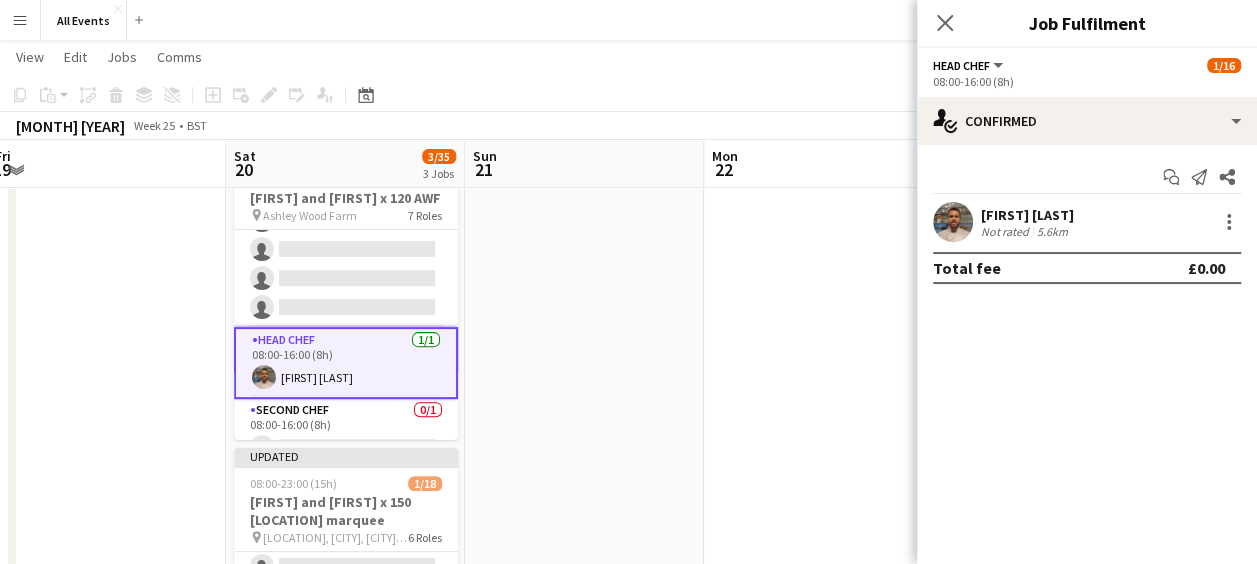 scroll, scrollTop: 0, scrollLeft: 0, axis: both 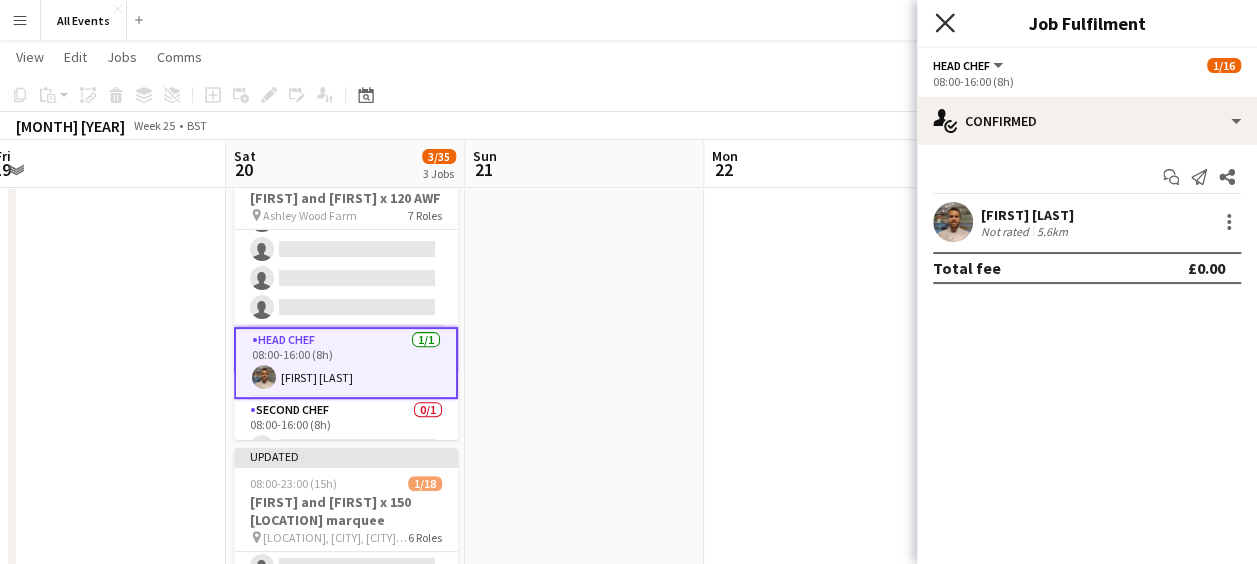 click 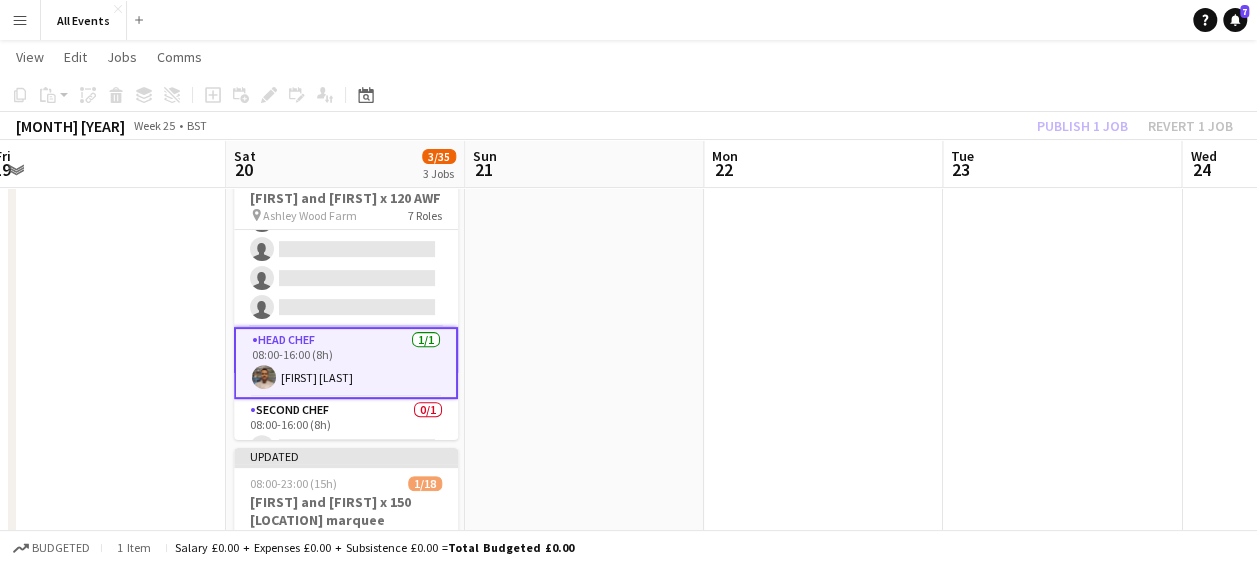 click at bounding box center (584, 612) 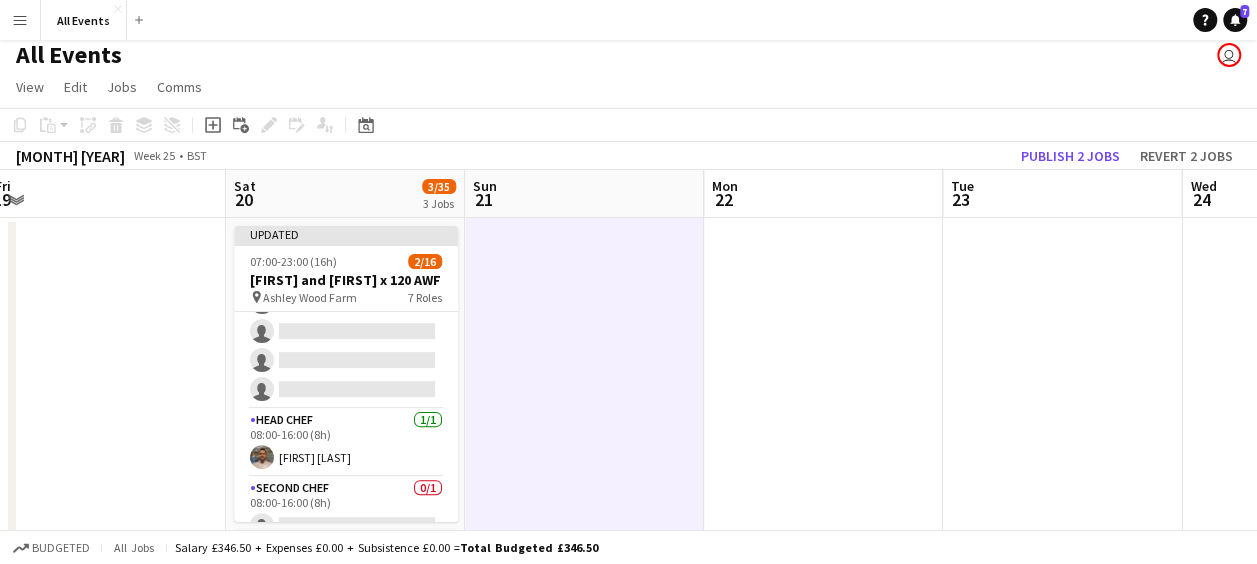 scroll, scrollTop: 0, scrollLeft: 0, axis: both 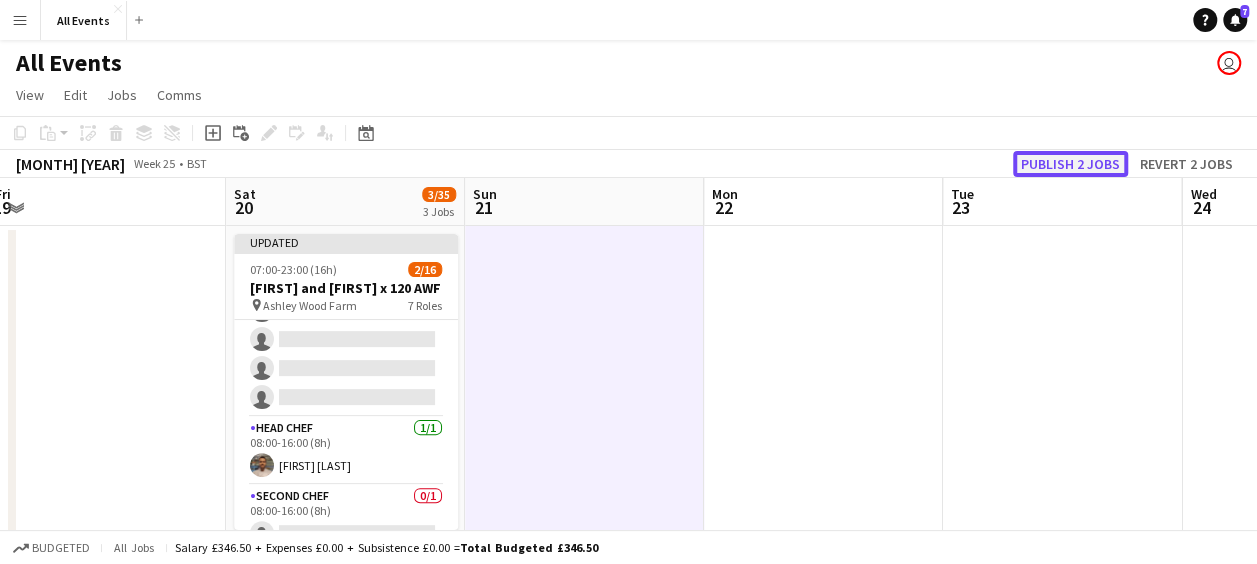 click on "Publish 2 jobs" 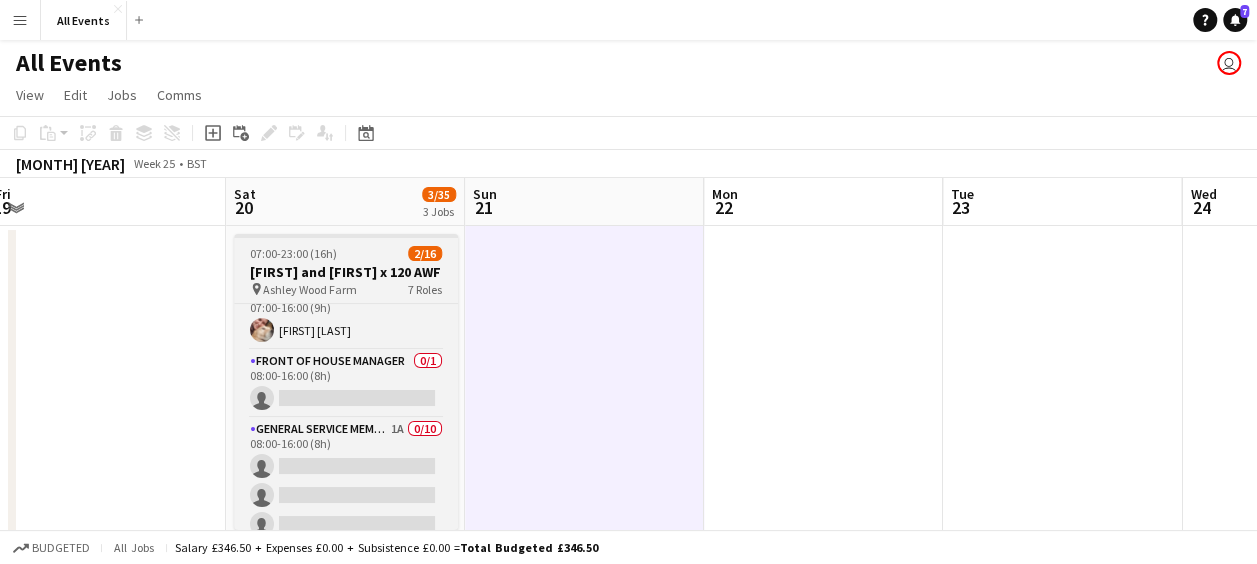 scroll, scrollTop: 0, scrollLeft: 0, axis: both 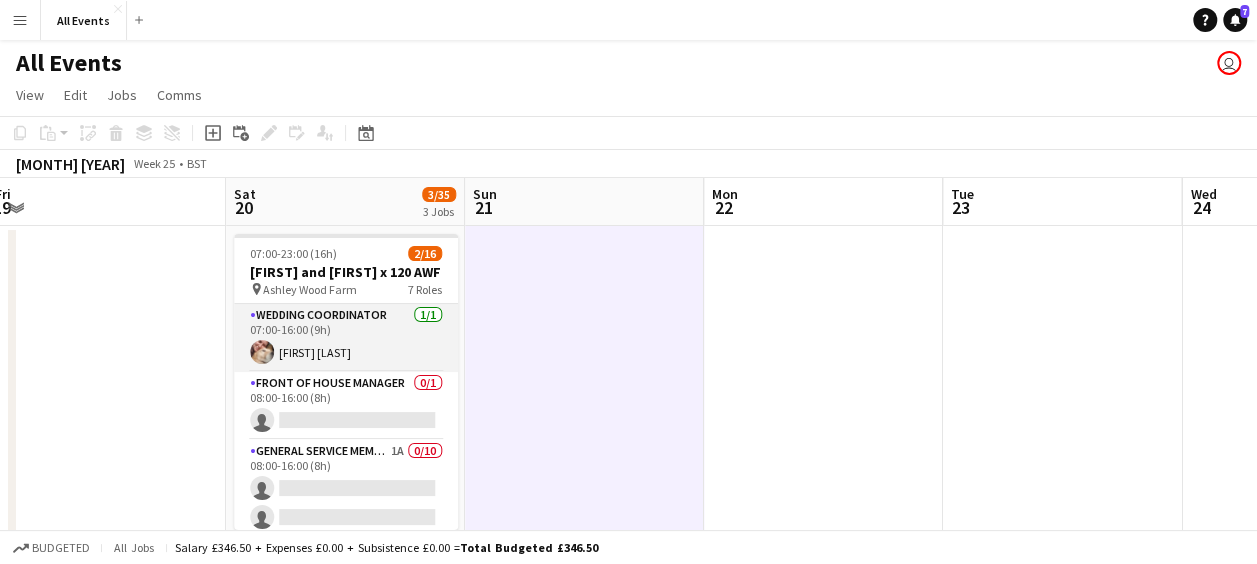 click on "Wedding Coordinator   1/1   07:00-16:00 (9h)
[FIRST] [LAST]" at bounding box center [346, 338] 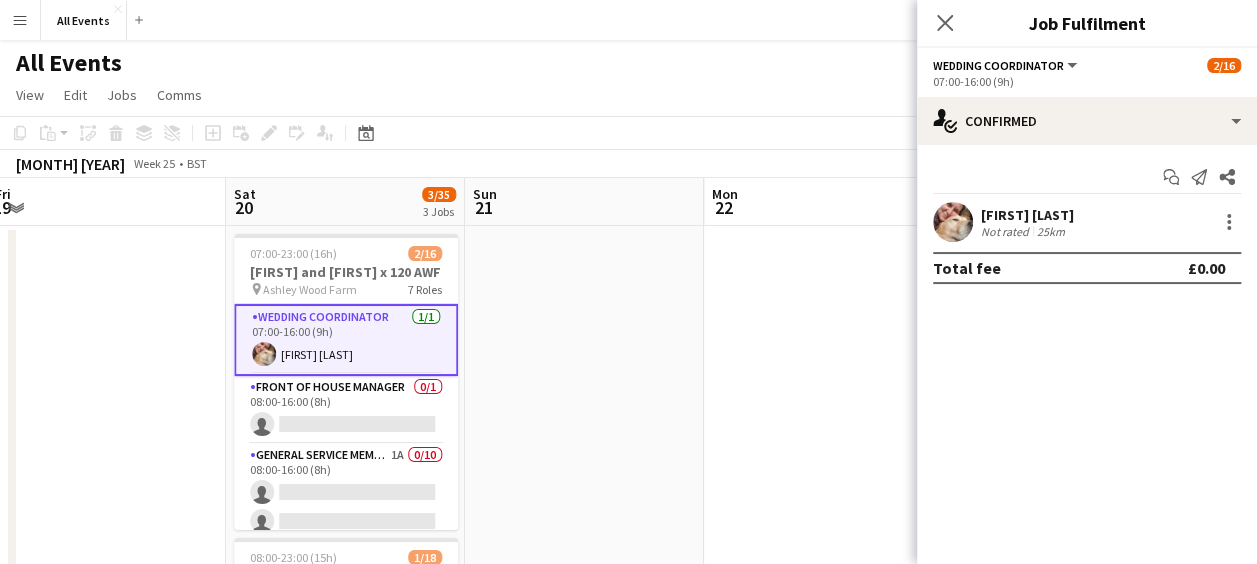 click at bounding box center [584, 702] 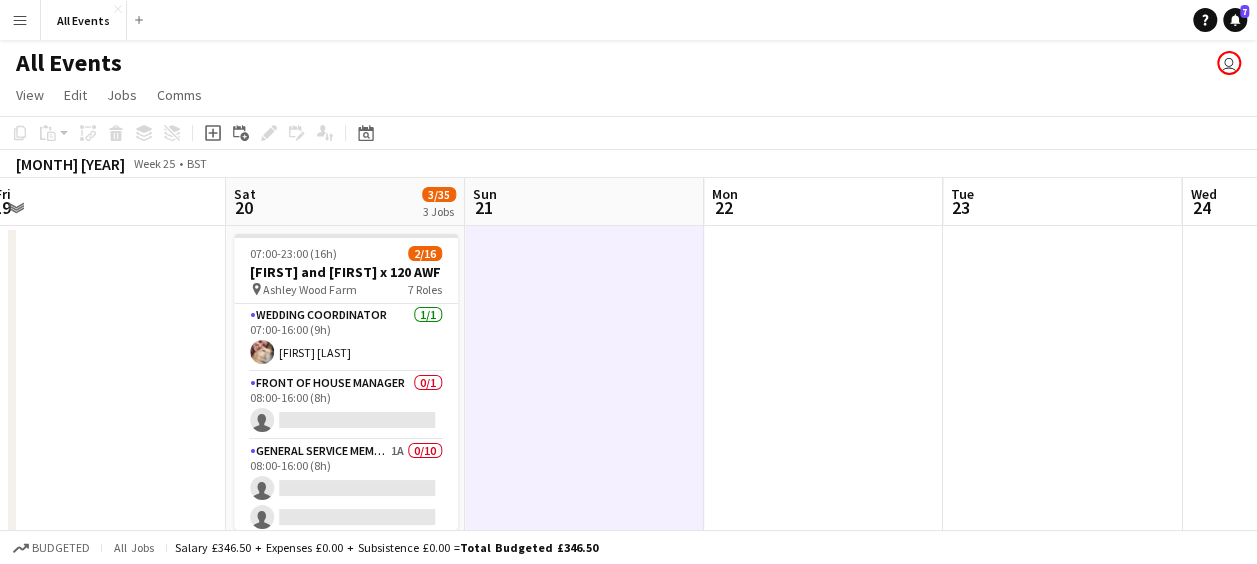 click at bounding box center (584, 702) 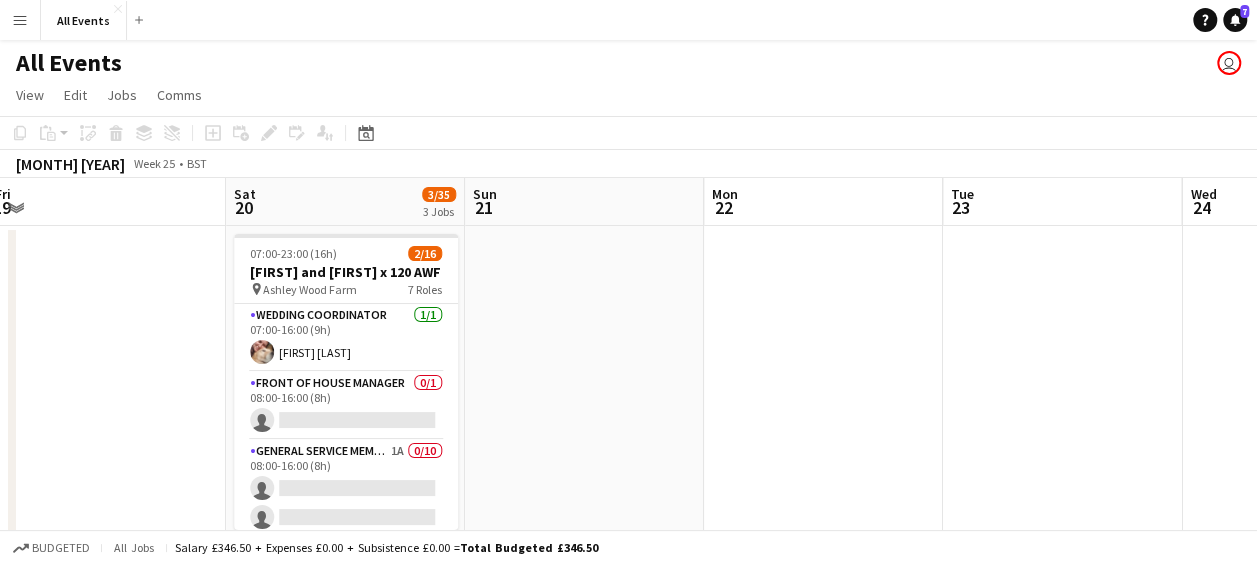 click at bounding box center [584, 702] 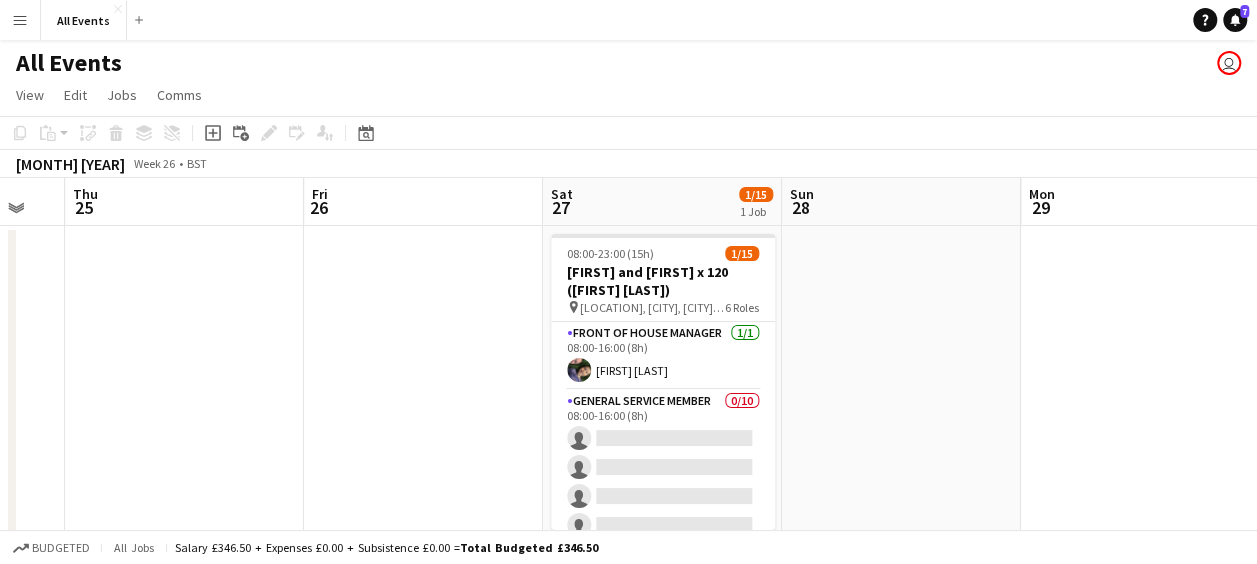 scroll, scrollTop: 0, scrollLeft: 656, axis: horizontal 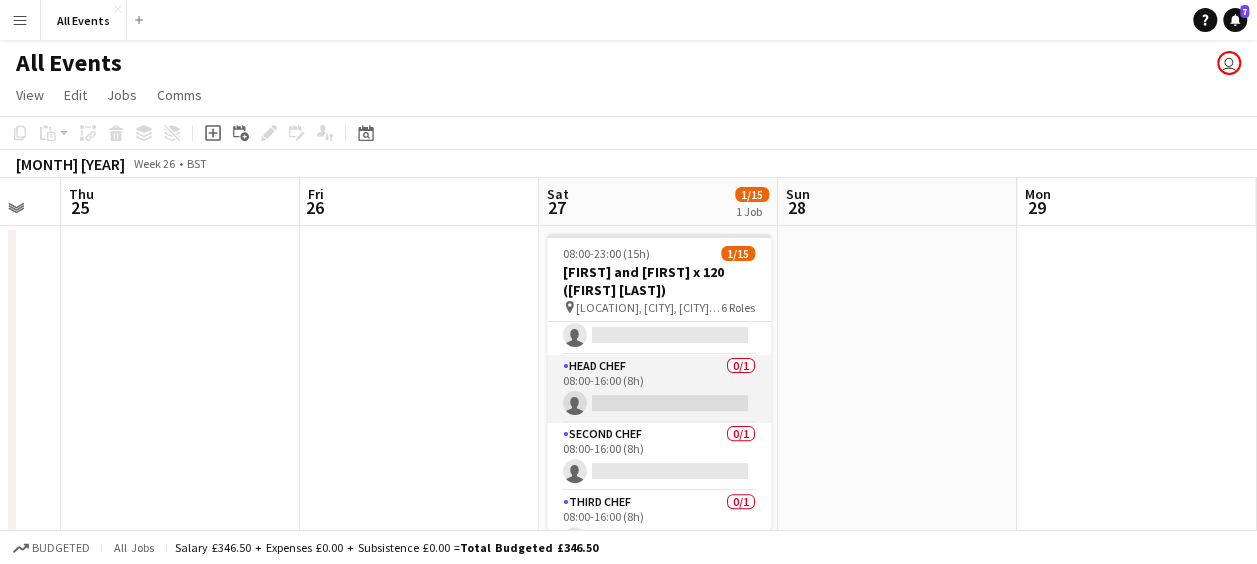 click on "Head Chef   0/1   08:00-16:00 (8h)
single-neutral-actions" at bounding box center (659, 389) 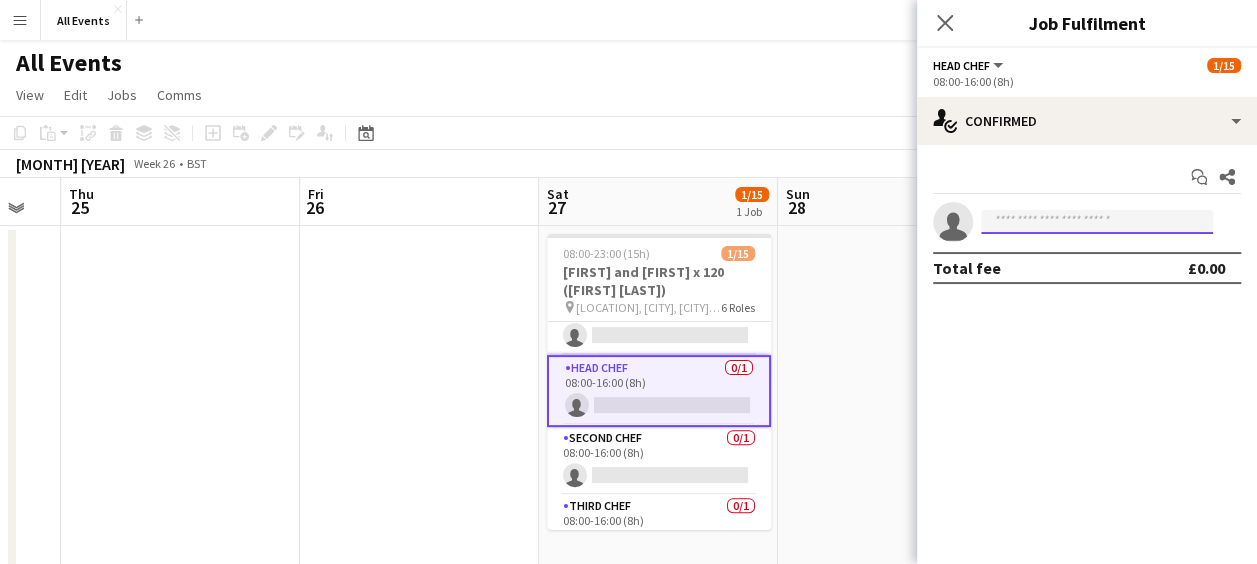click at bounding box center (1097, 222) 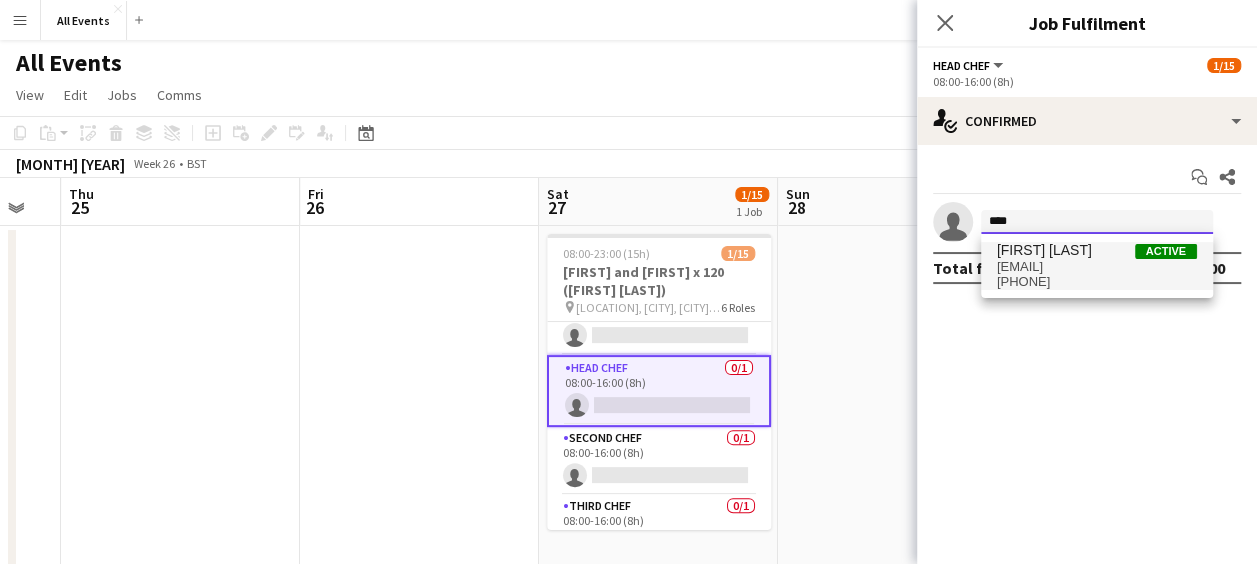 type on "****" 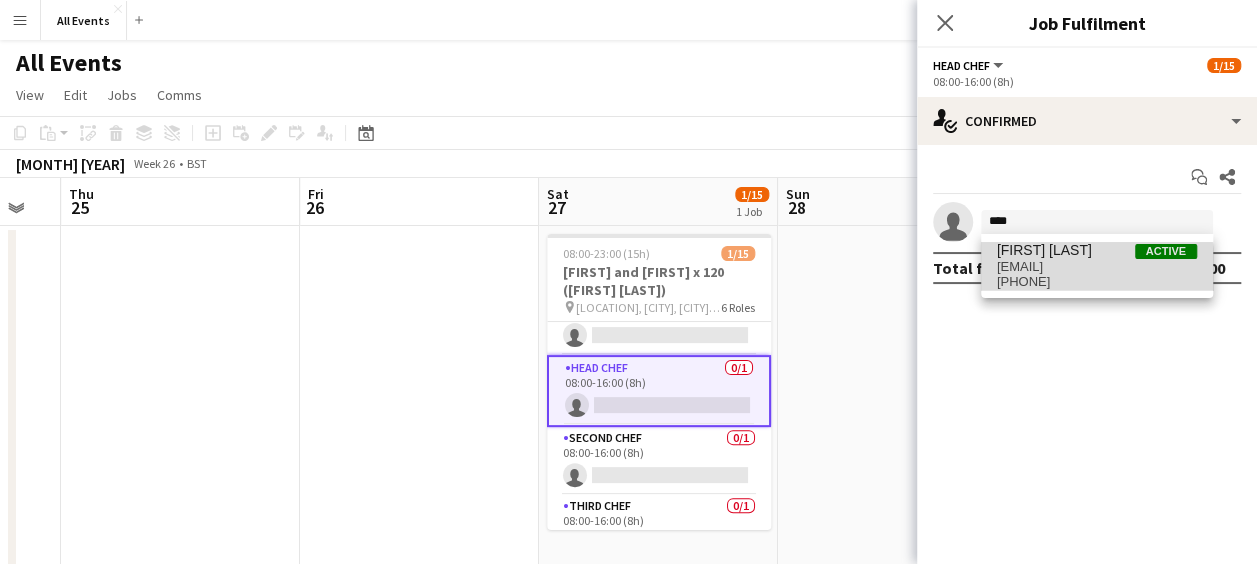 click on "[PHONE]" at bounding box center (1097, 282) 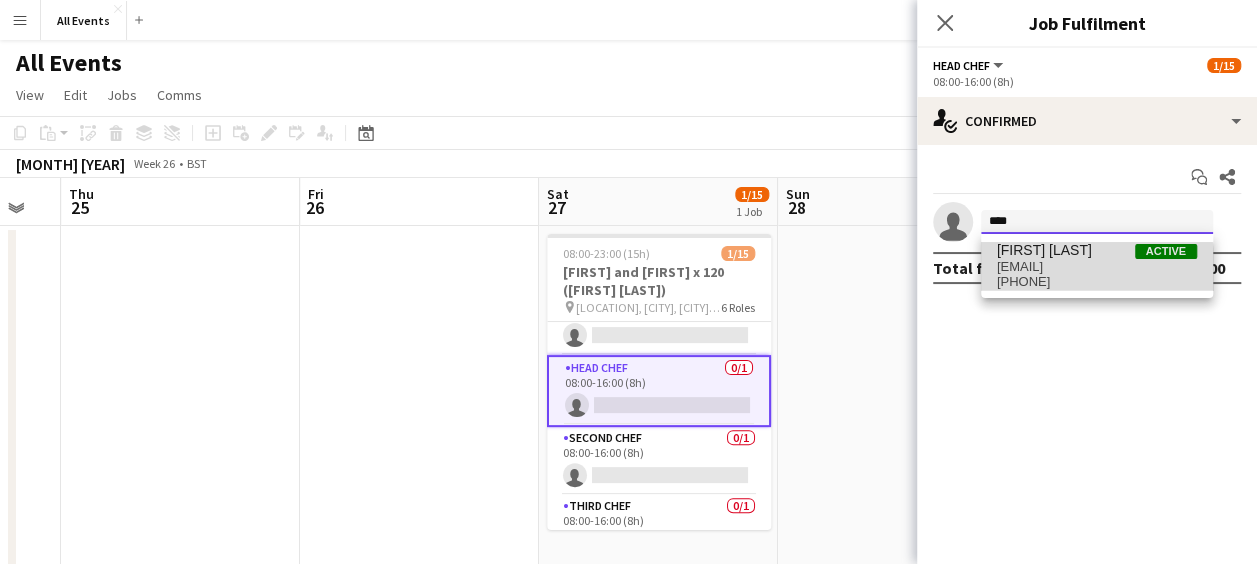 type 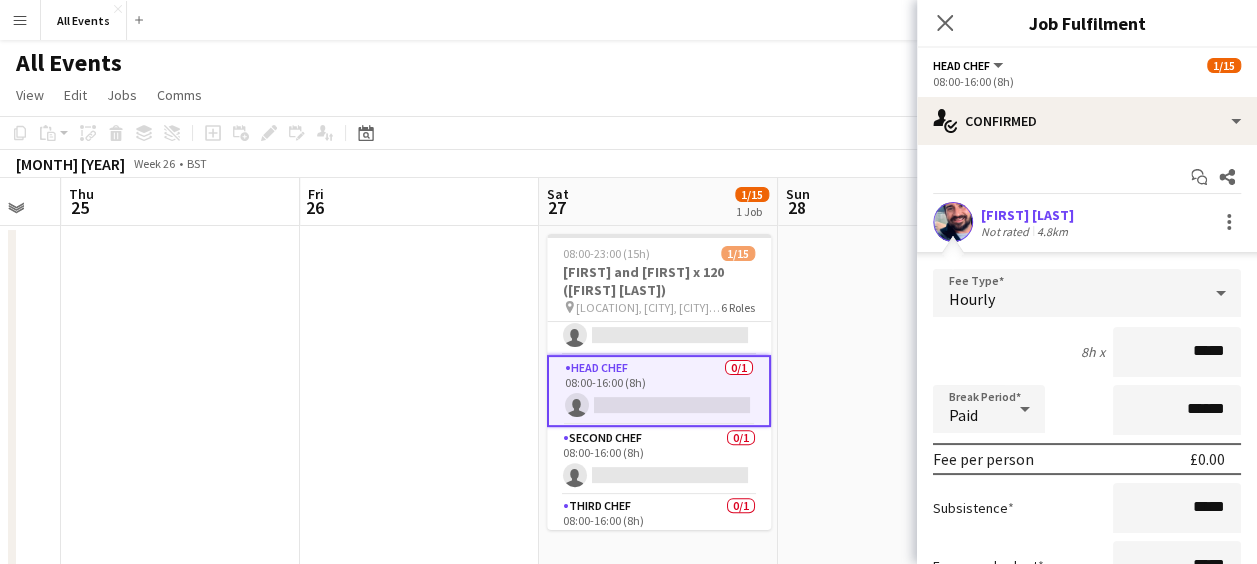 scroll, scrollTop: 189, scrollLeft: 0, axis: vertical 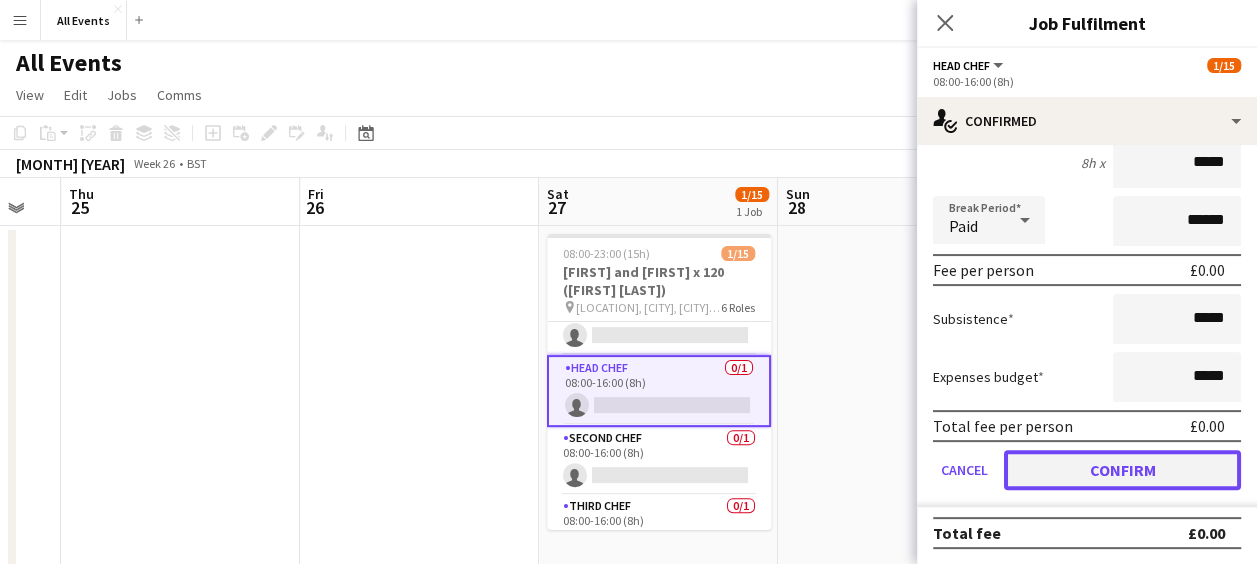 click on "Confirm" at bounding box center [1122, 470] 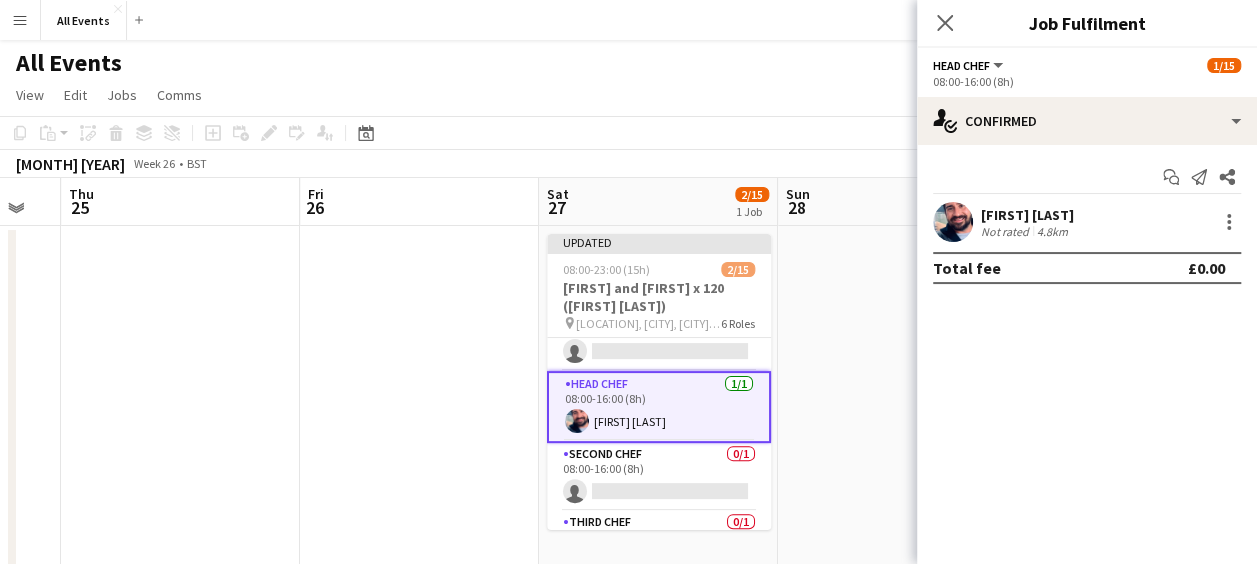 scroll, scrollTop: 0, scrollLeft: 0, axis: both 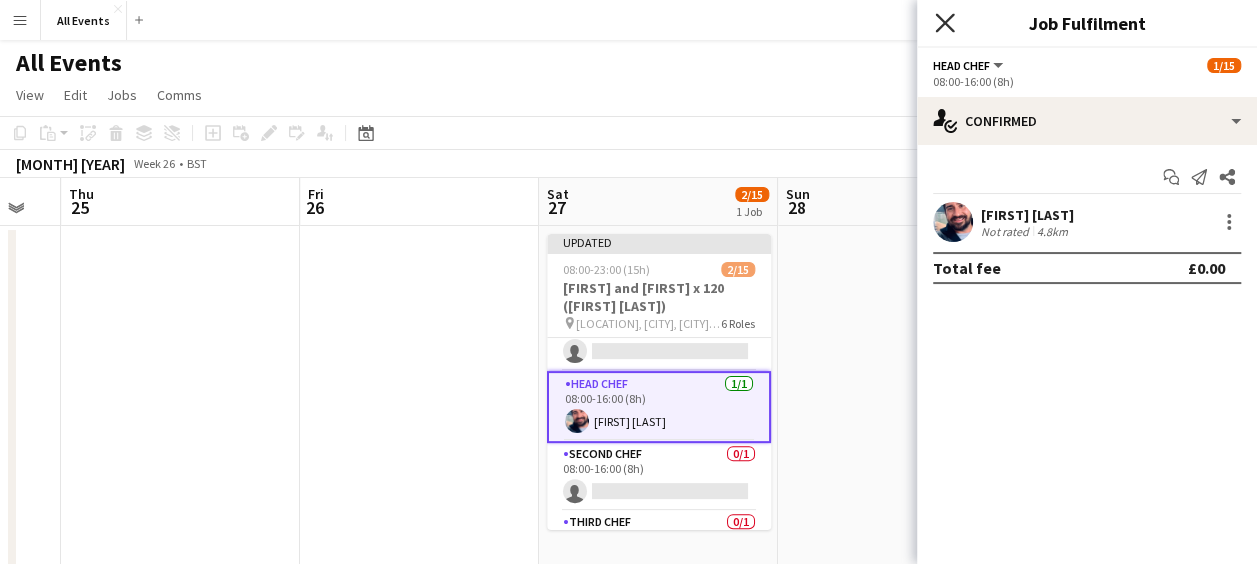 click on "Close pop-in" 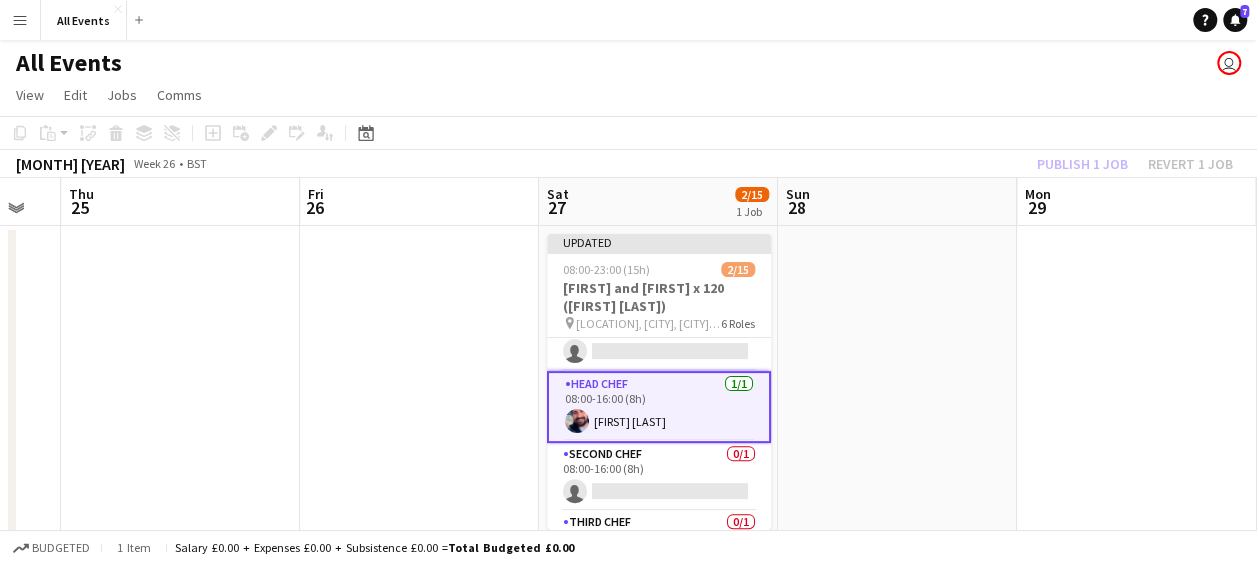 click at bounding box center [897, 702] 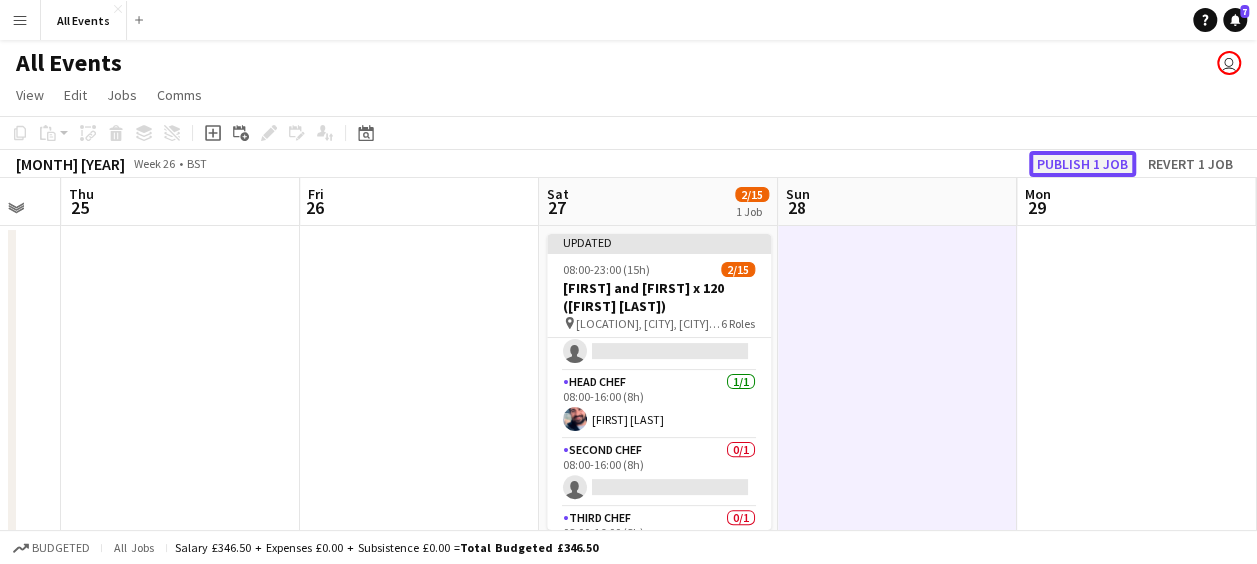 click on "Publish 1 job" 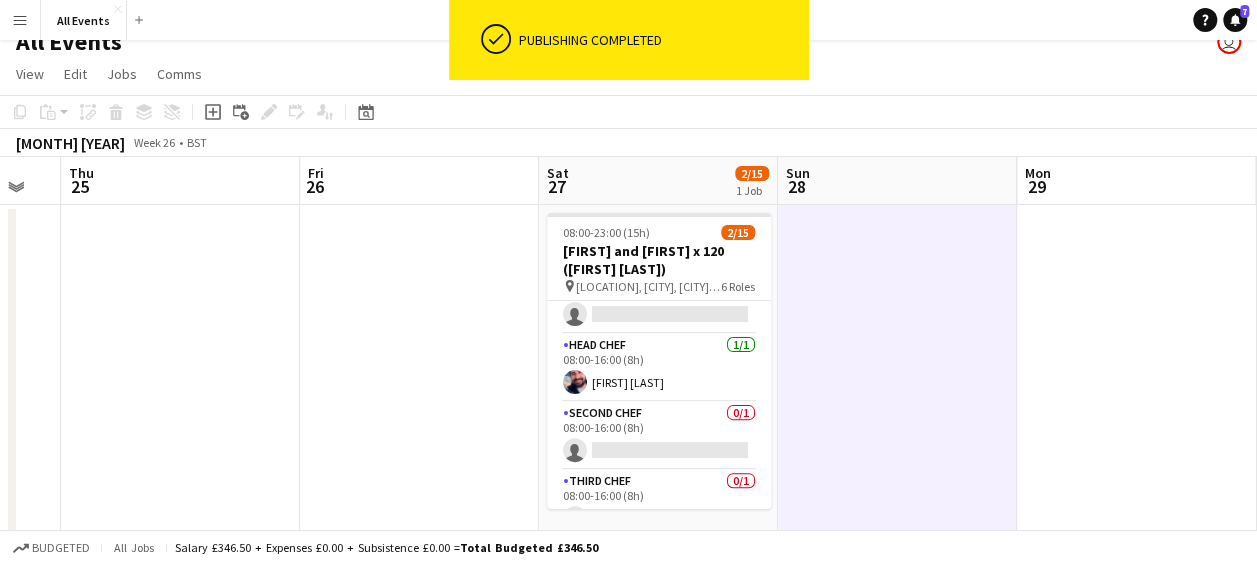 scroll, scrollTop: 0, scrollLeft: 0, axis: both 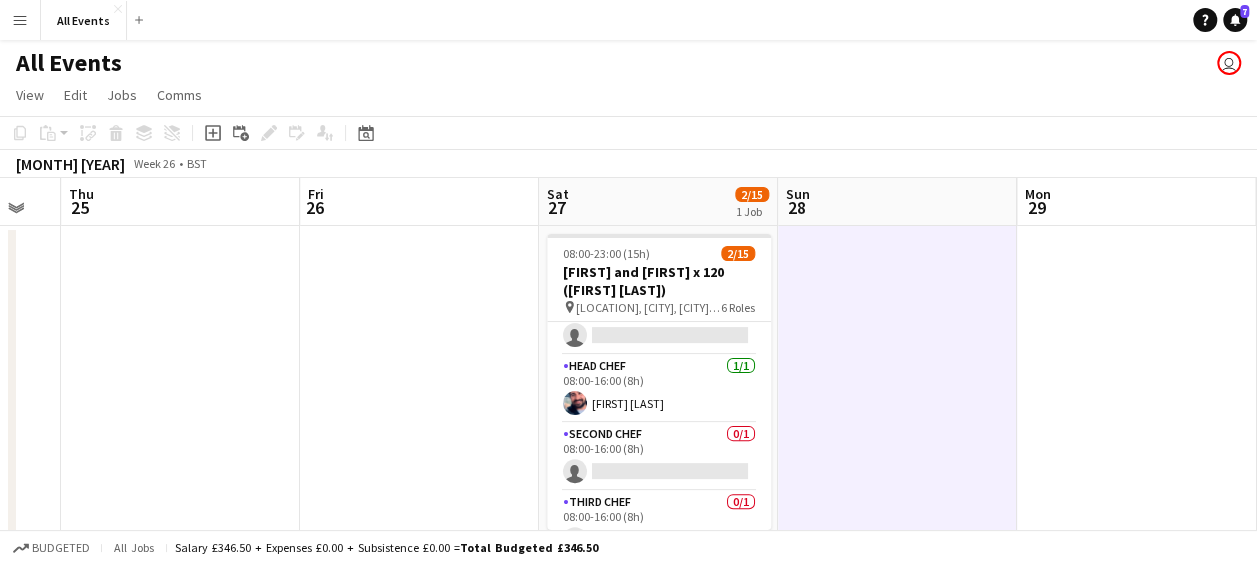 click on "Sun   28" at bounding box center (897, 202) 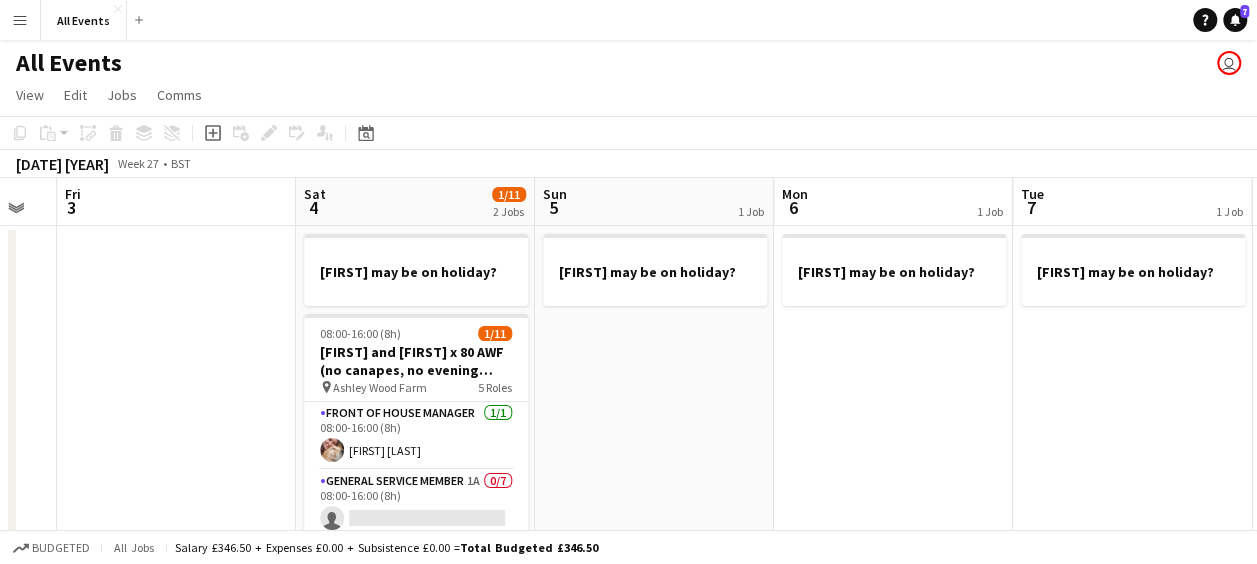 scroll, scrollTop: 0, scrollLeft: 664, axis: horizontal 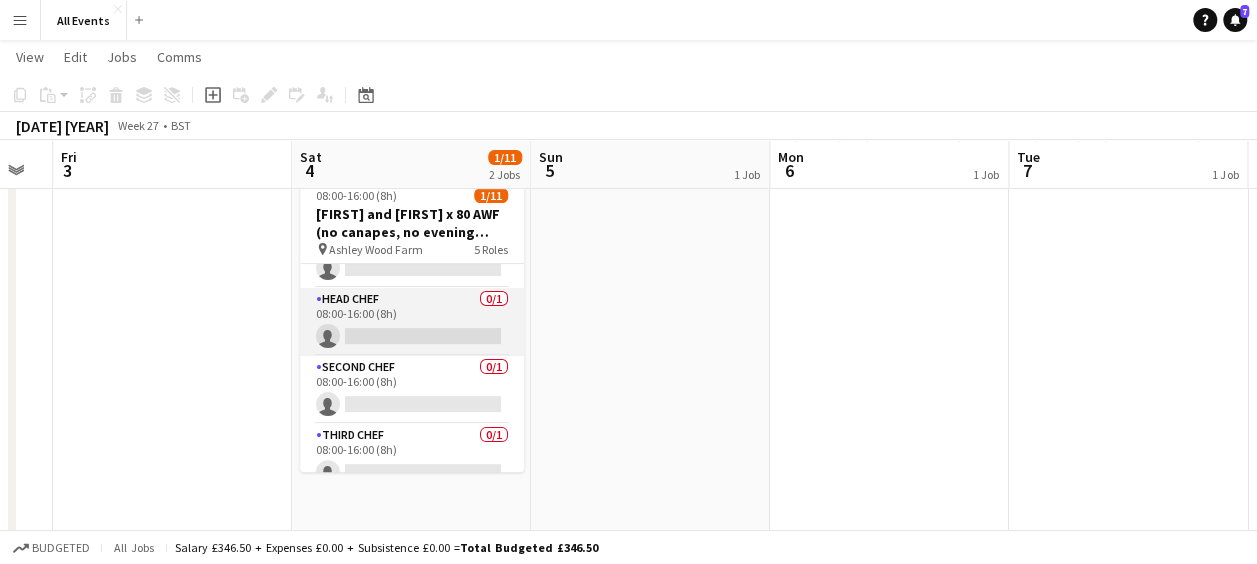 click on "Head Chef   0/1   08:00-16:00 (8h)
single-neutral-actions" at bounding box center [412, 322] 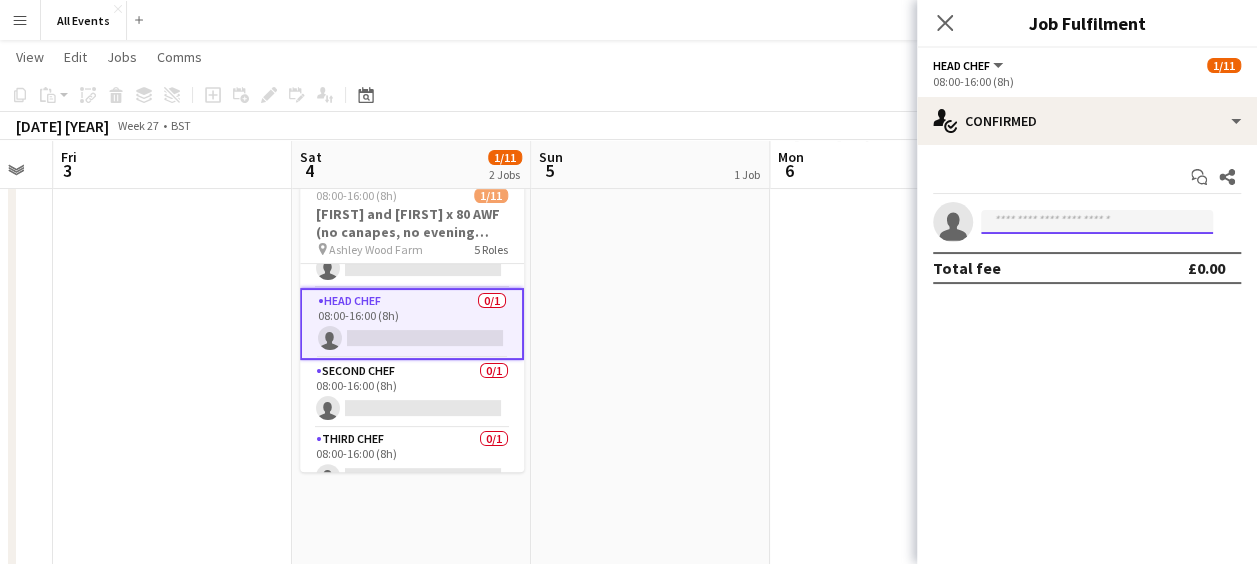 click at bounding box center [1097, 222] 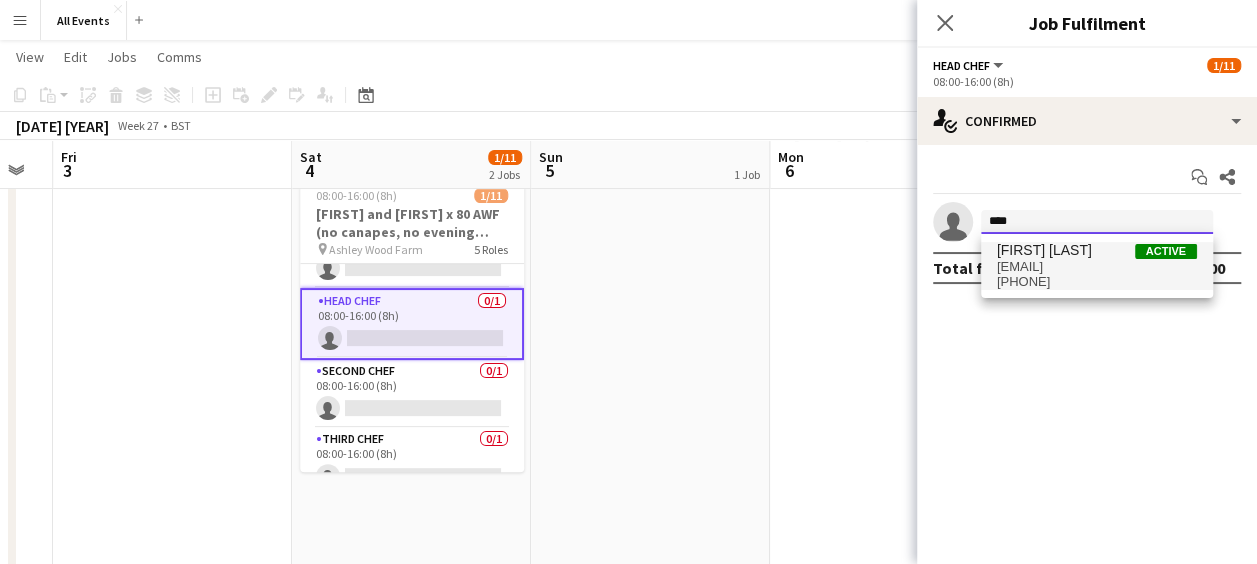 type on "****" 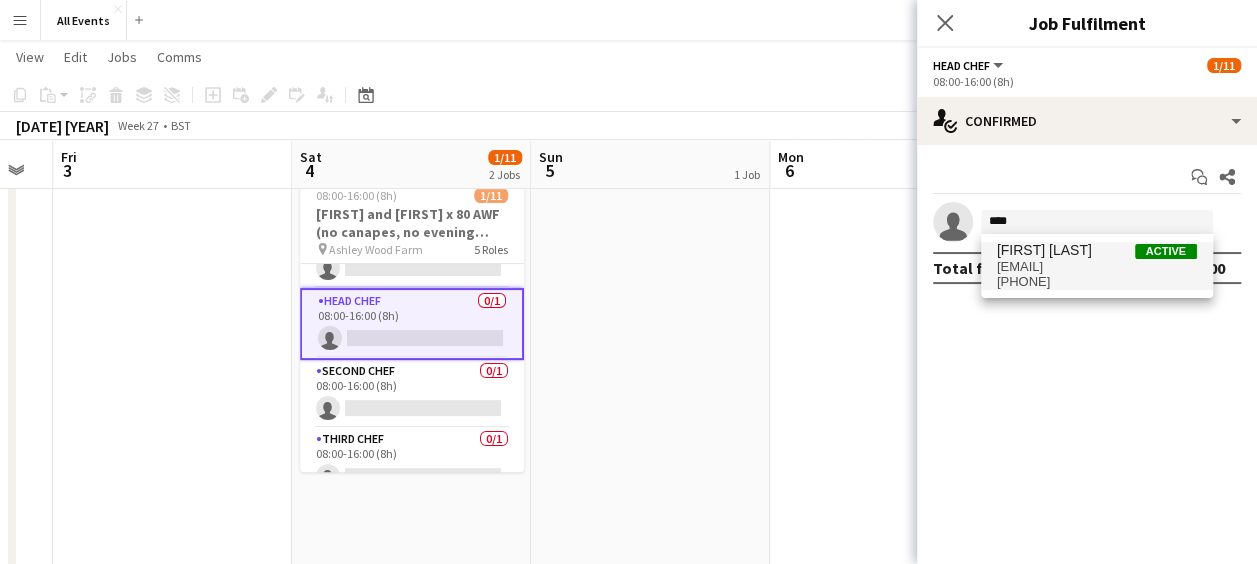 click on "[FIRST] [LAST]" at bounding box center (1044, 250) 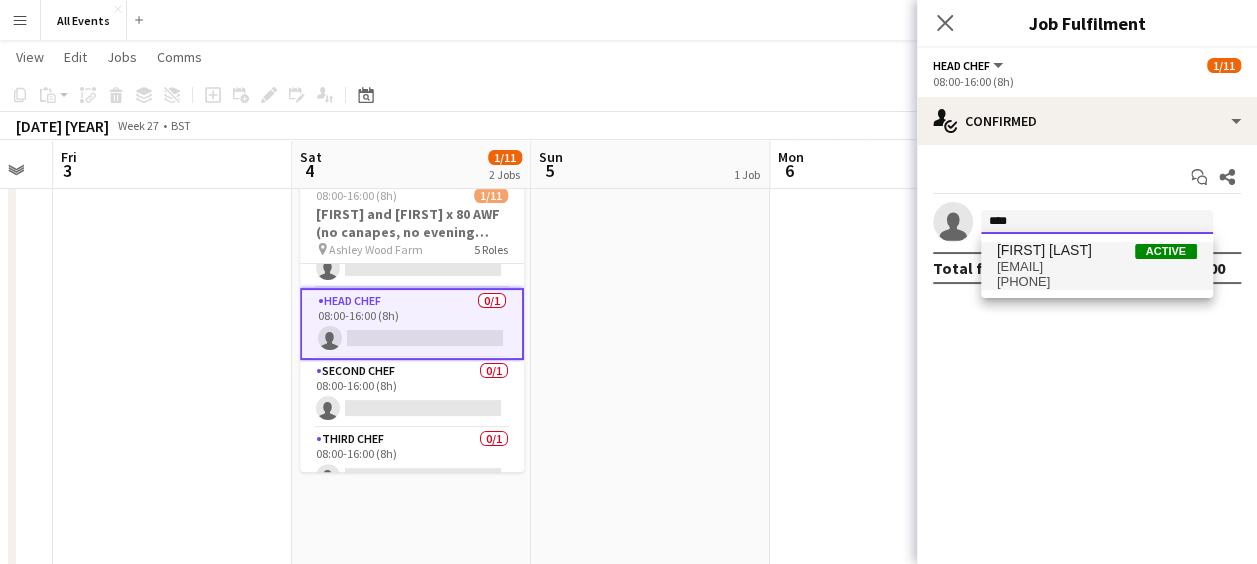 type 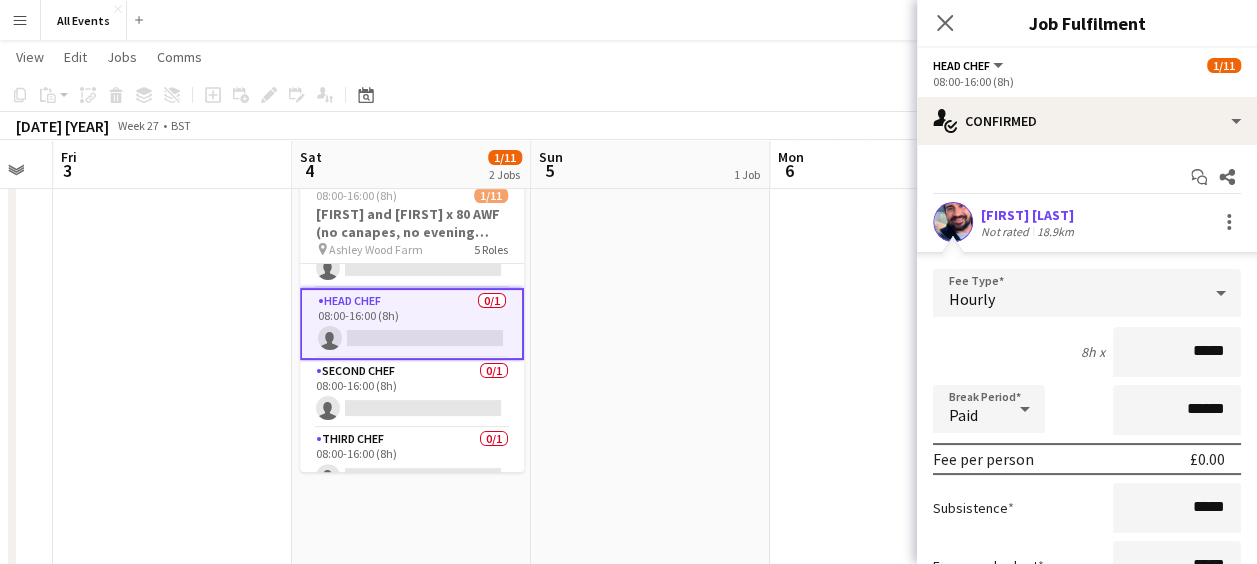 scroll, scrollTop: 189, scrollLeft: 0, axis: vertical 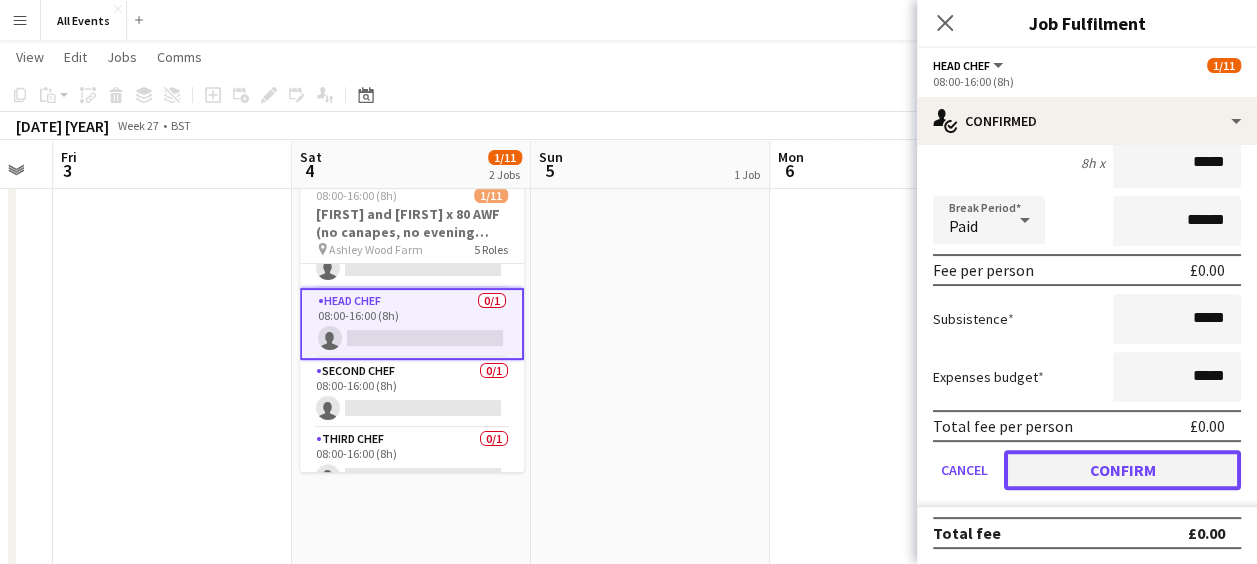 click on "Confirm" at bounding box center (1122, 470) 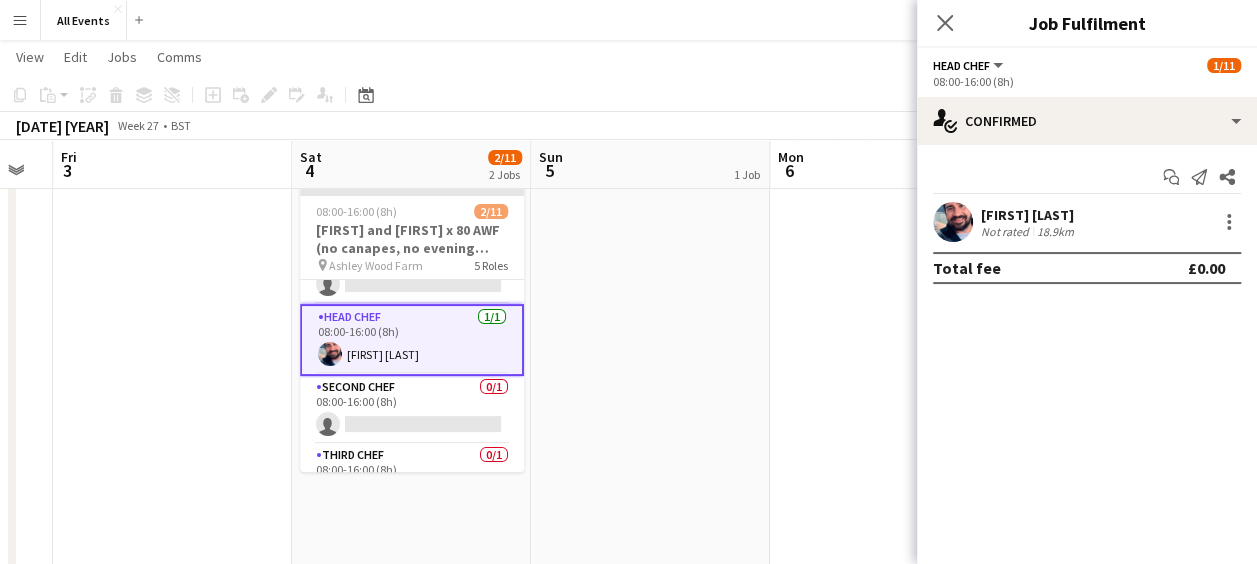 scroll, scrollTop: 0, scrollLeft: 0, axis: both 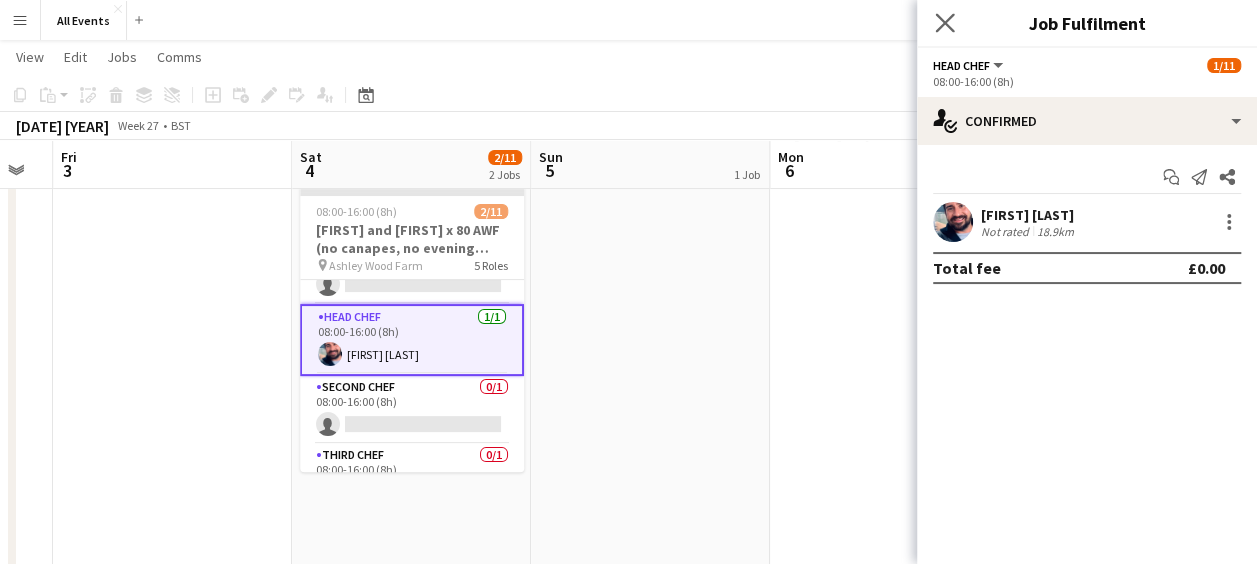 click on "Close pop-in" 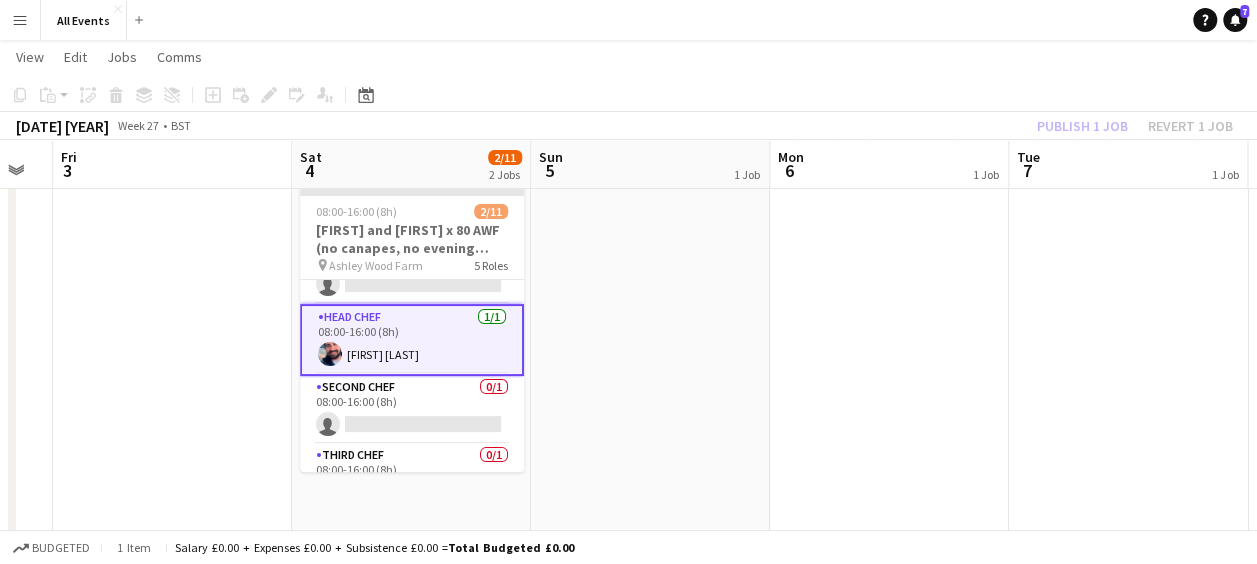 click on "[FIRST] may be on holiday?" at bounding box center [650, 564] 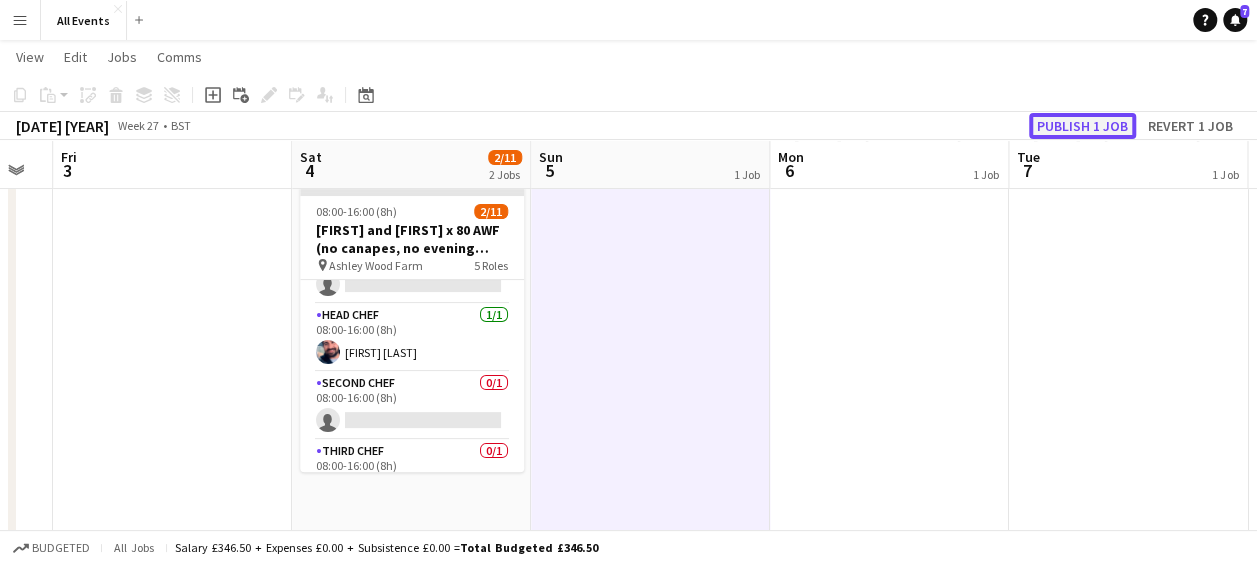 click on "Publish 1 job" 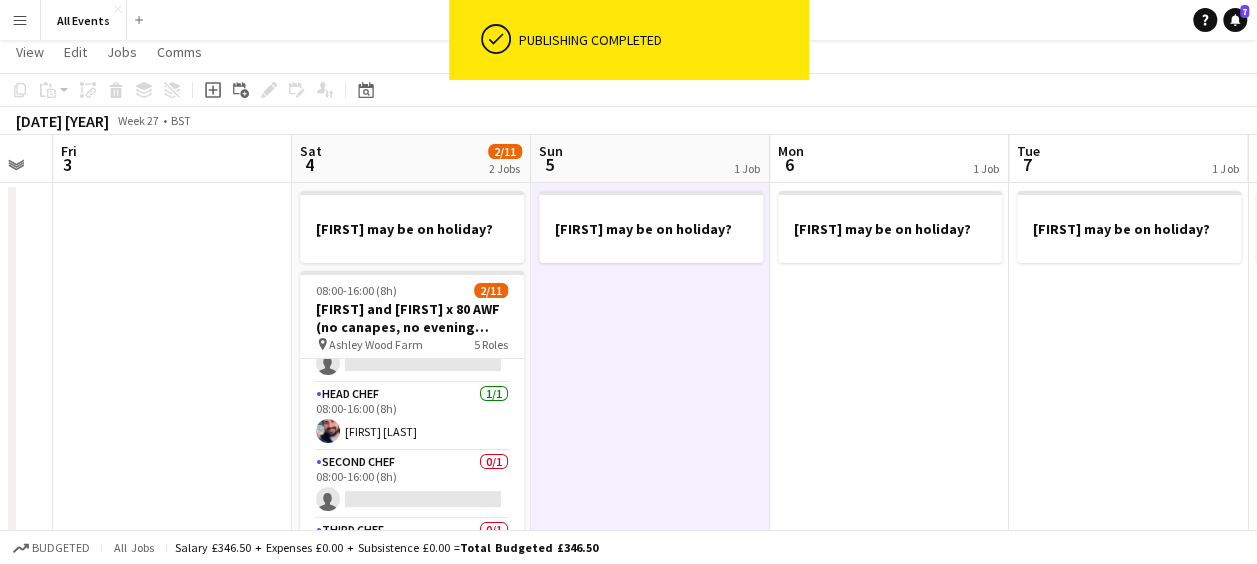 scroll, scrollTop: 0, scrollLeft: 0, axis: both 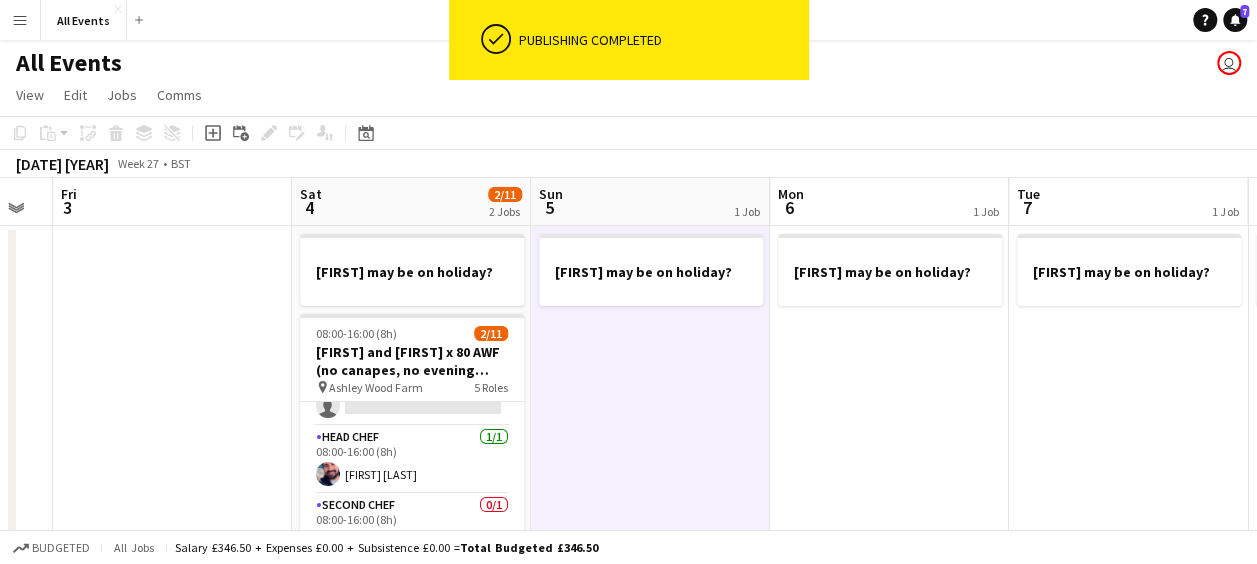 click on "[FIRST] may be on holiday?" at bounding box center [889, 702] 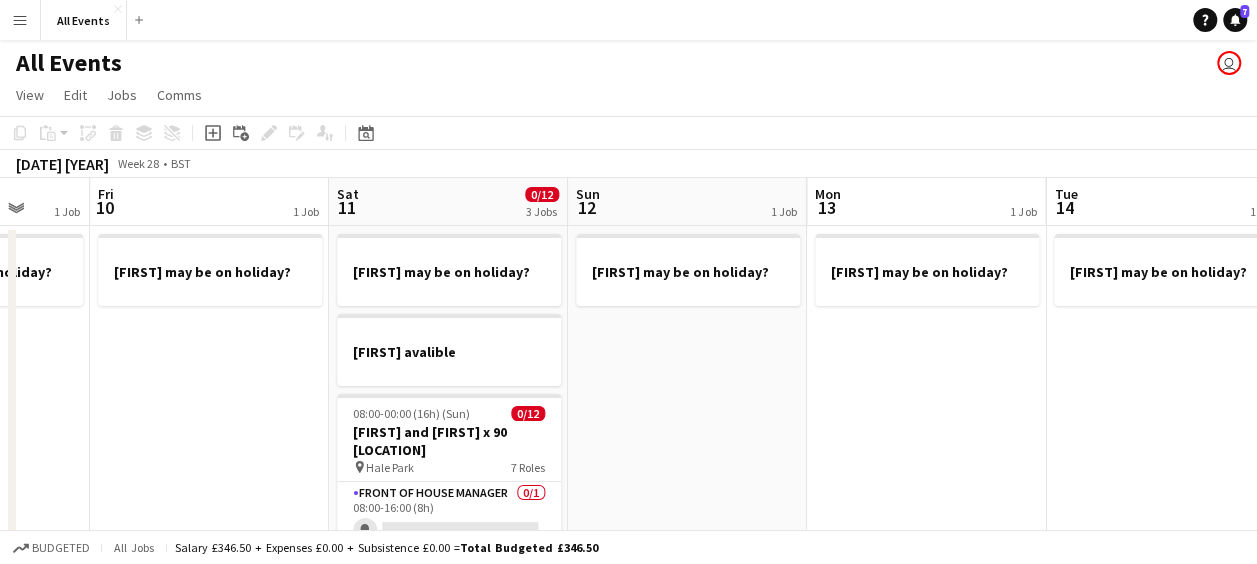 scroll, scrollTop: 0, scrollLeft: 950, axis: horizontal 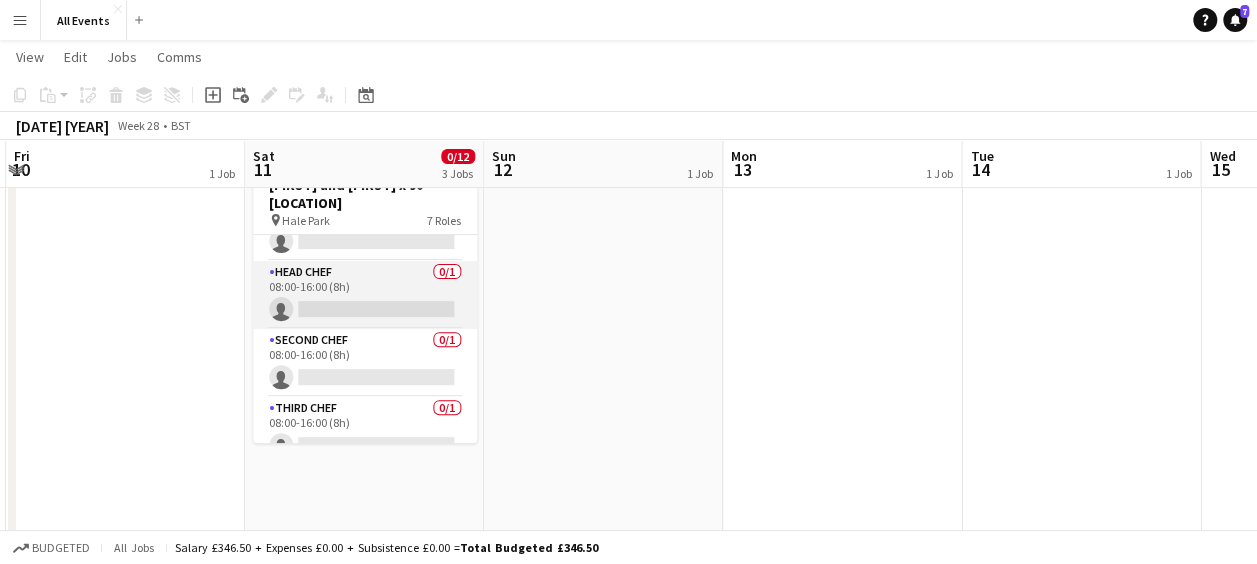 click on "Head Chef   0/1   08:00-16:00 (8h)
single-neutral-actions" at bounding box center (365, 295) 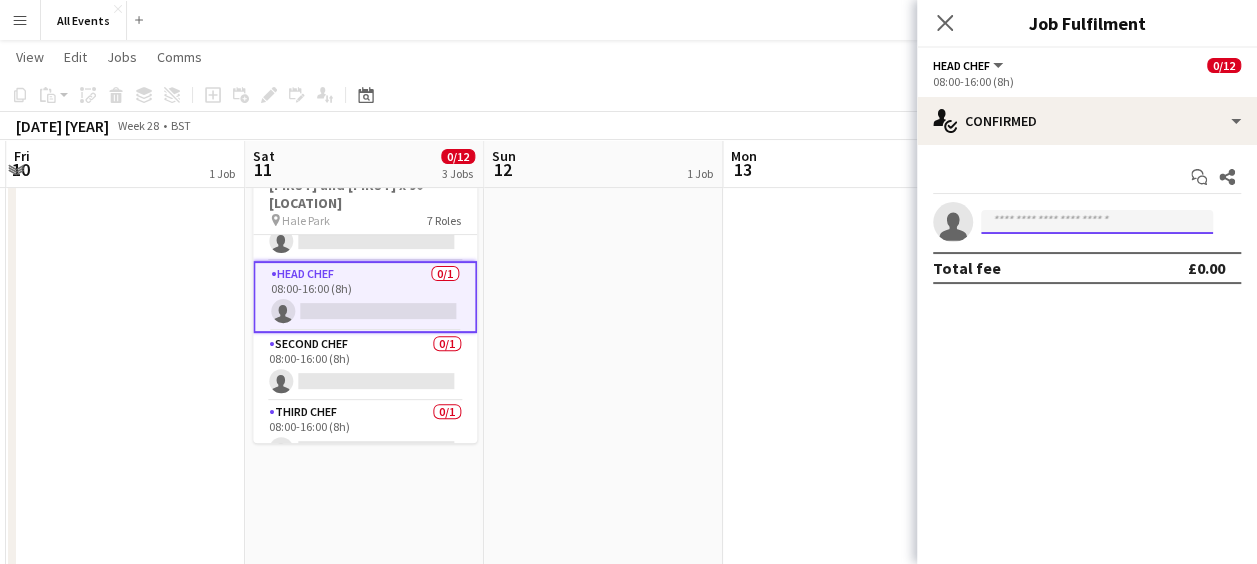 click at bounding box center [1097, 222] 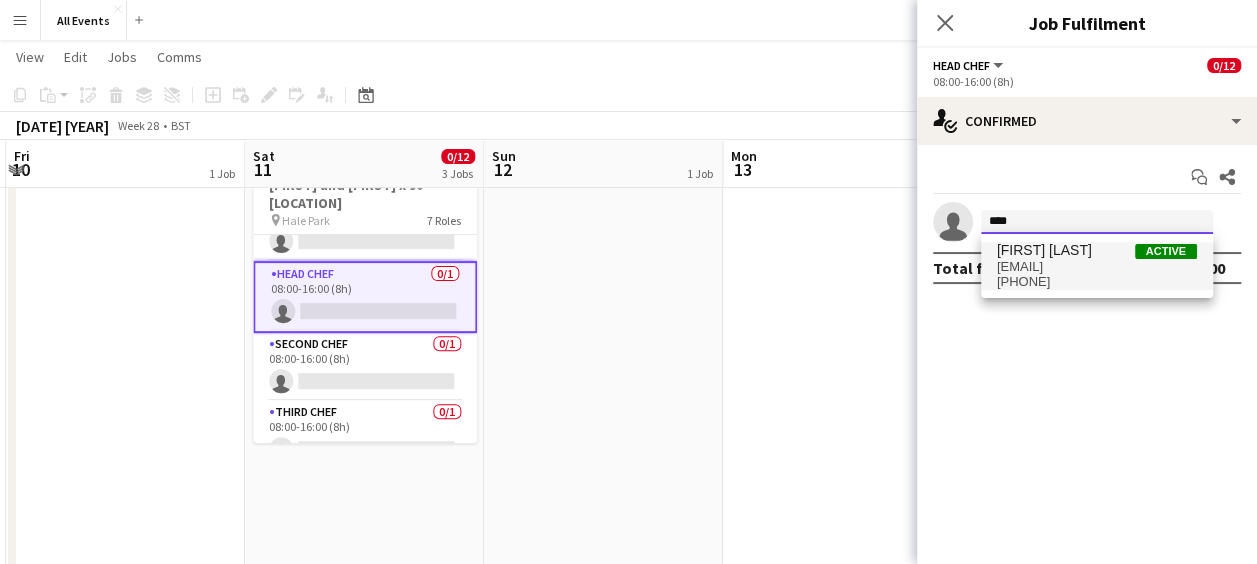 type on "****" 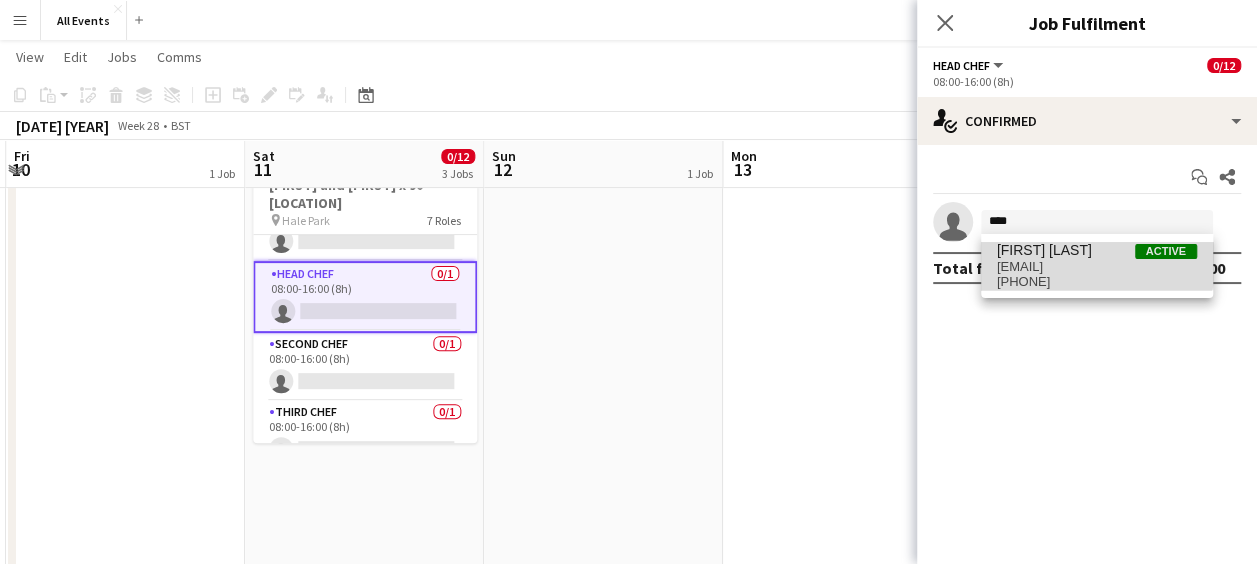 click on "[FIRST] [LAST]  Active" at bounding box center (1097, 250) 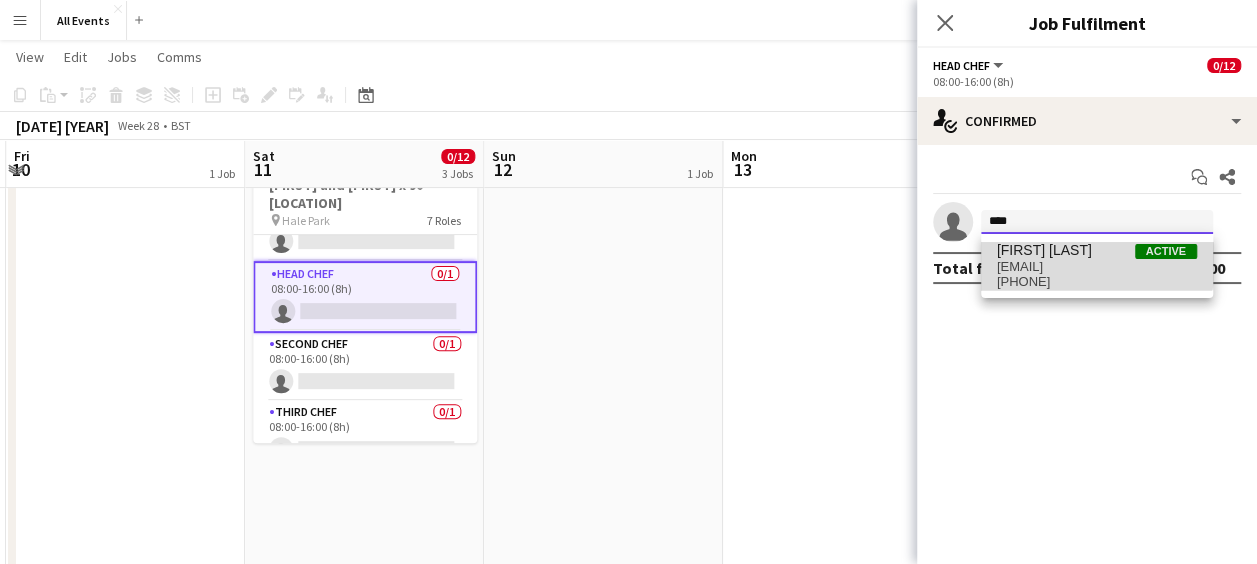 type 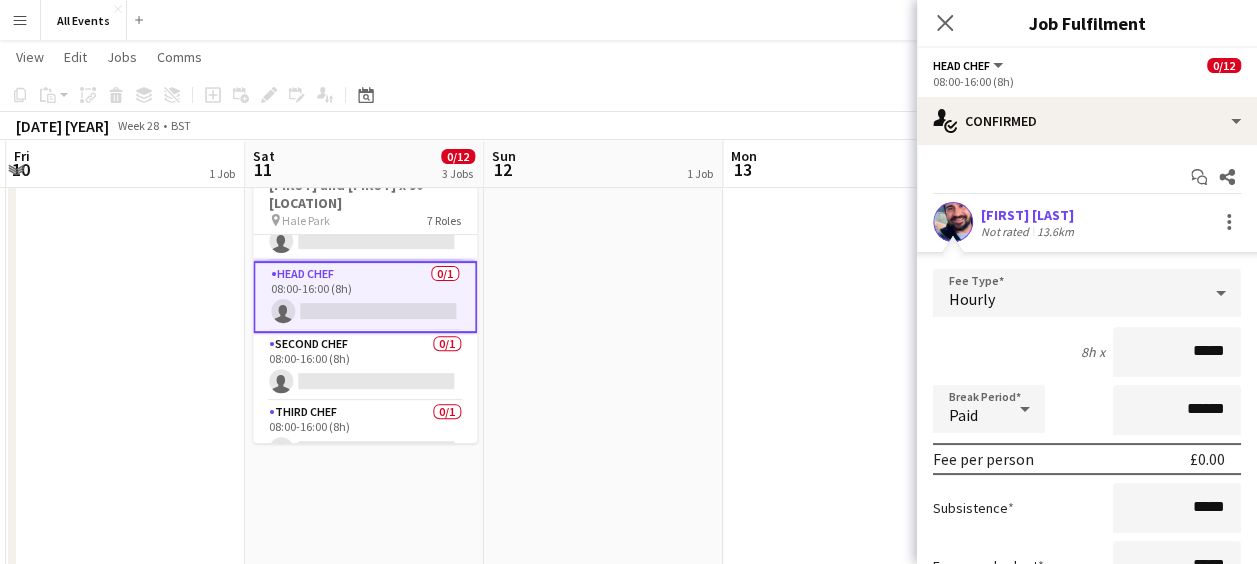 scroll, scrollTop: 189, scrollLeft: 0, axis: vertical 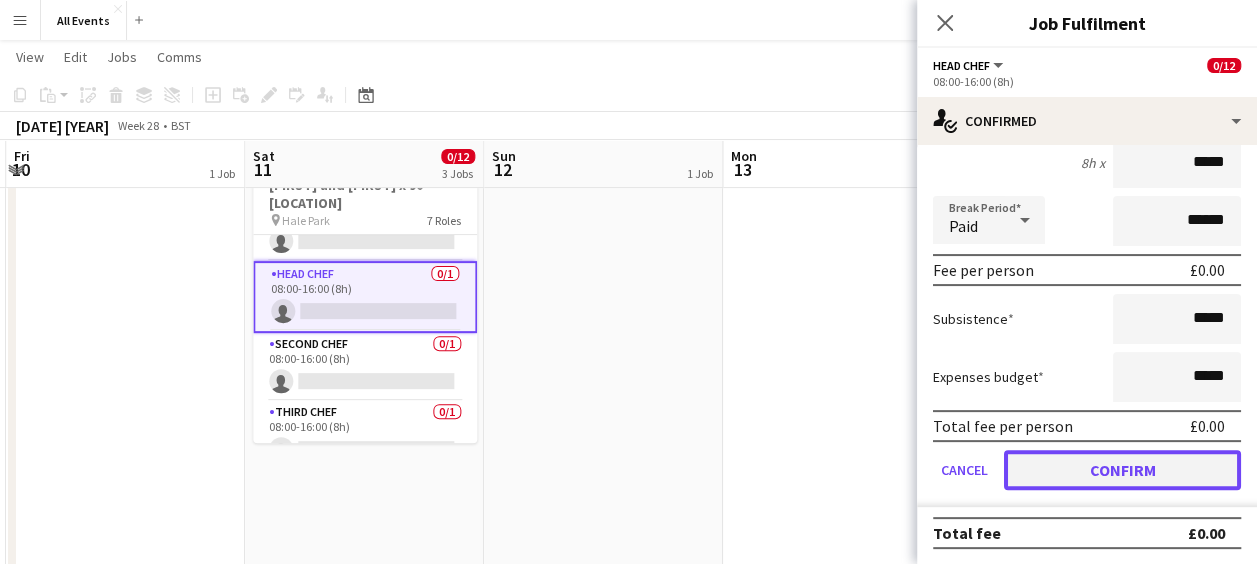 click on "Confirm" at bounding box center (1122, 470) 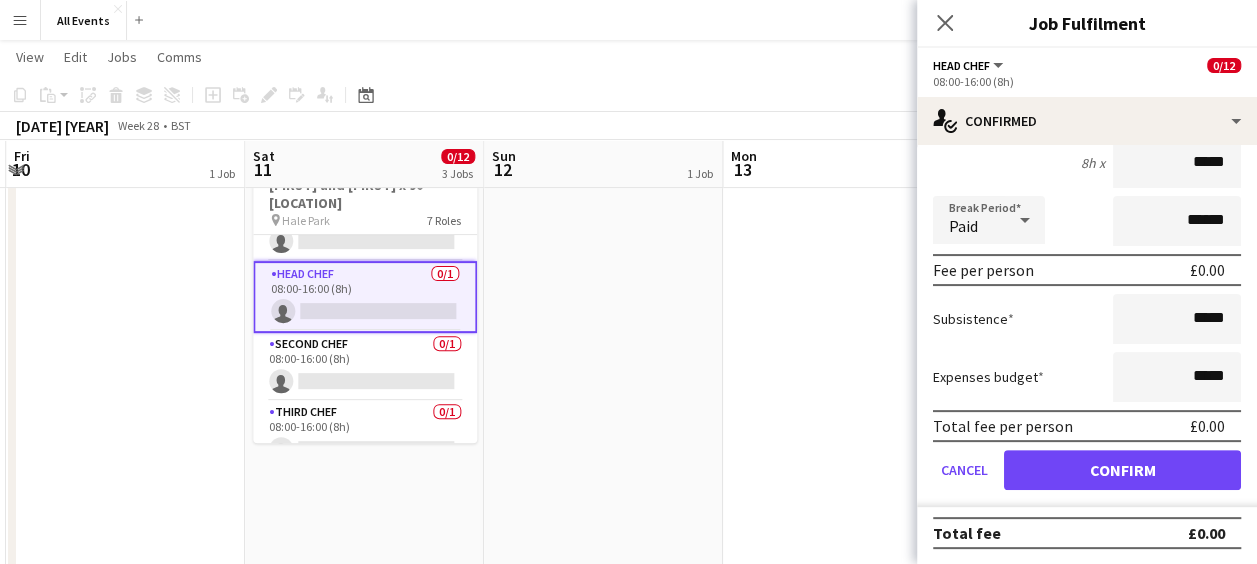 scroll, scrollTop: 0, scrollLeft: 0, axis: both 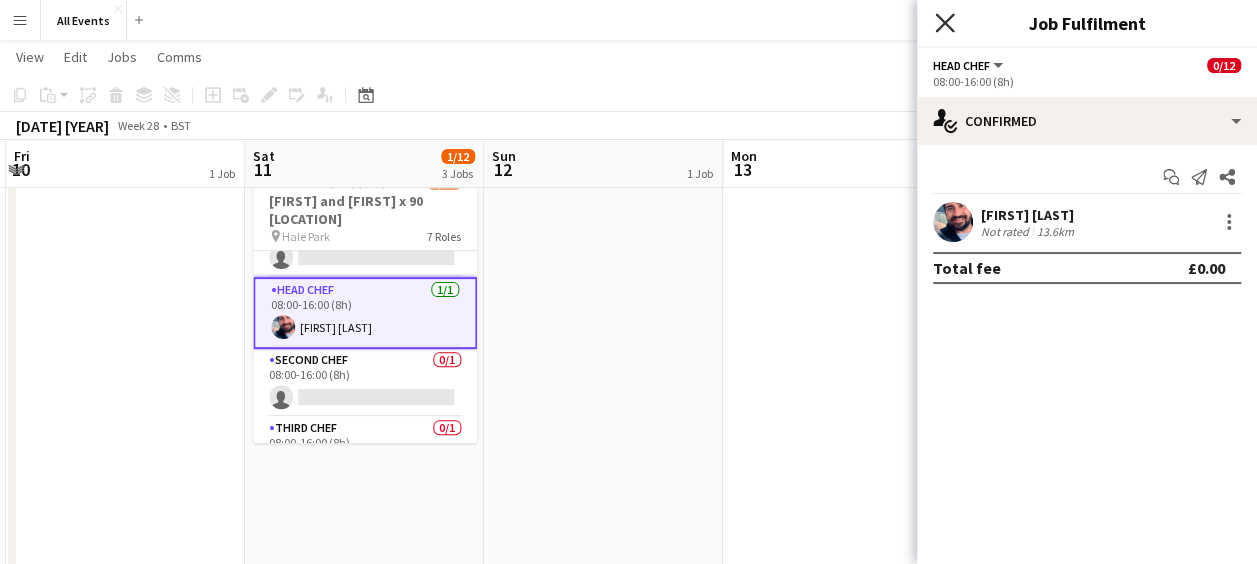 click on "Close pop-in" 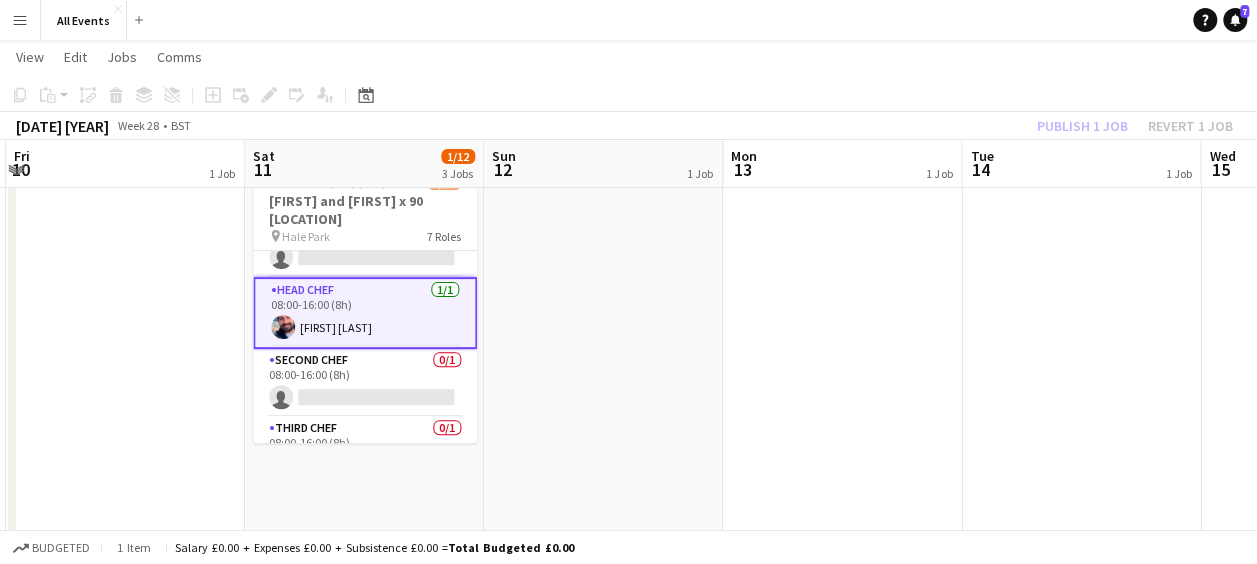 click on "[FIRST] may be on holiday?" at bounding box center [603, 455] 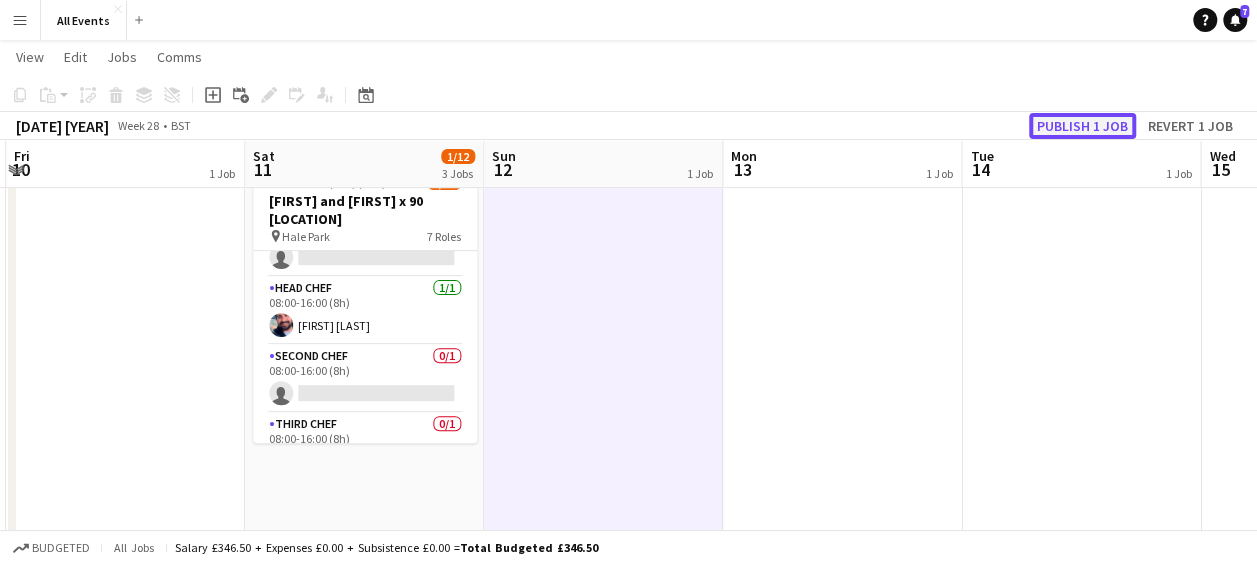 click on "Publish 1 job" 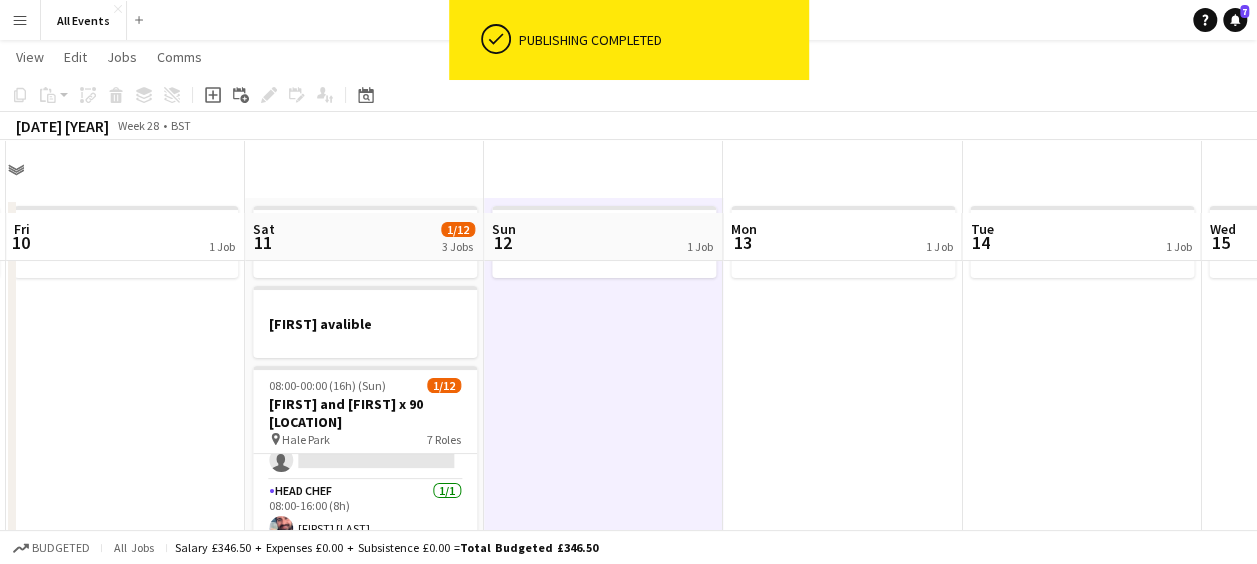 scroll, scrollTop: 0, scrollLeft: 0, axis: both 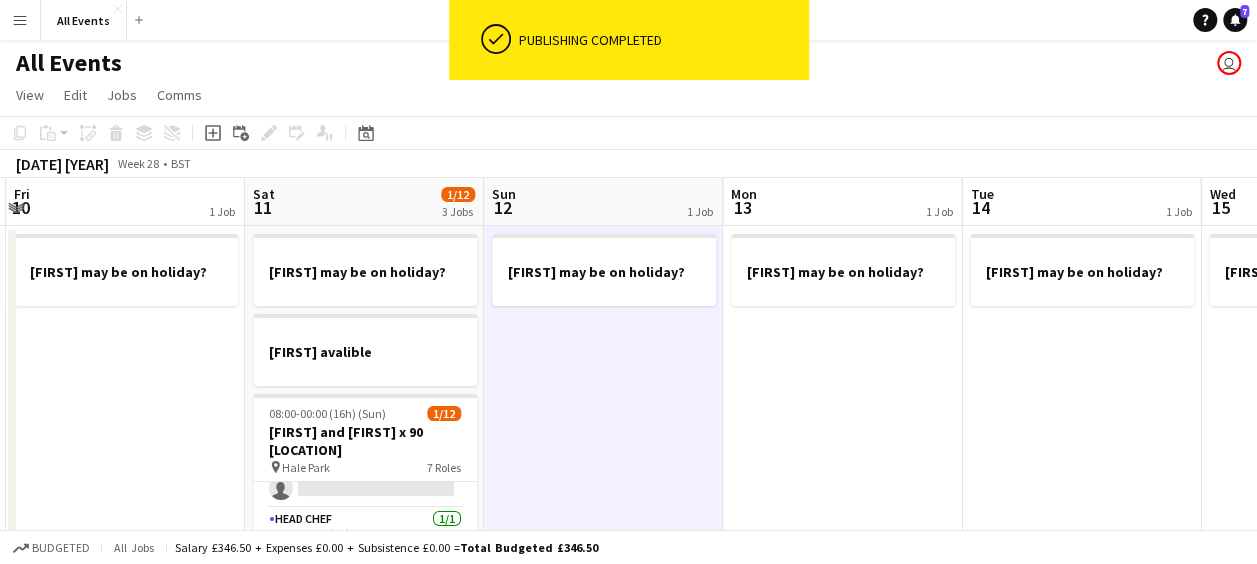 click on "Sun   12   1 Job" at bounding box center [603, 202] 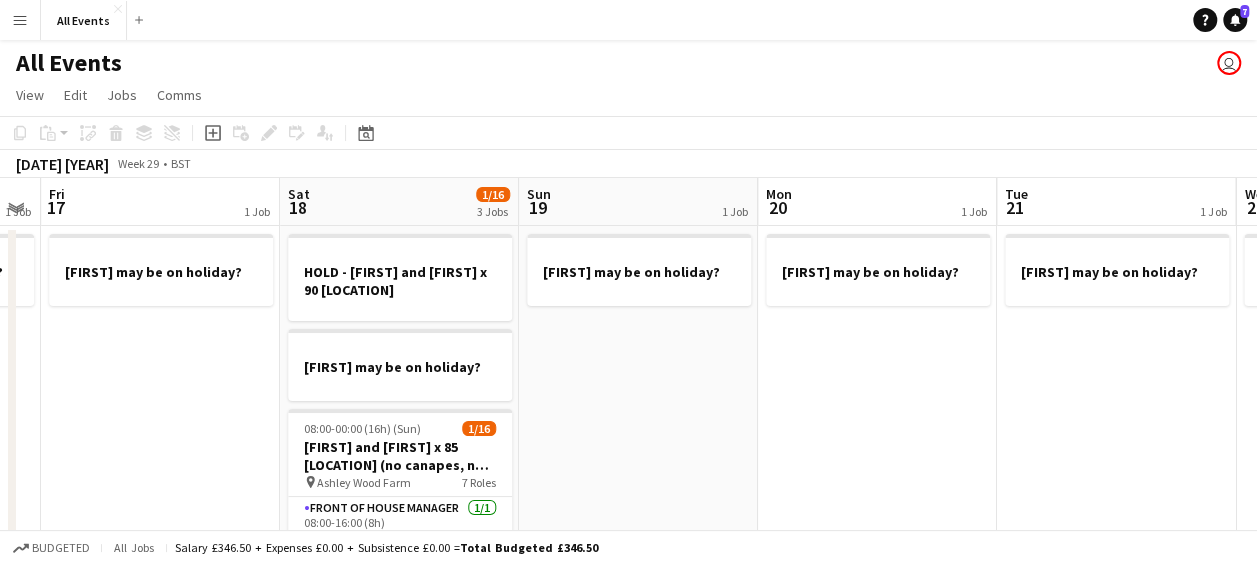 scroll, scrollTop: 0, scrollLeft: 678, axis: horizontal 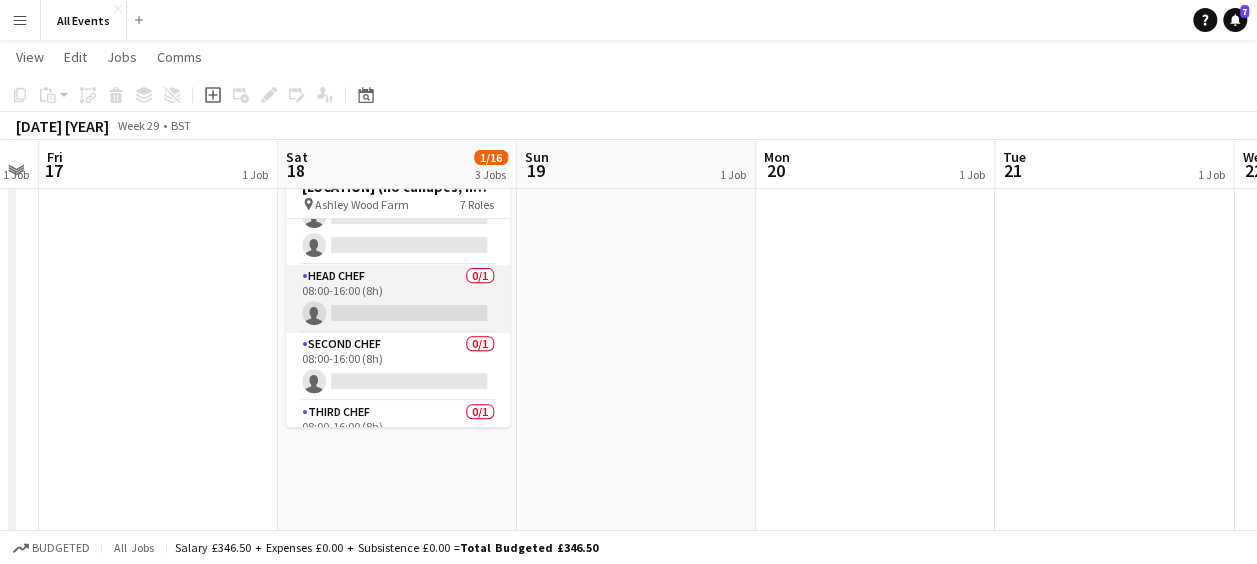 click on "Head Chef   0/1   08:00-16:00 (8h)
single-neutral-actions" at bounding box center (398, 299) 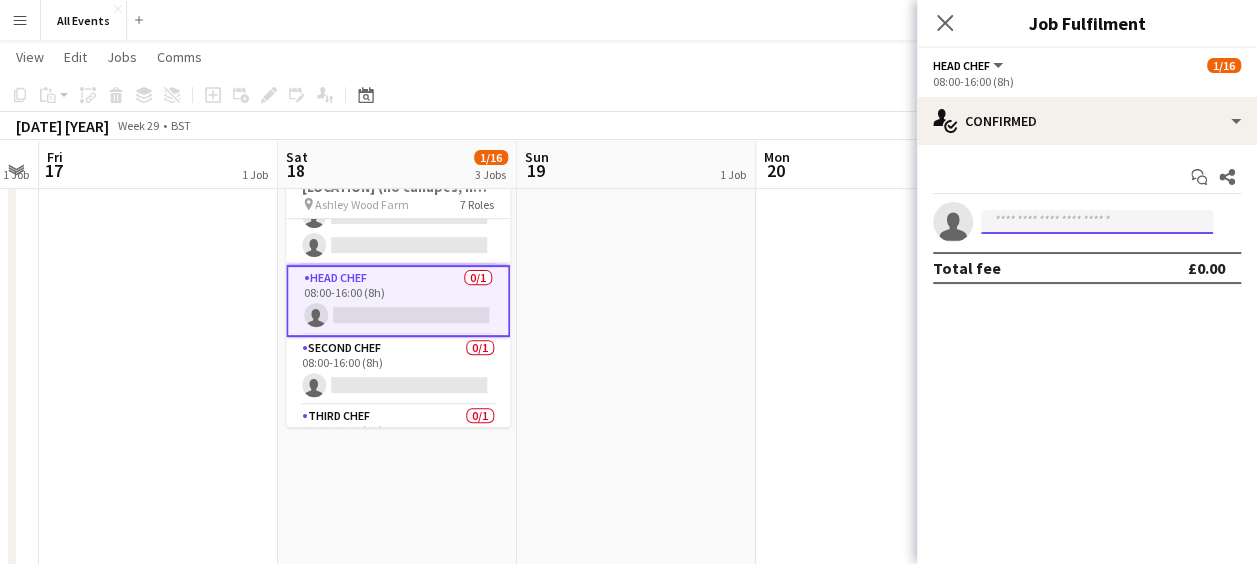 click at bounding box center [1097, 222] 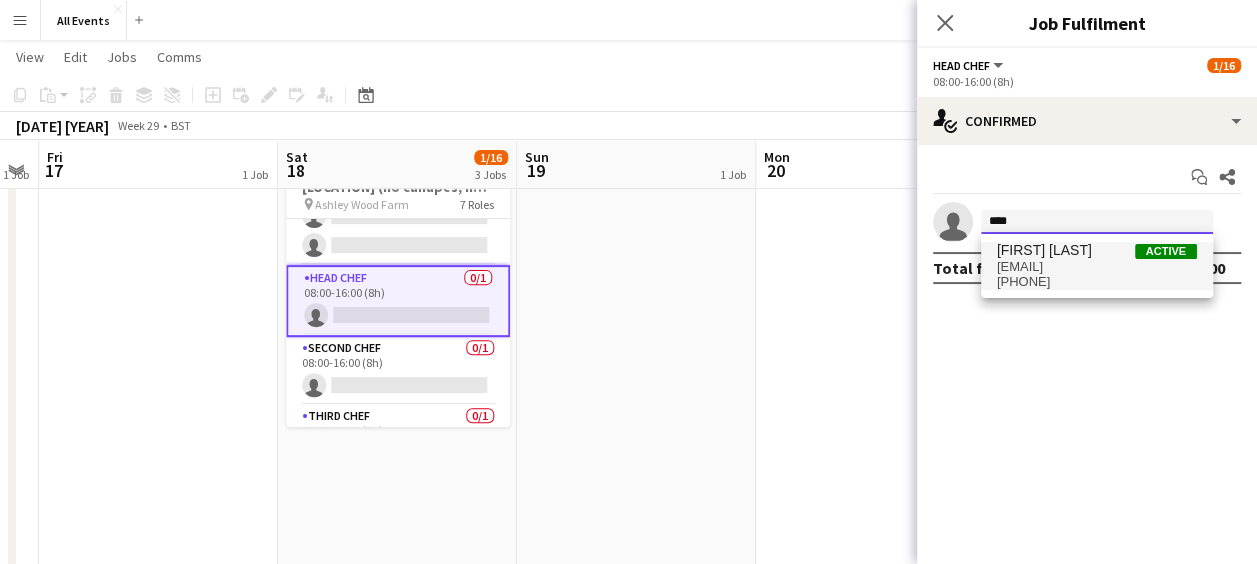 type on "****" 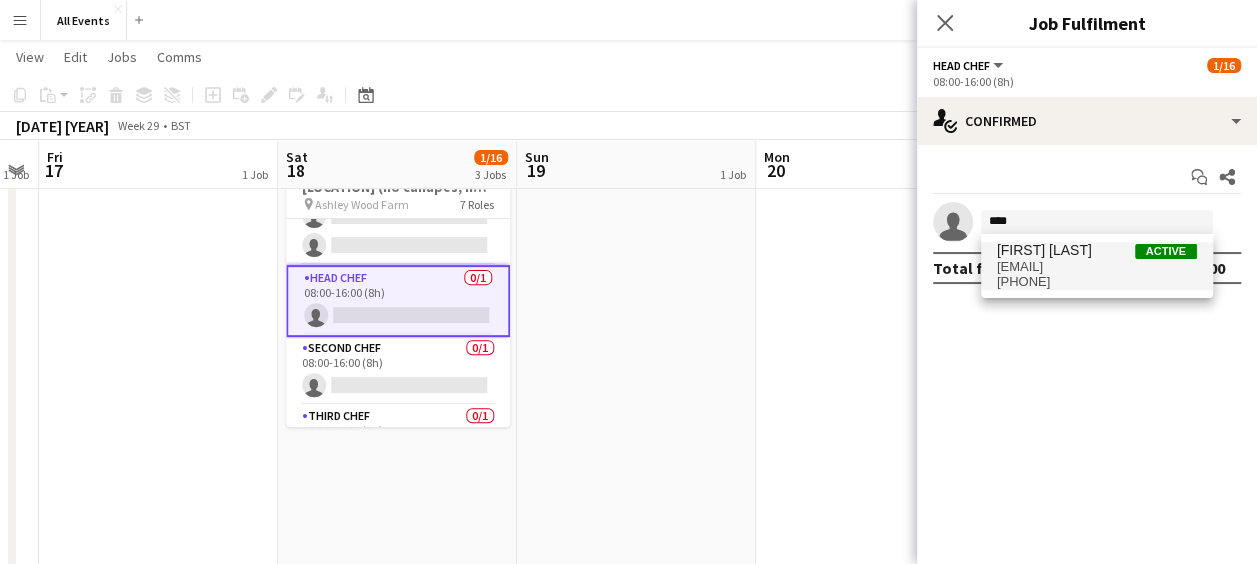 click on "[EMAIL]" at bounding box center (1097, 267) 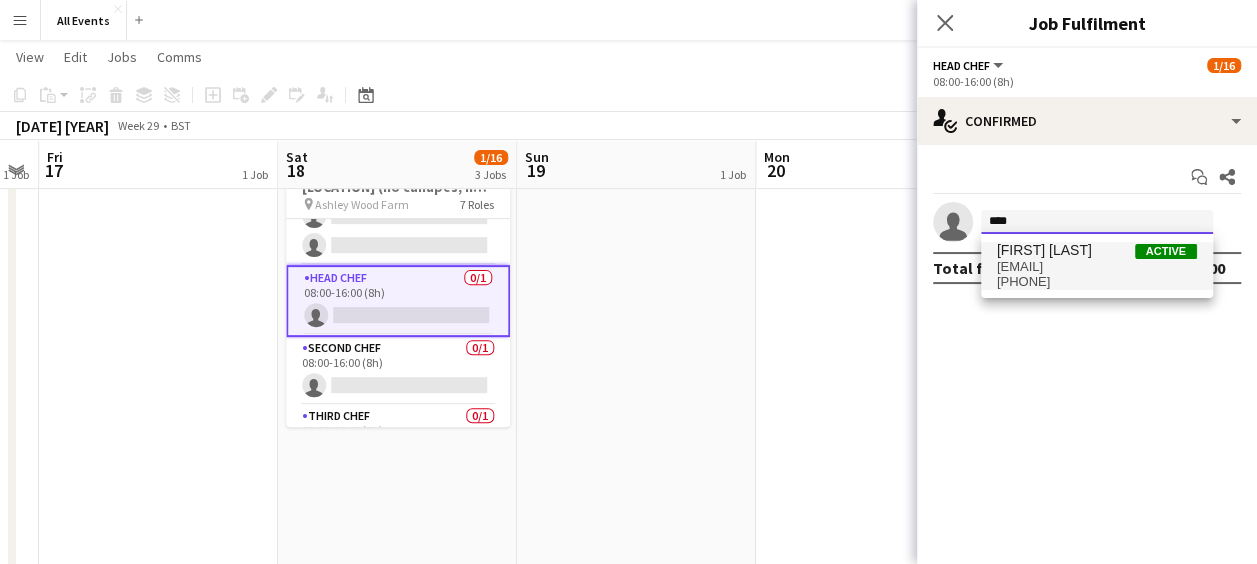 type 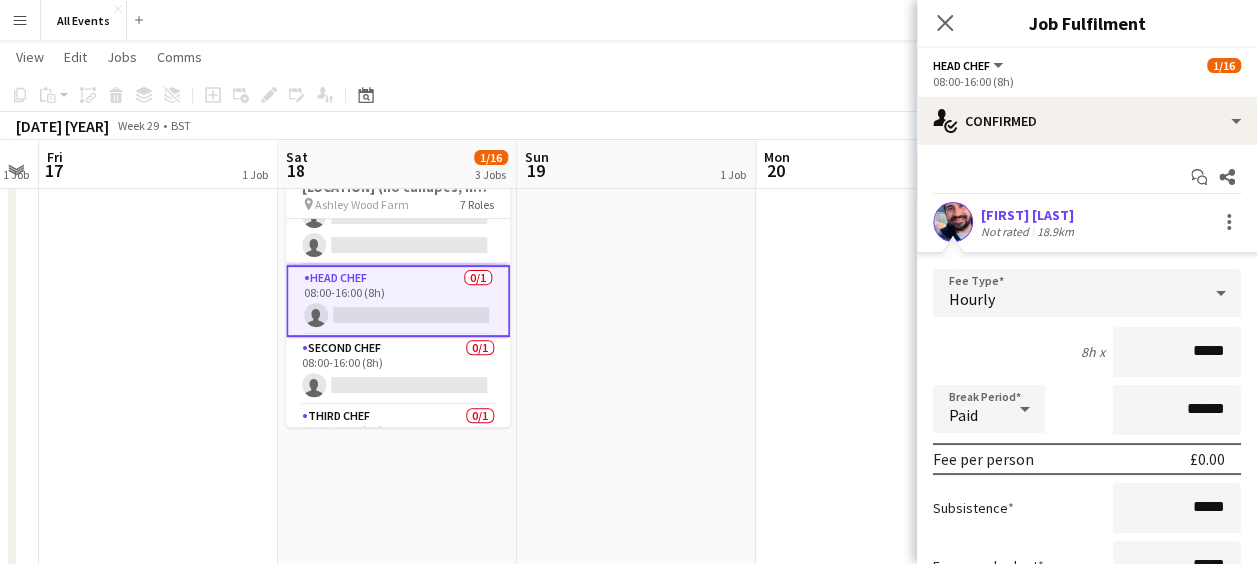 scroll, scrollTop: 189, scrollLeft: 0, axis: vertical 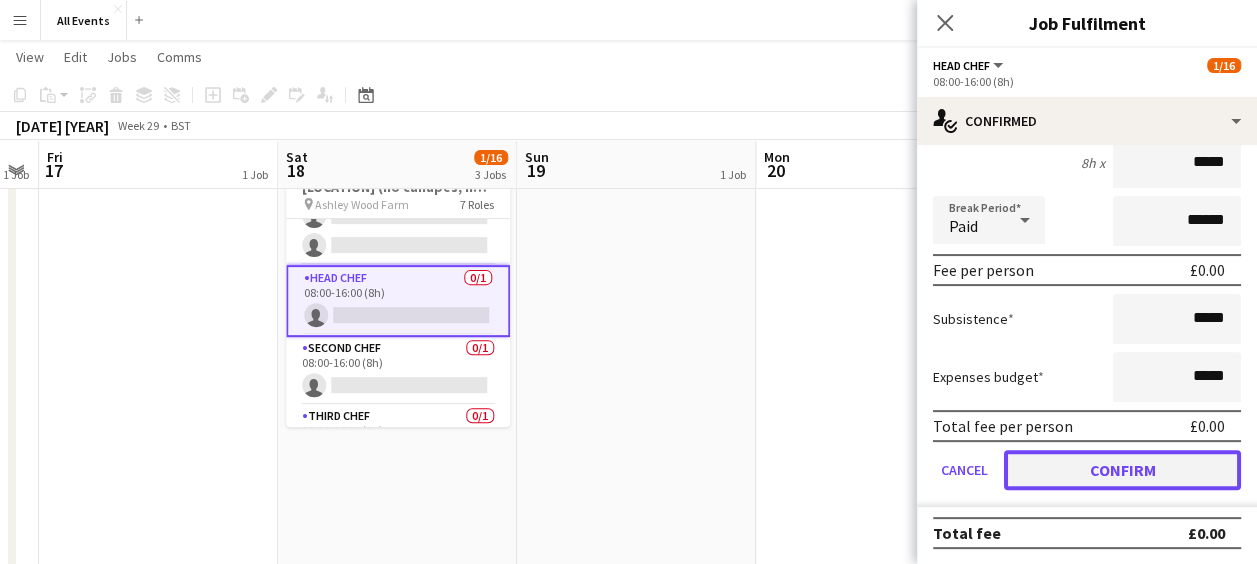 click on "Confirm" at bounding box center [1122, 470] 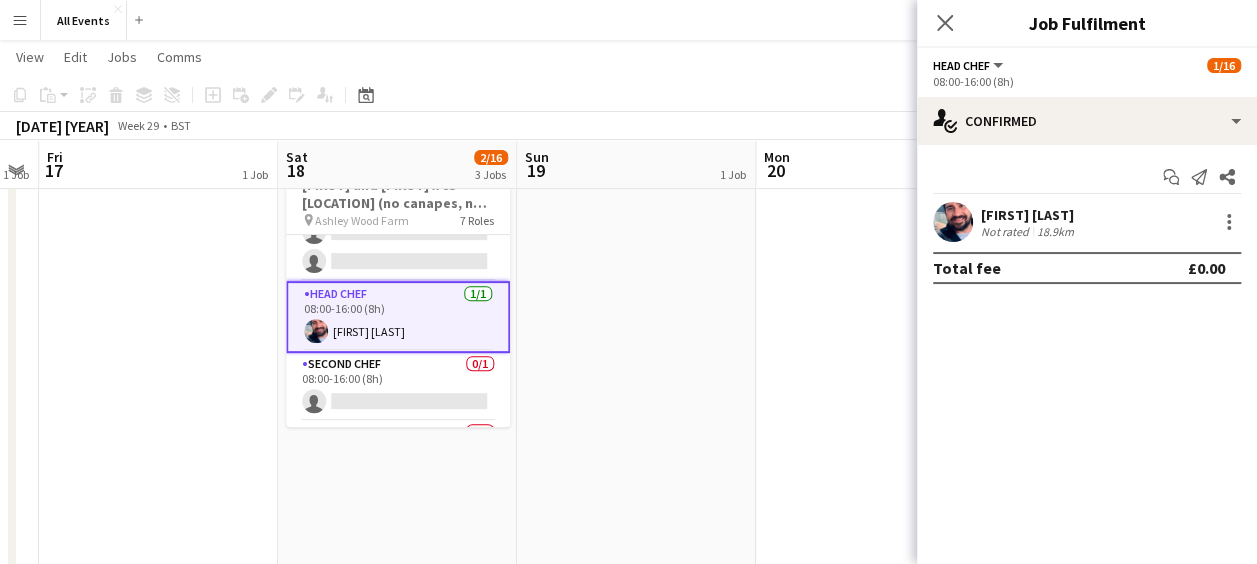 scroll, scrollTop: 0, scrollLeft: 0, axis: both 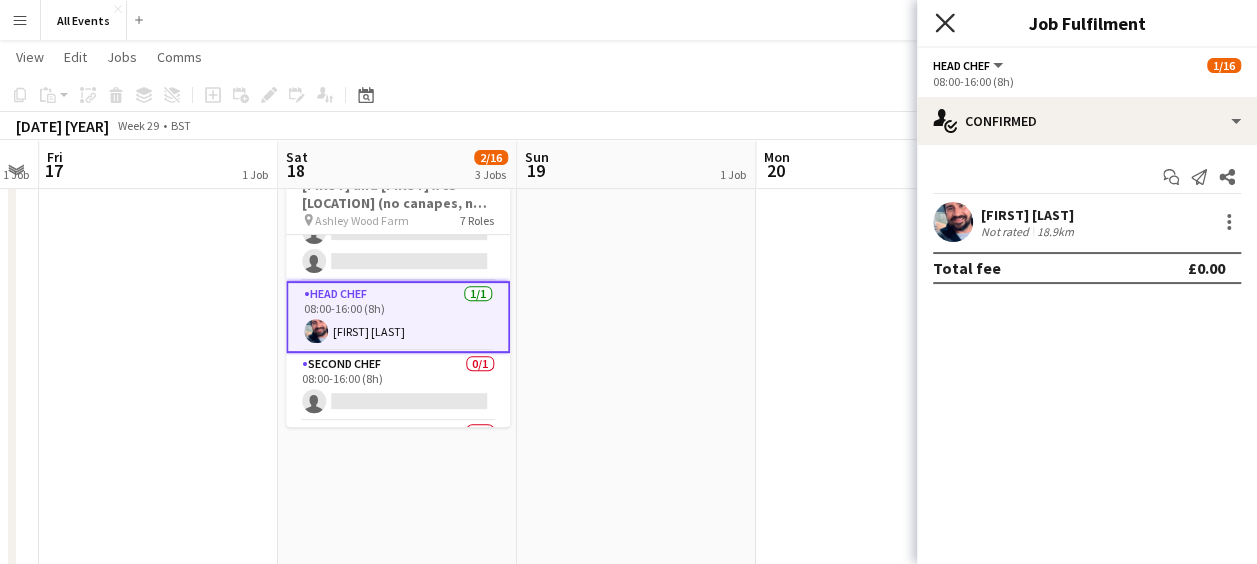 click on "Close pop-in" 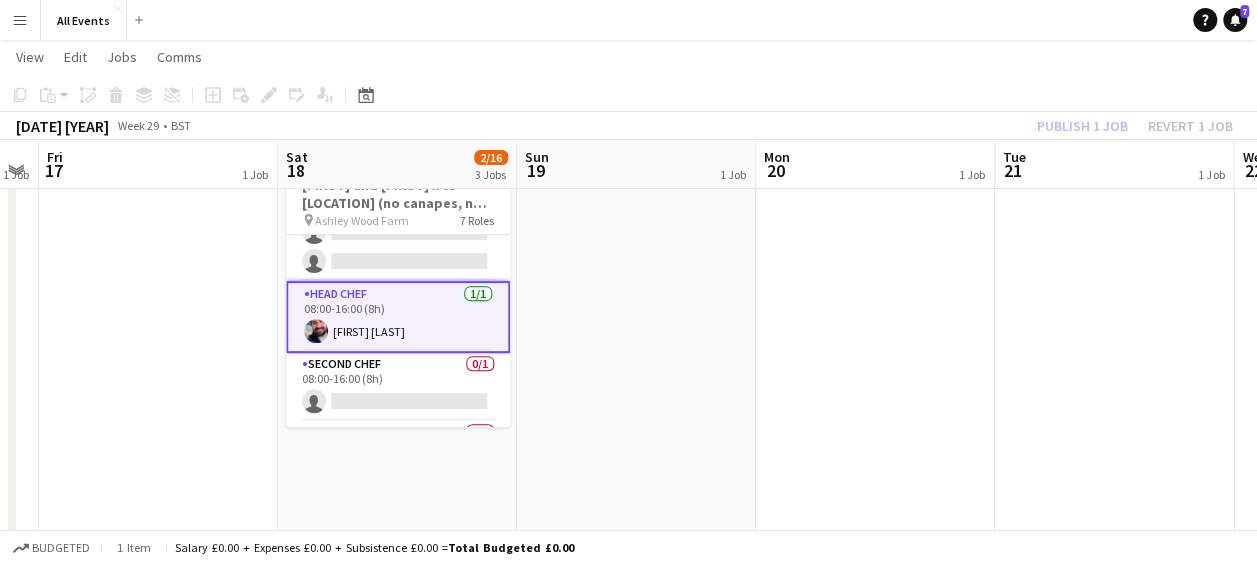 click on "[FIRST] may be on holiday?" at bounding box center (636, 424) 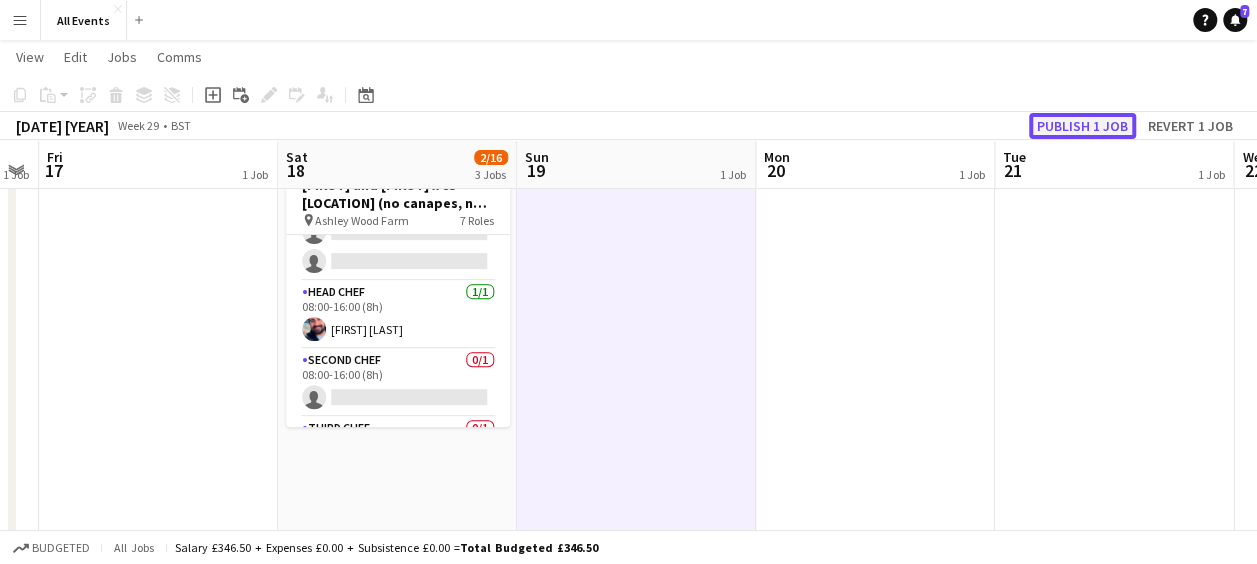 click on "Publish 1 job" 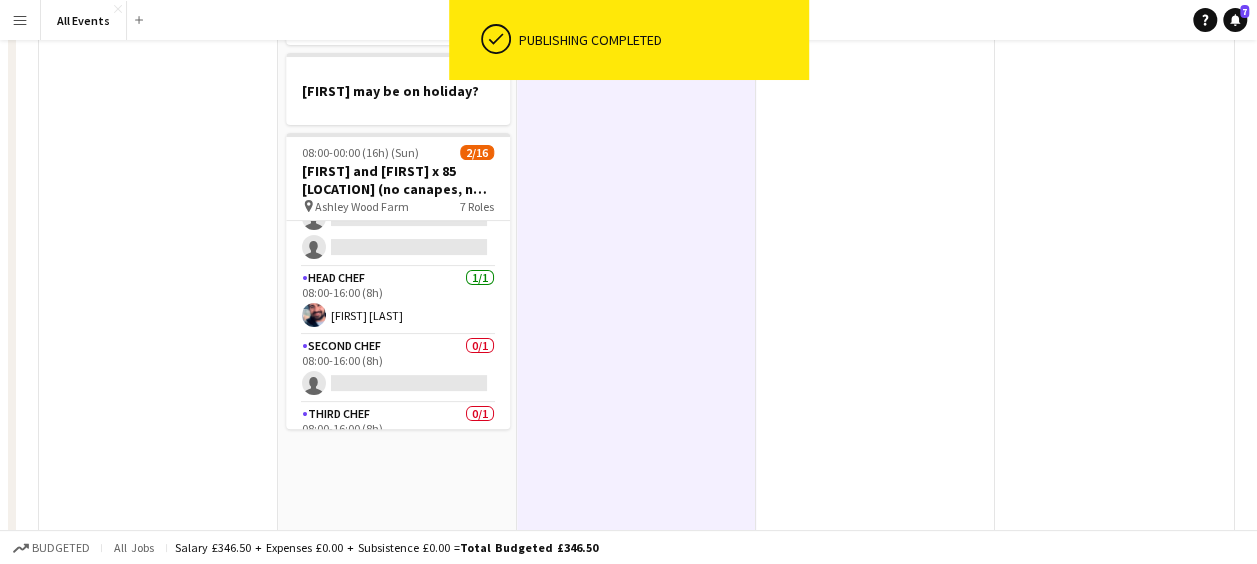 scroll, scrollTop: 0, scrollLeft: 0, axis: both 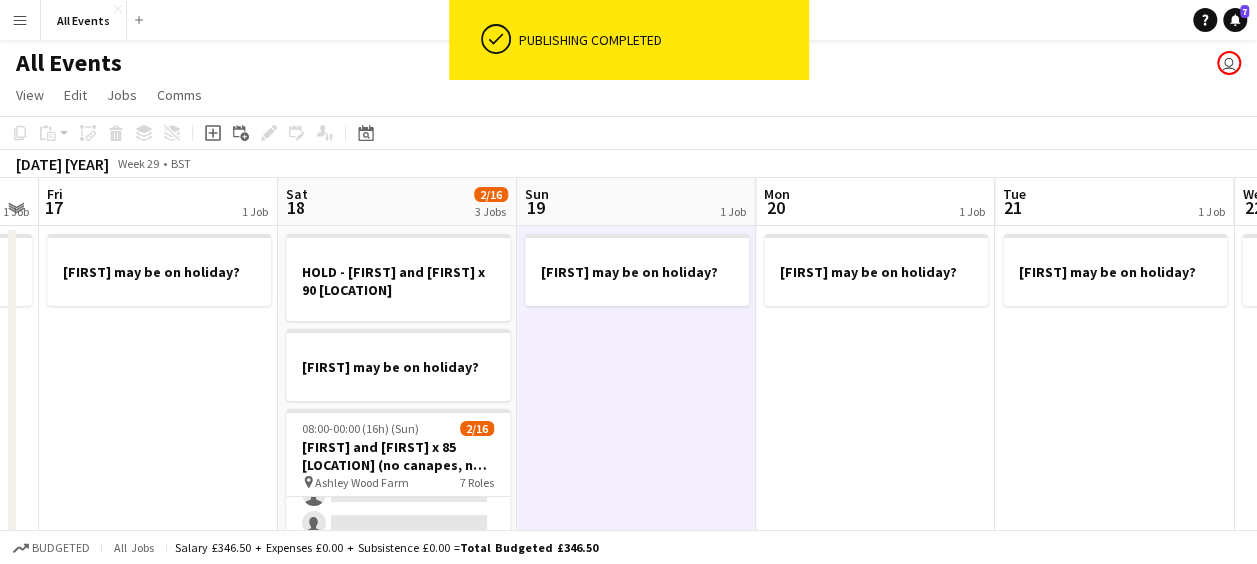 click on "Sun   19   1 Job" at bounding box center (636, 202) 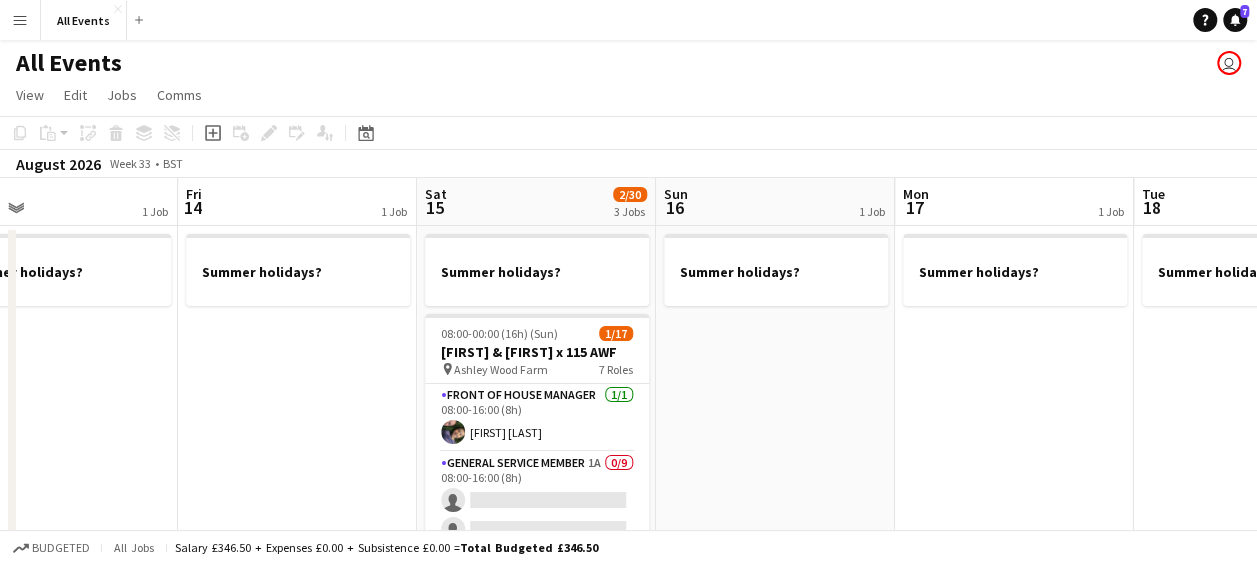 scroll, scrollTop: 0, scrollLeft: 546, axis: horizontal 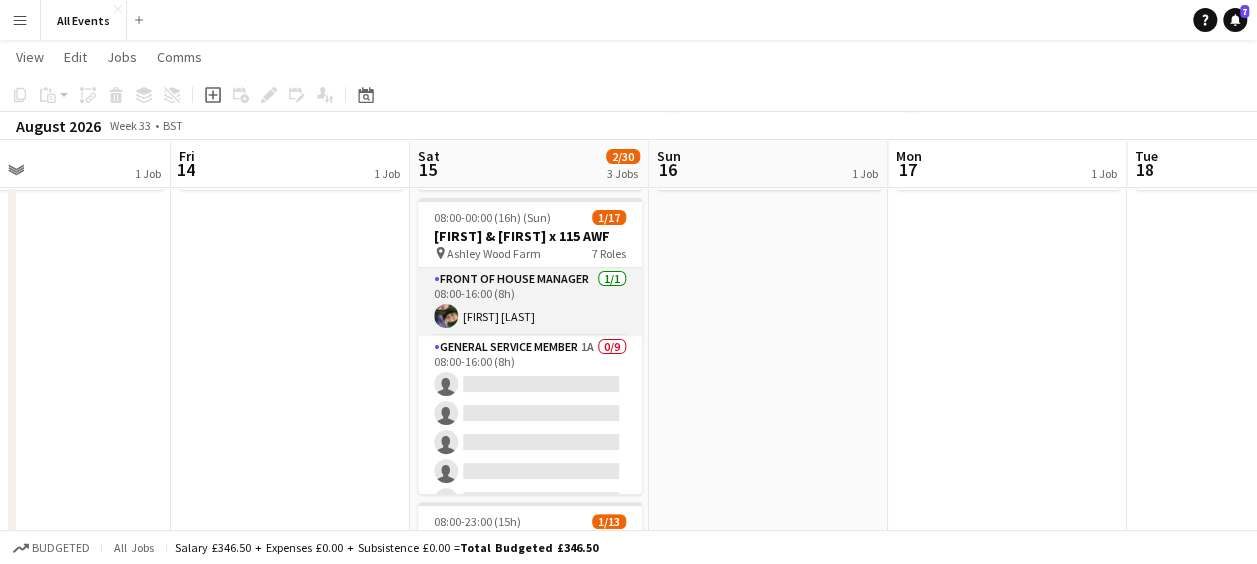 click on "Front of House Manager   1/1   08:00-16:00 (8h)
[FIRST] [LAST]" at bounding box center (530, 302) 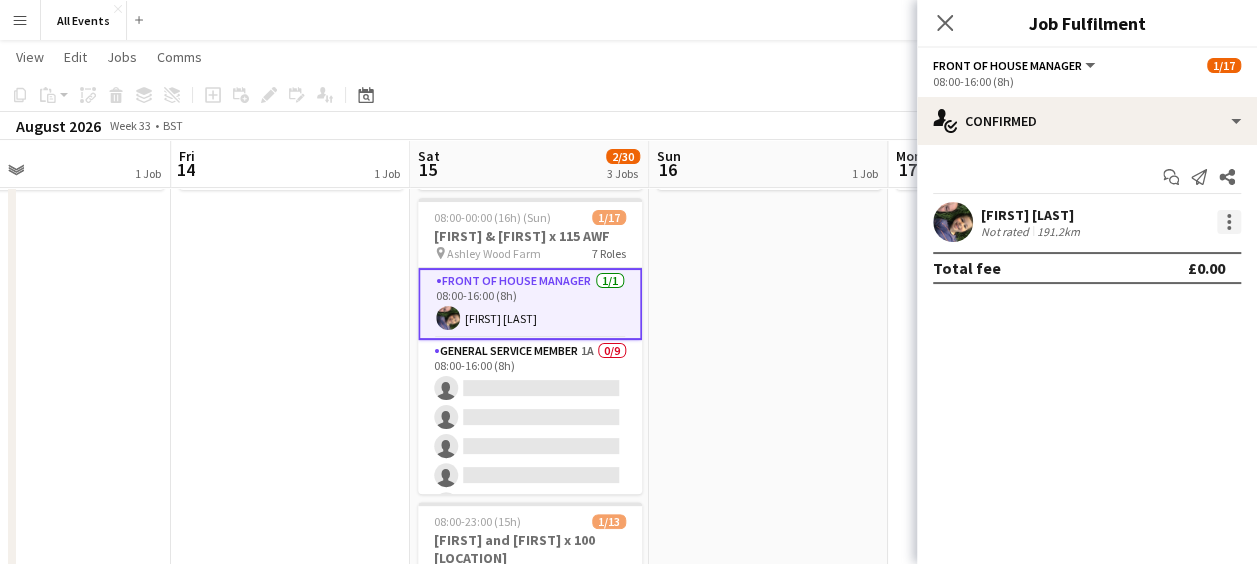 click at bounding box center [1229, 216] 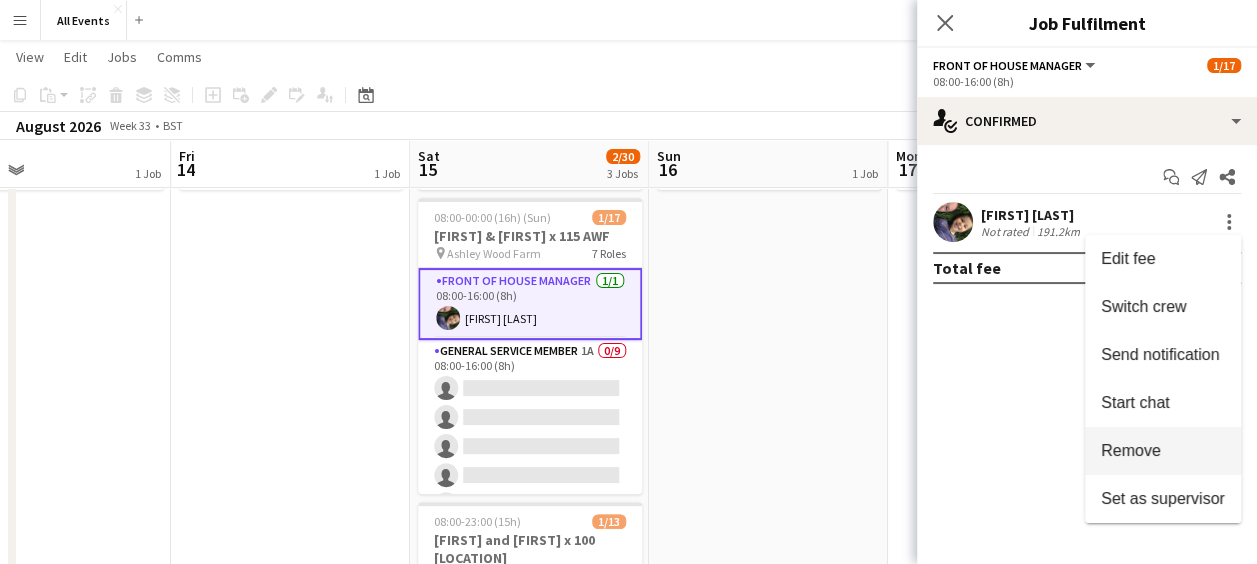 click on "Remove" at bounding box center [1131, 450] 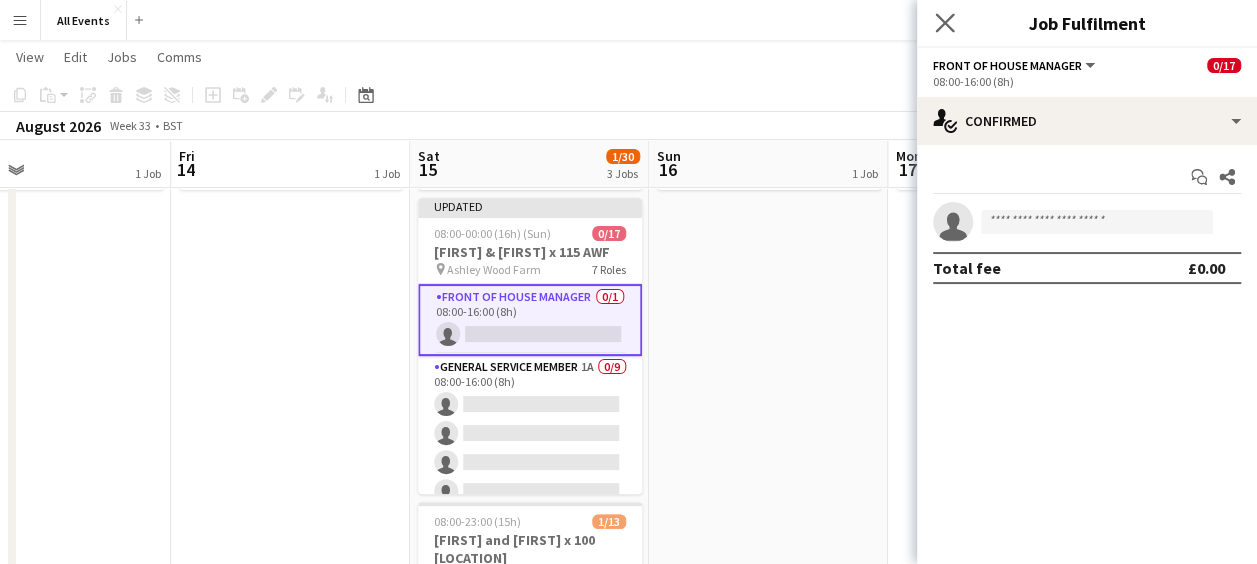 click on "Close pop-in" 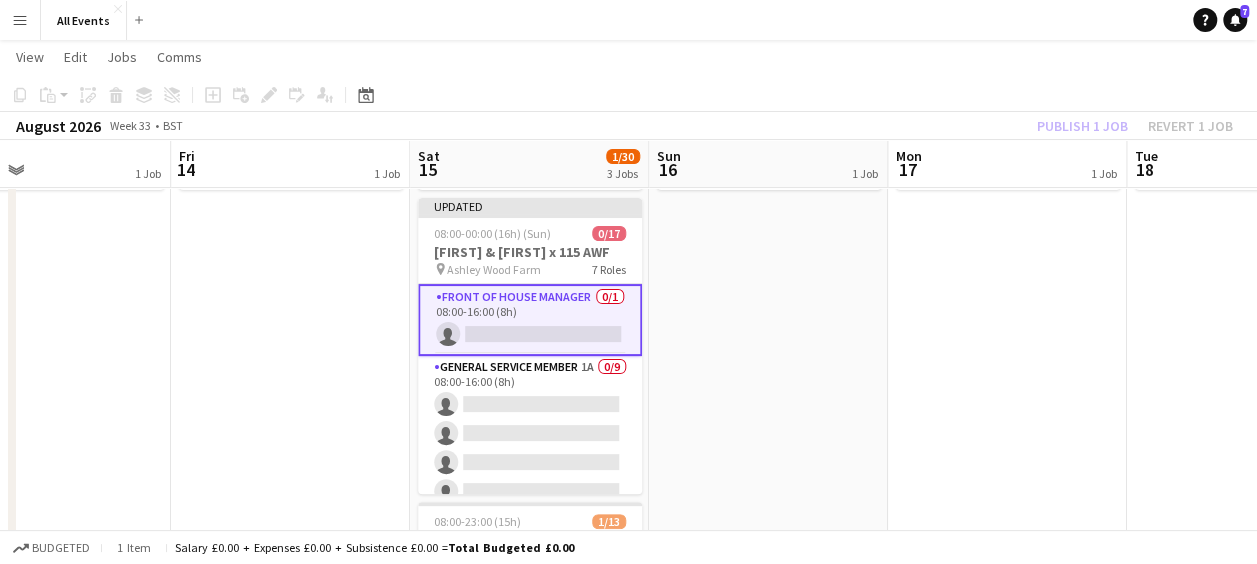 click on "Summer holidays?" at bounding box center [1007, 586] 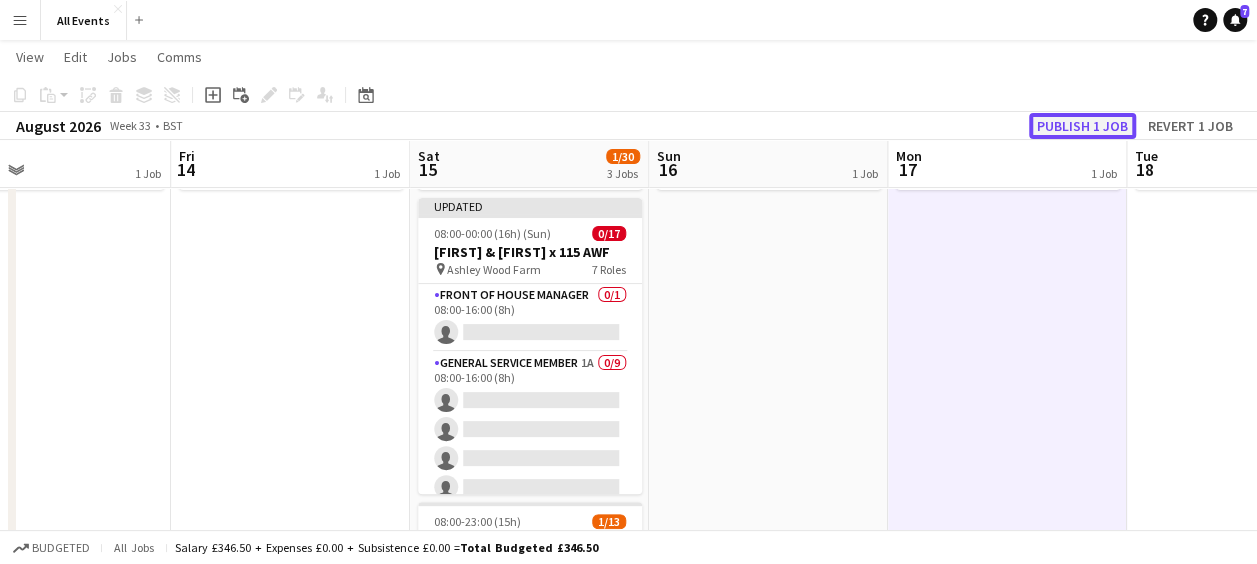 click on "Publish 1 job" 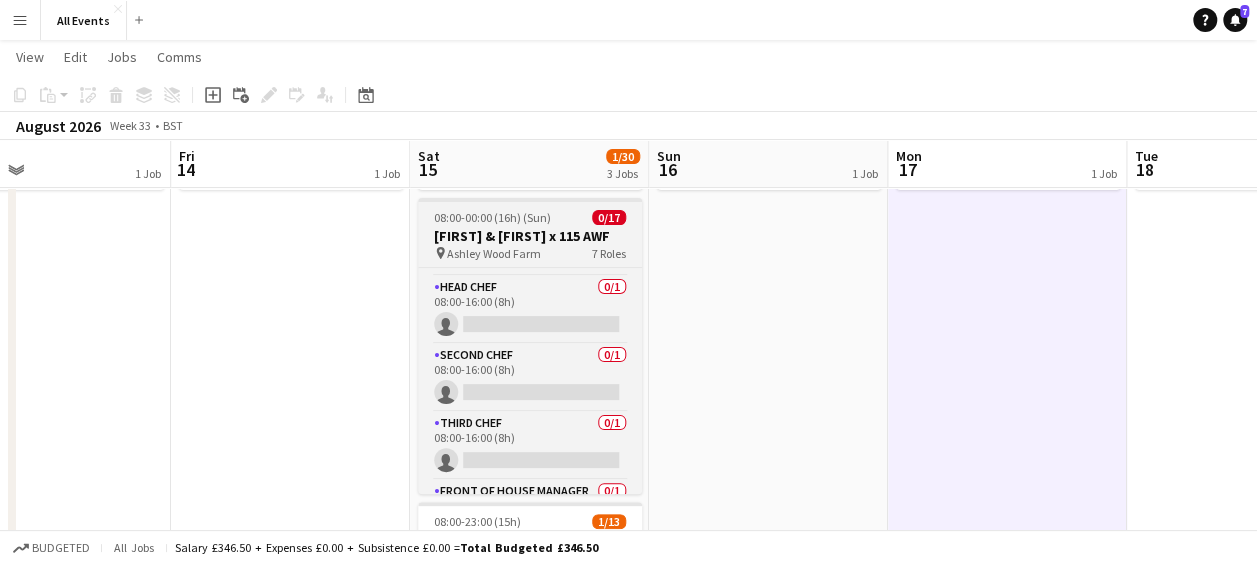 scroll, scrollTop: 368, scrollLeft: 0, axis: vertical 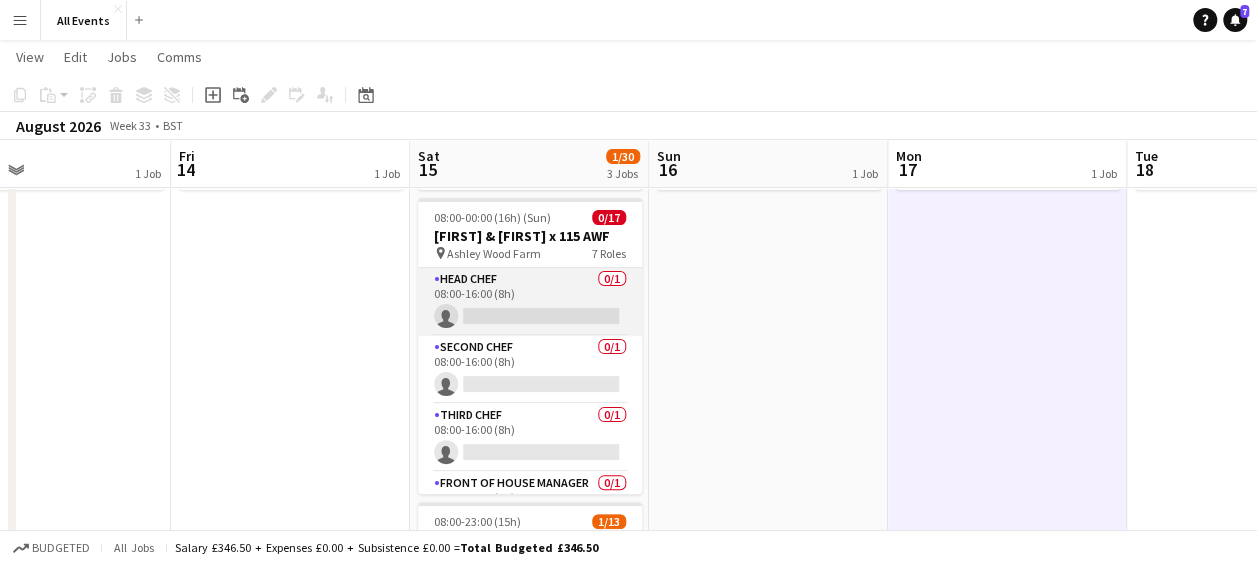 click on "Head Chef   0/1   08:00-16:00 (8h)
single-neutral-actions" at bounding box center (530, 302) 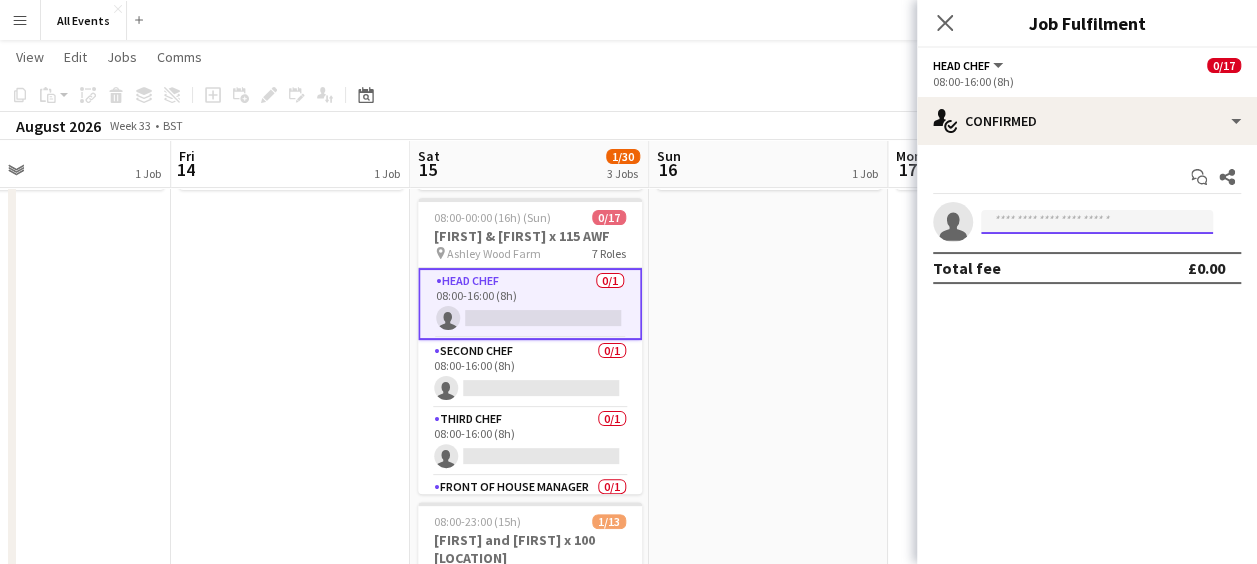 click at bounding box center [1097, 222] 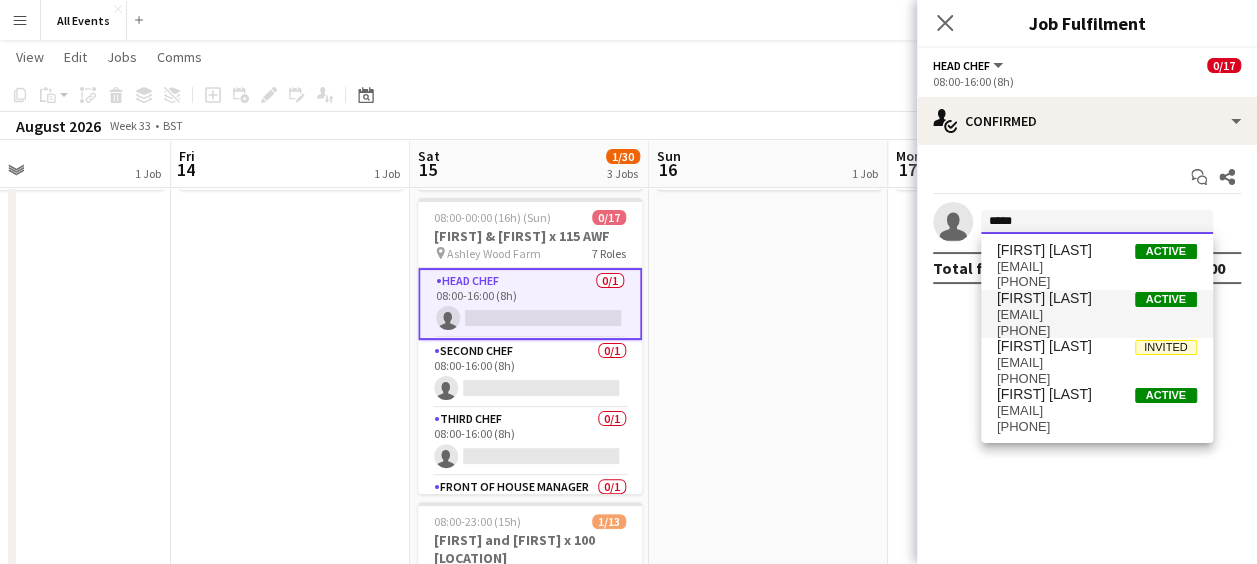 type on "*****" 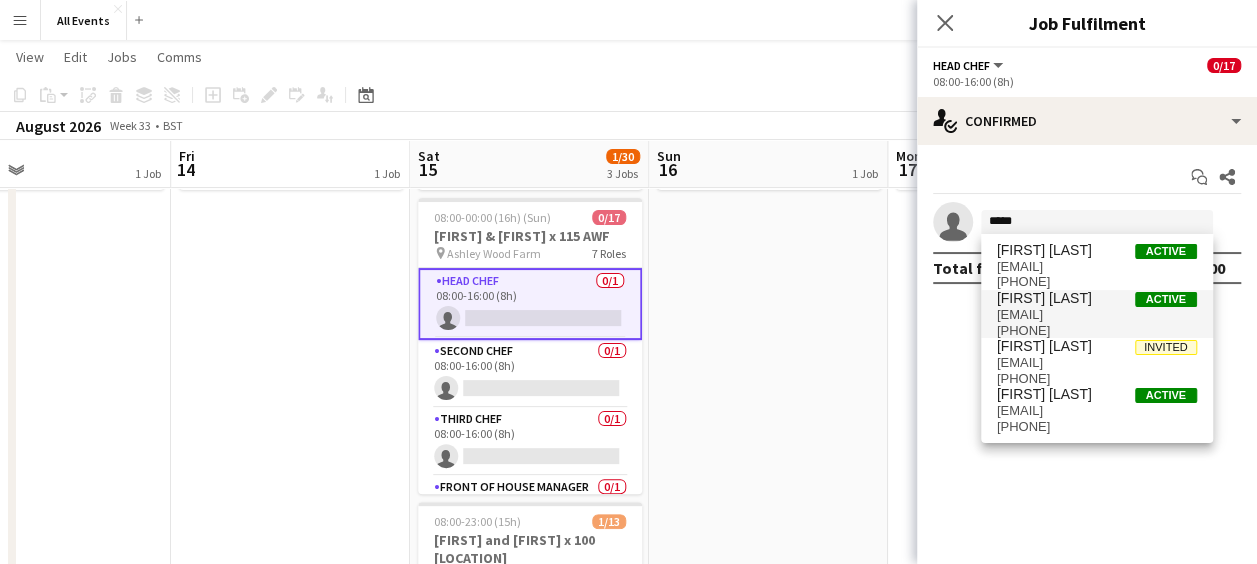 click on "[FIRST] [LAST]" at bounding box center (1044, 298) 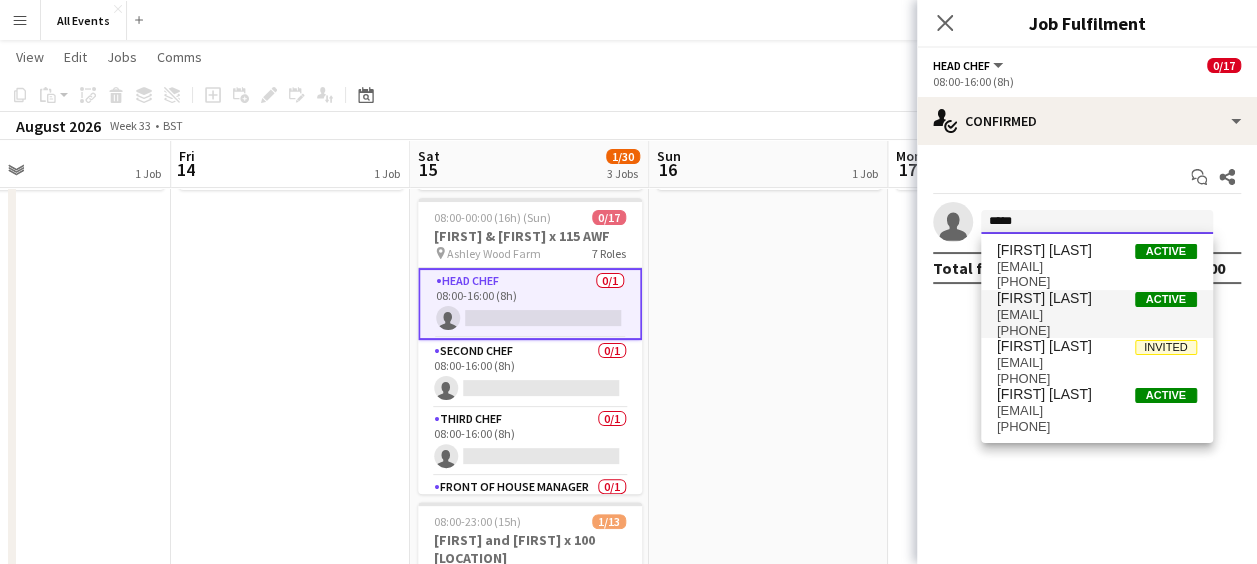 type 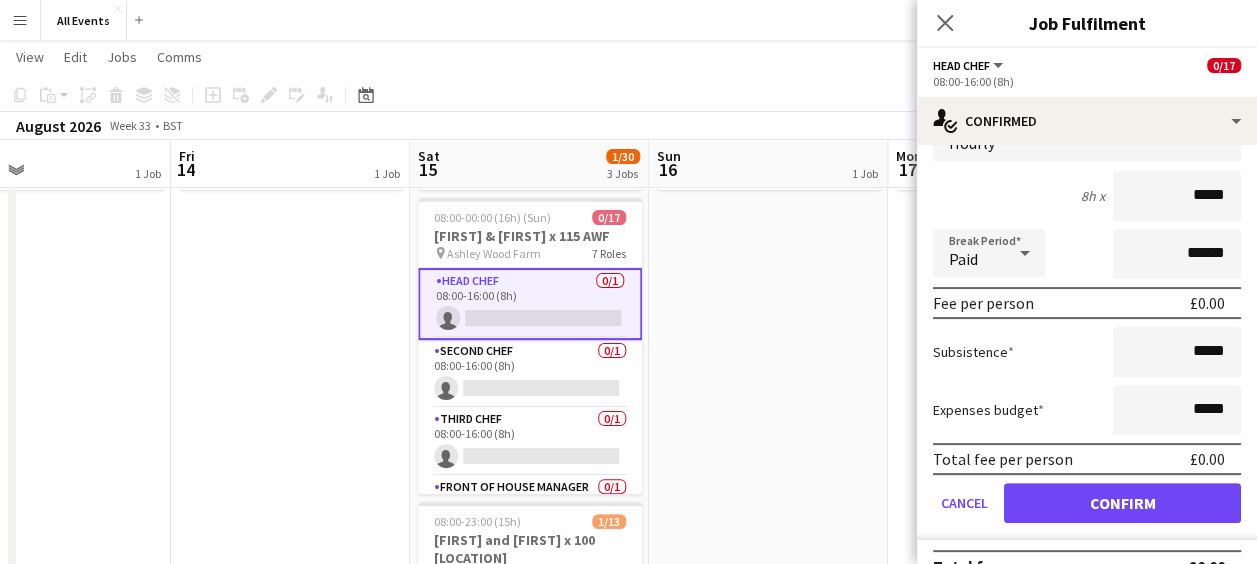 scroll, scrollTop: 189, scrollLeft: 0, axis: vertical 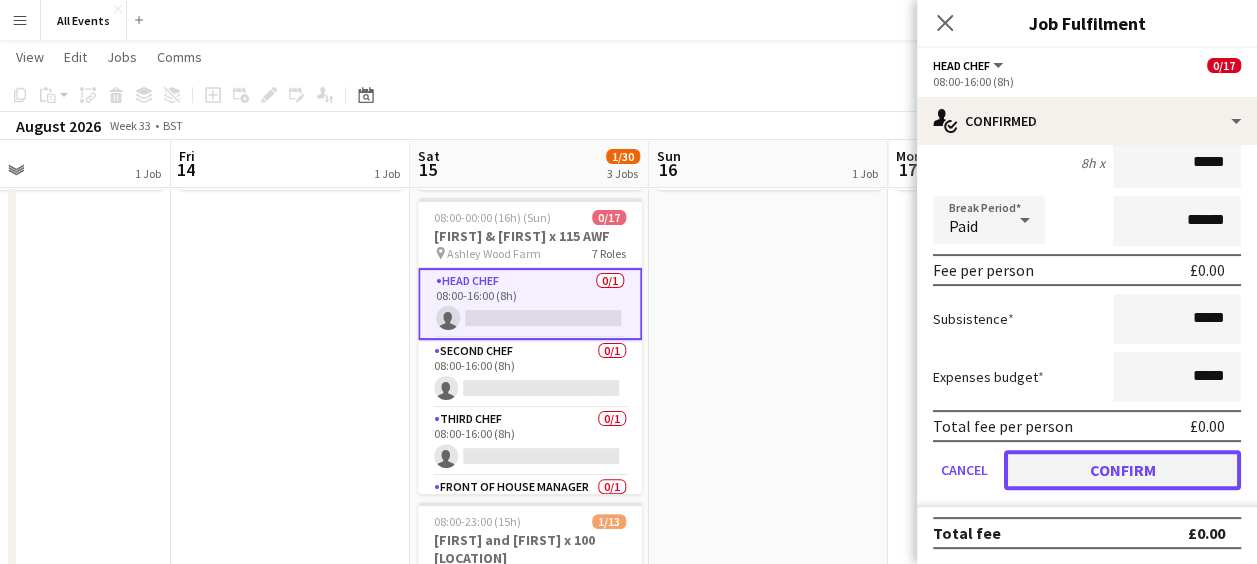click on "Confirm" at bounding box center [1122, 470] 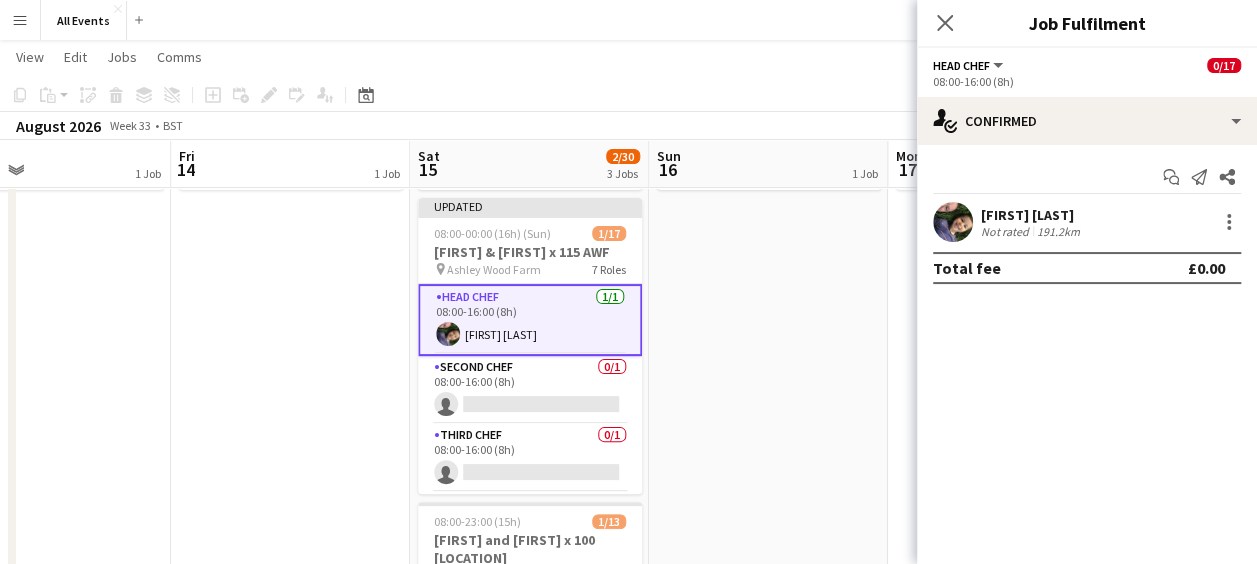 scroll, scrollTop: 0, scrollLeft: 0, axis: both 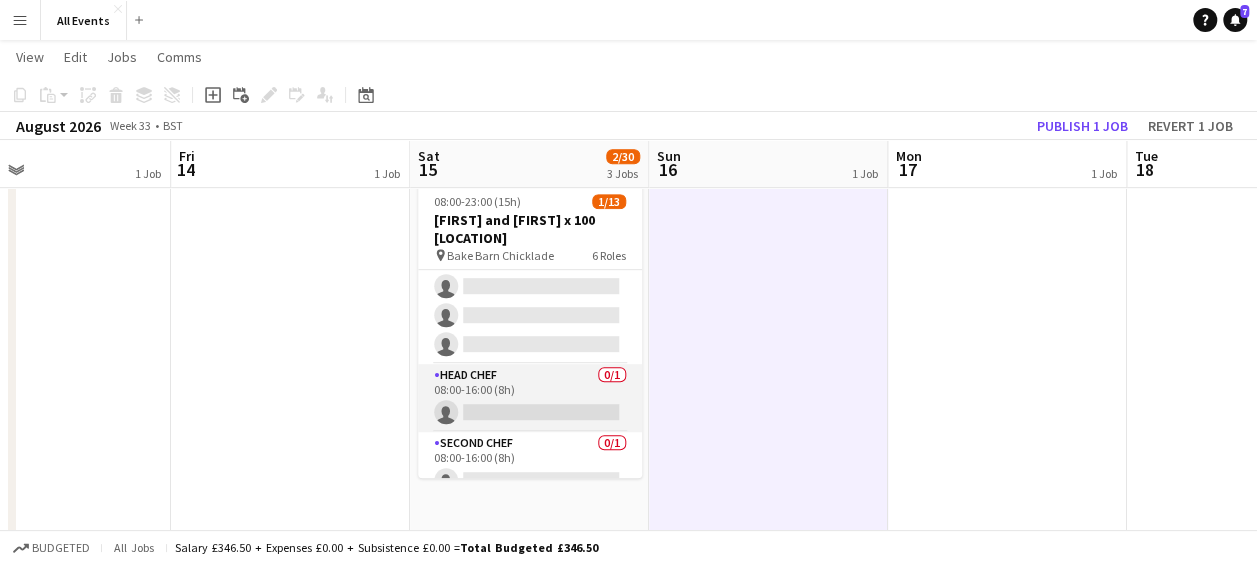 click on "Head Chef   0/1   08:00-16:00 (8h)
single-neutral-actions" at bounding box center (530, 398) 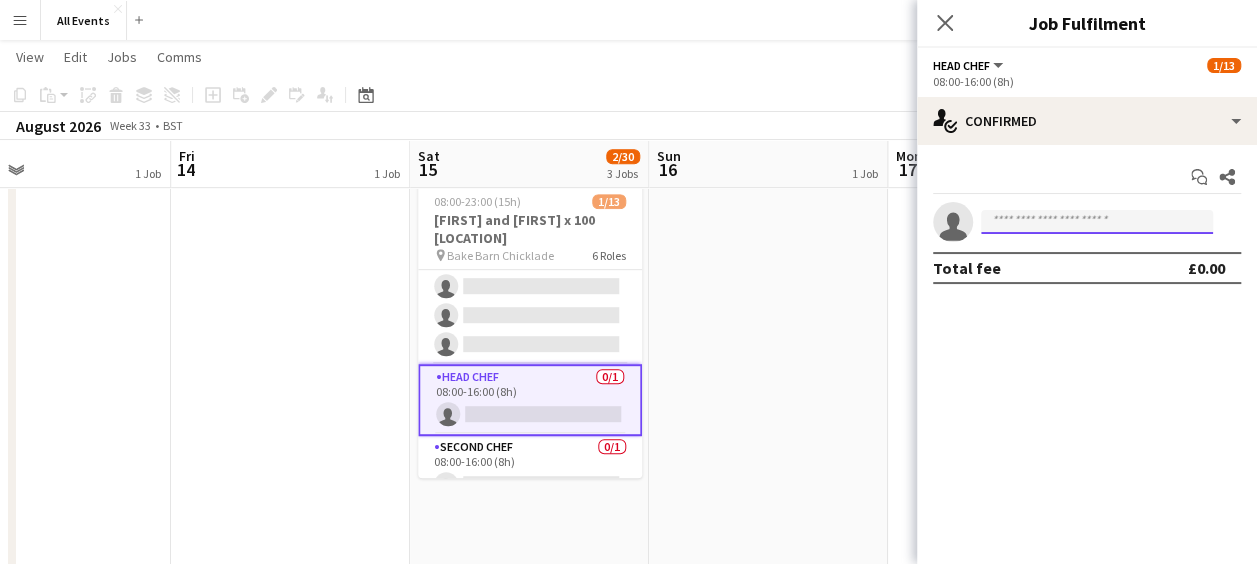 click at bounding box center [1097, 222] 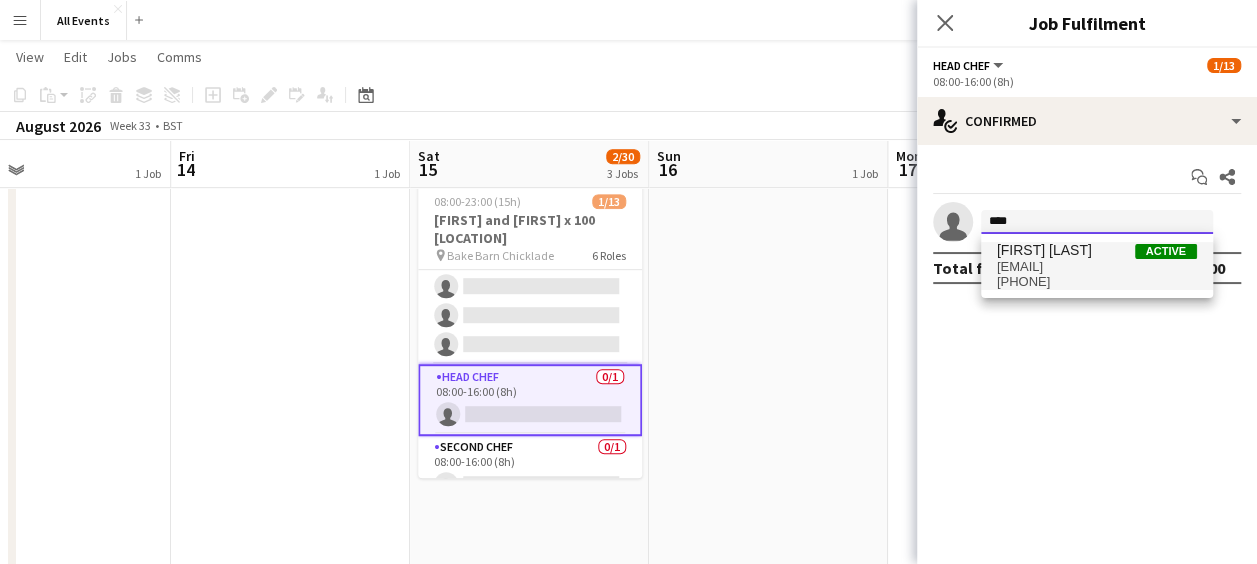 type on "****" 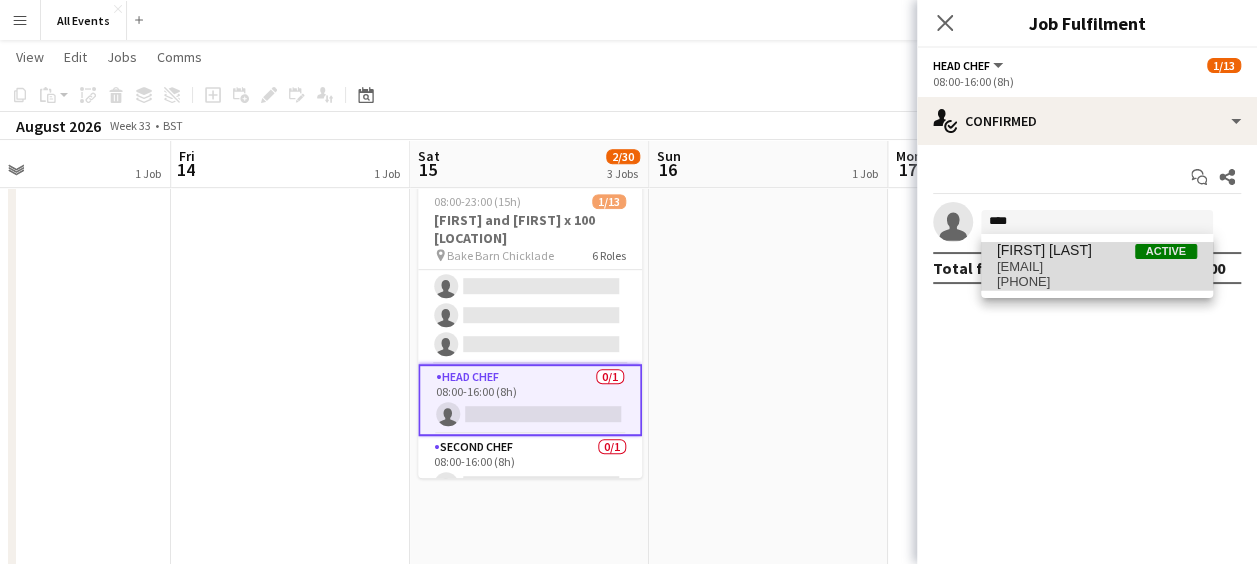 click on "[FIRST] [LAST]" at bounding box center (1044, 250) 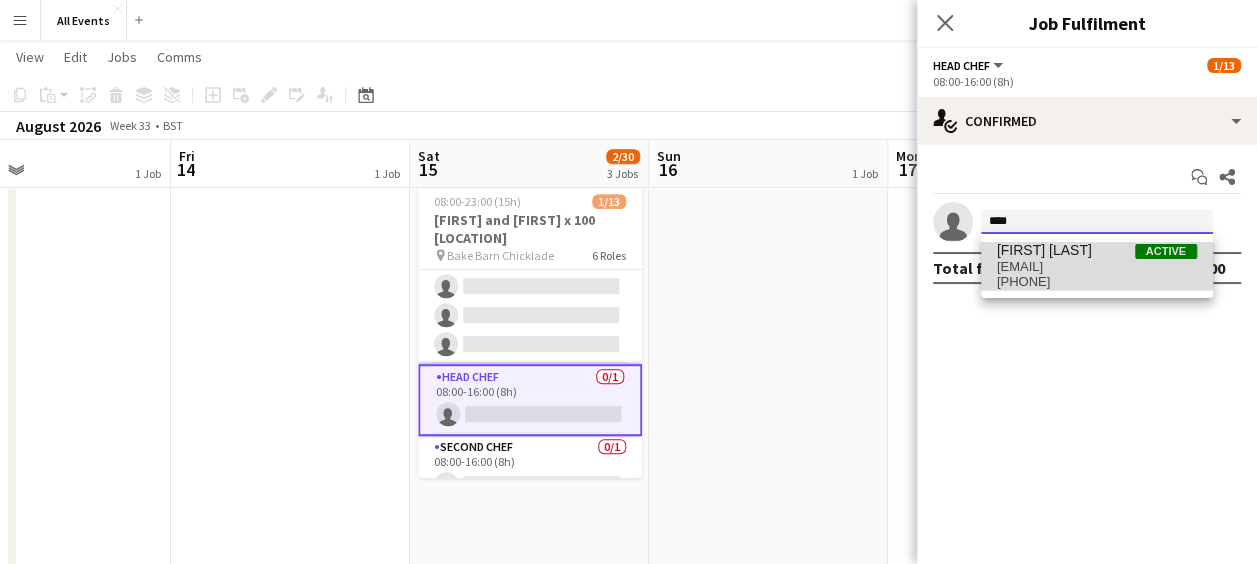 type 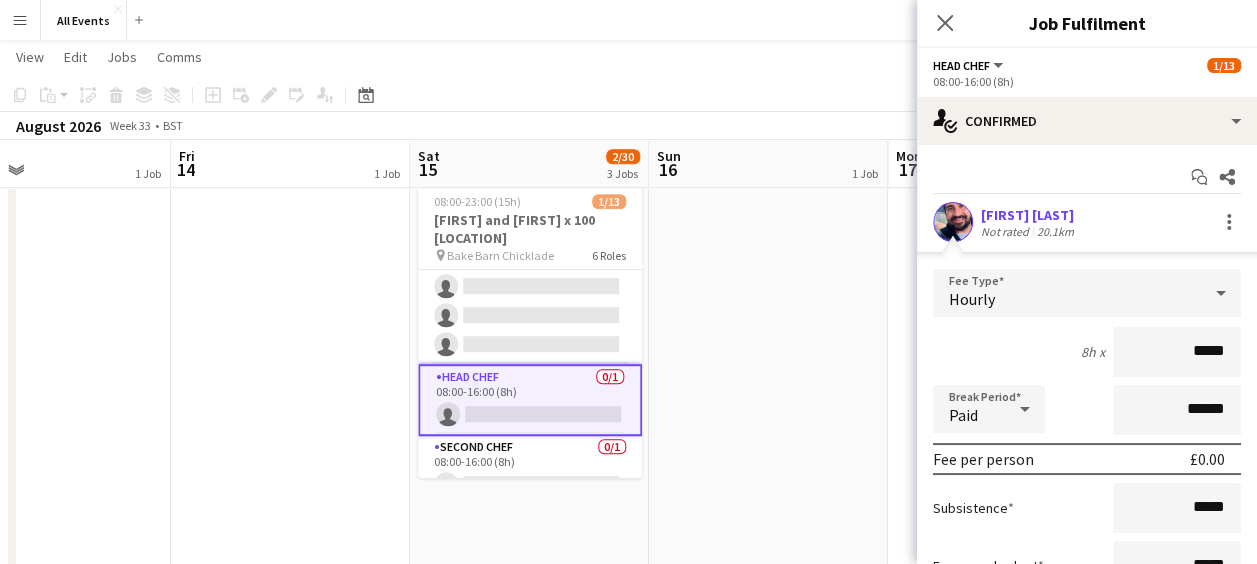 scroll, scrollTop: 189, scrollLeft: 0, axis: vertical 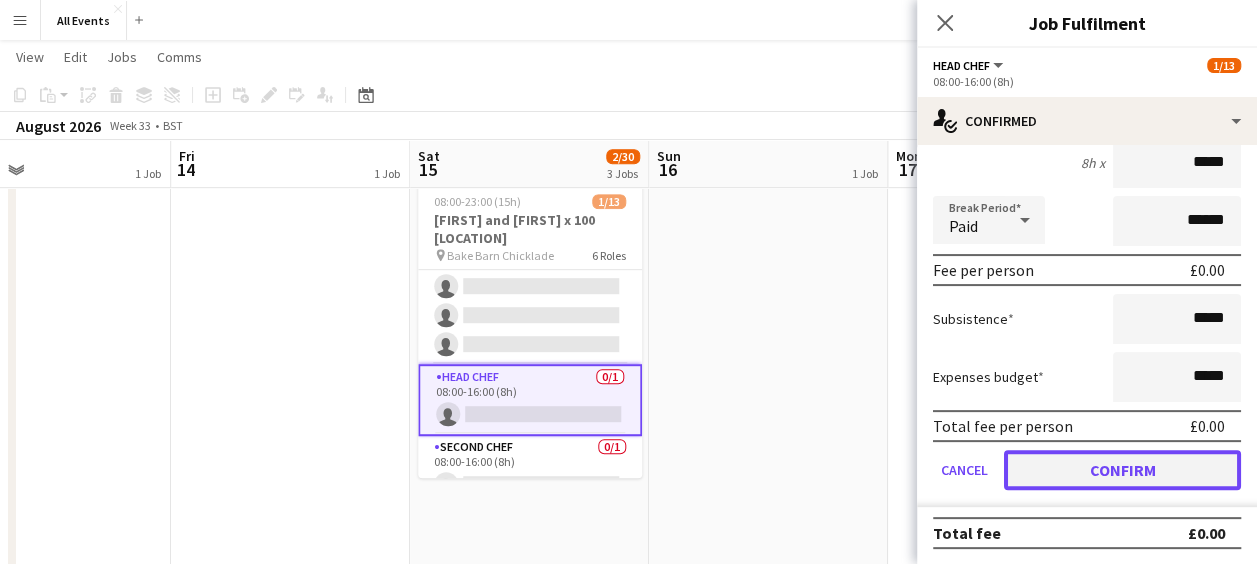 click on "Confirm" at bounding box center [1122, 470] 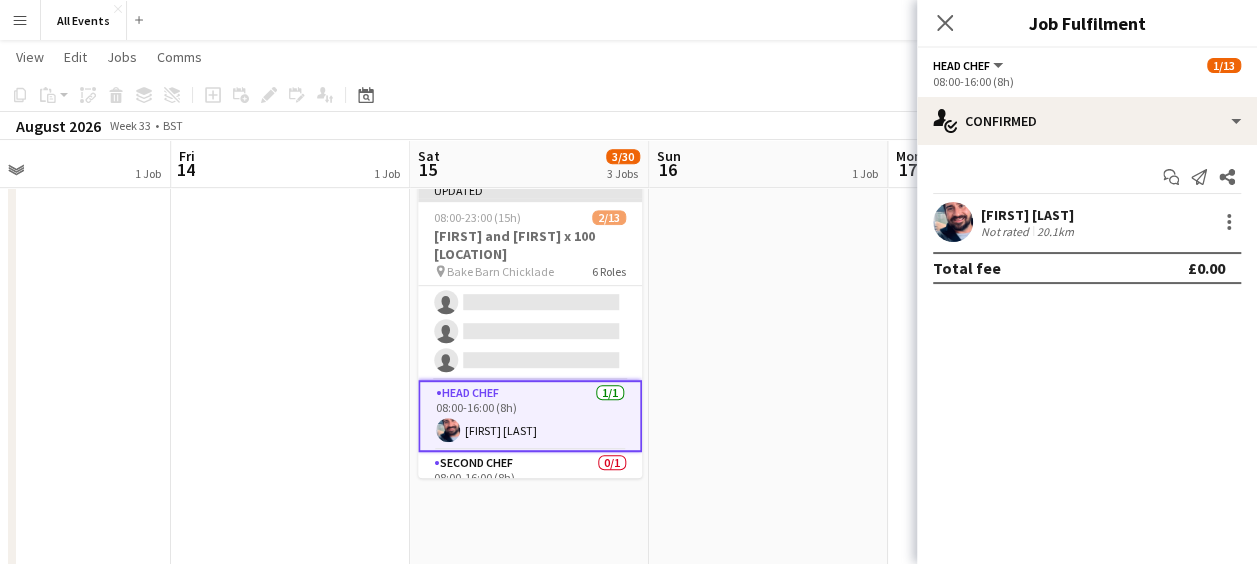 scroll, scrollTop: 0, scrollLeft: 0, axis: both 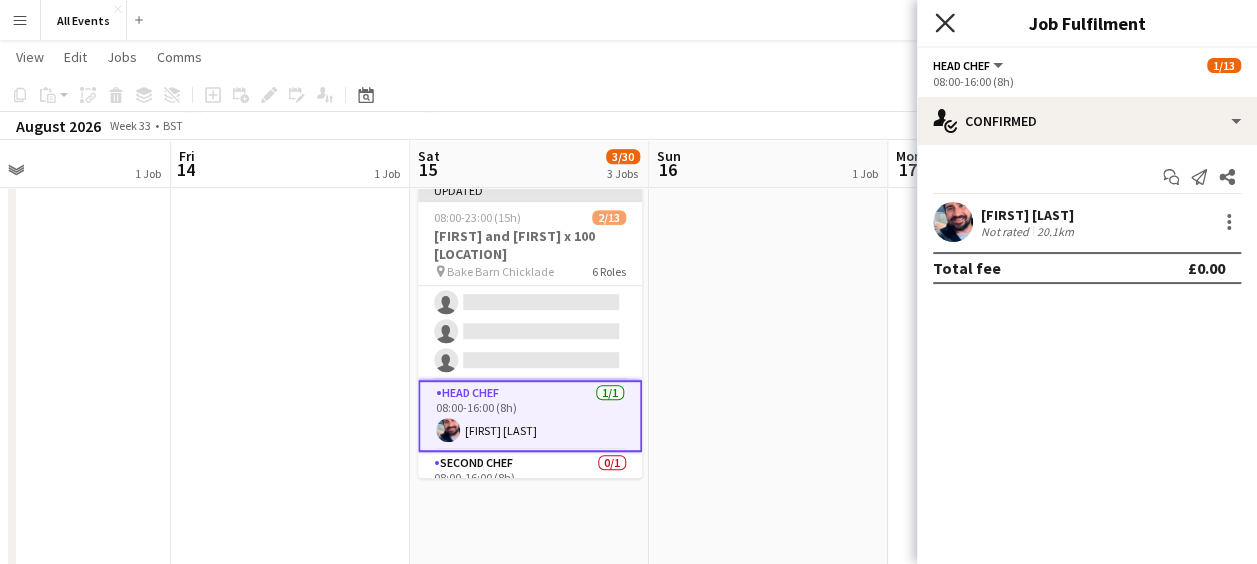 click on "Close pop-in" 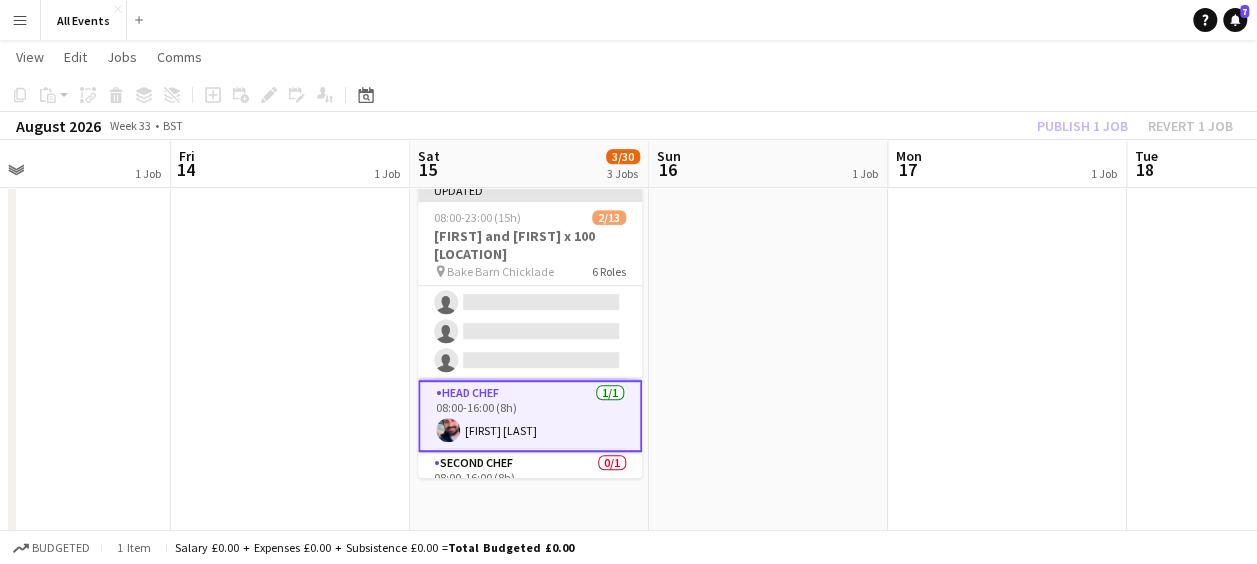 click on "Summer holidays?" at bounding box center (768, 266) 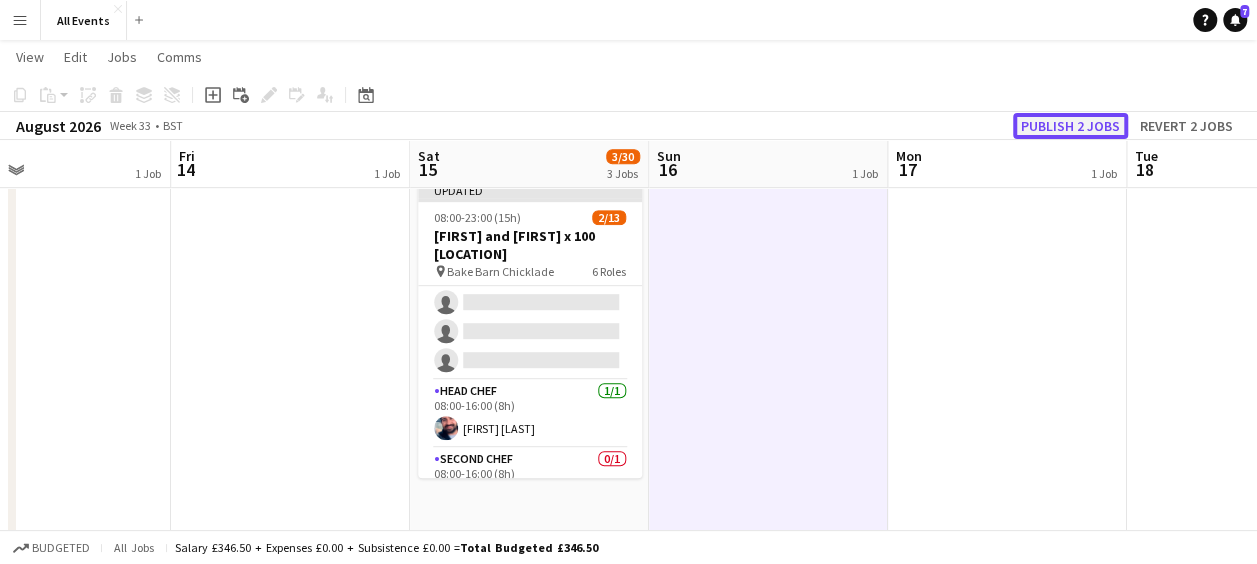 click on "Publish 2 jobs" 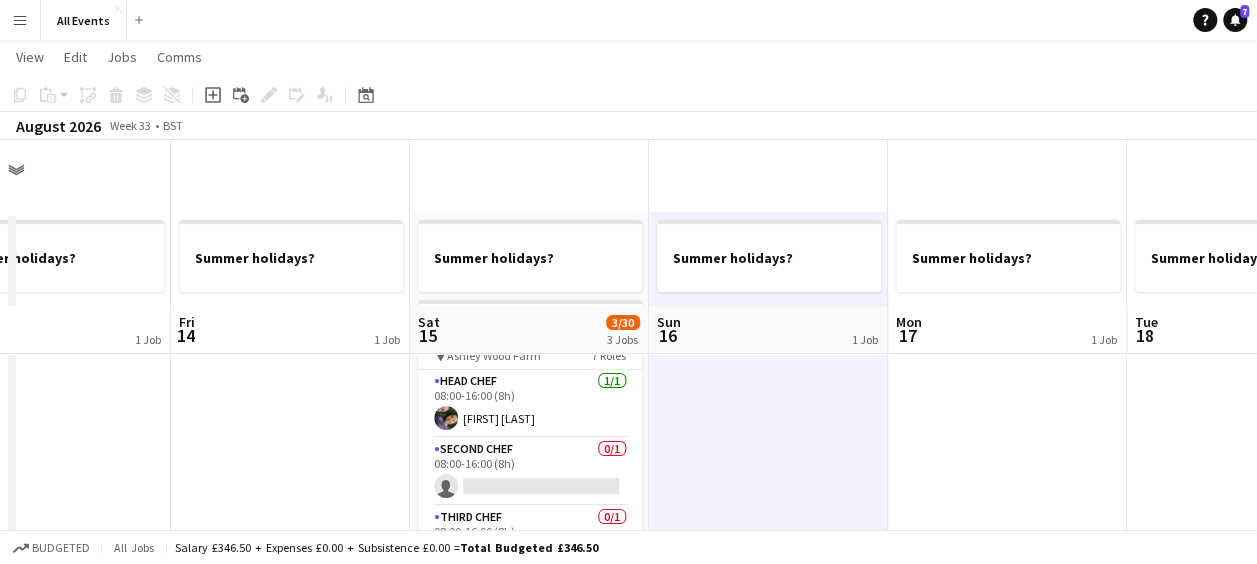 scroll, scrollTop: 0, scrollLeft: 0, axis: both 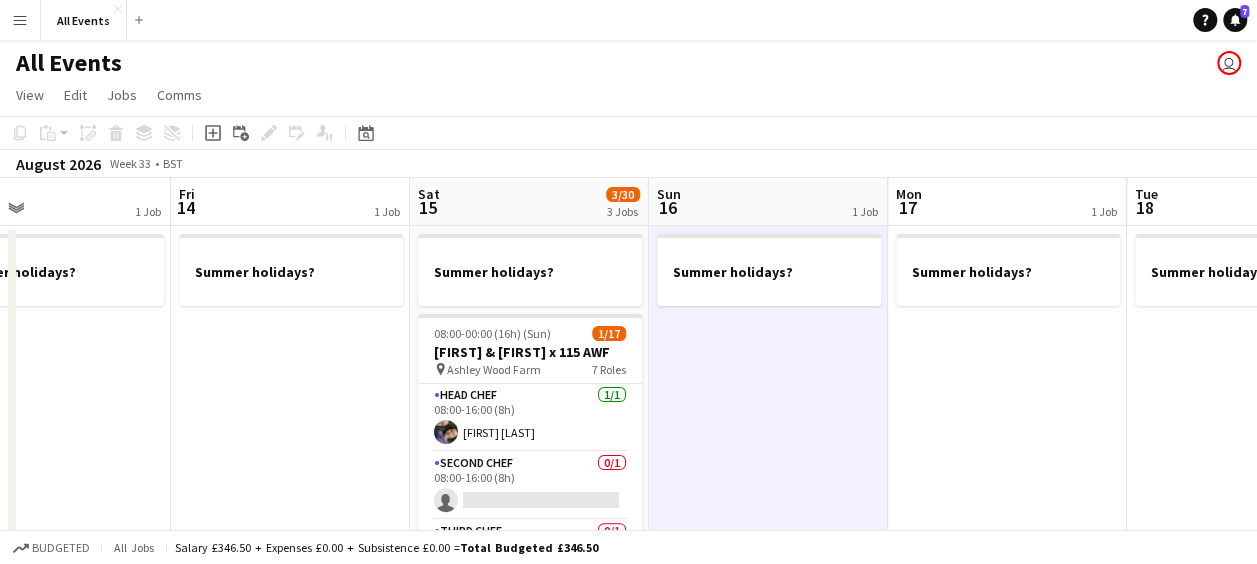 click on "Sun   16   1 Job" at bounding box center [768, 202] 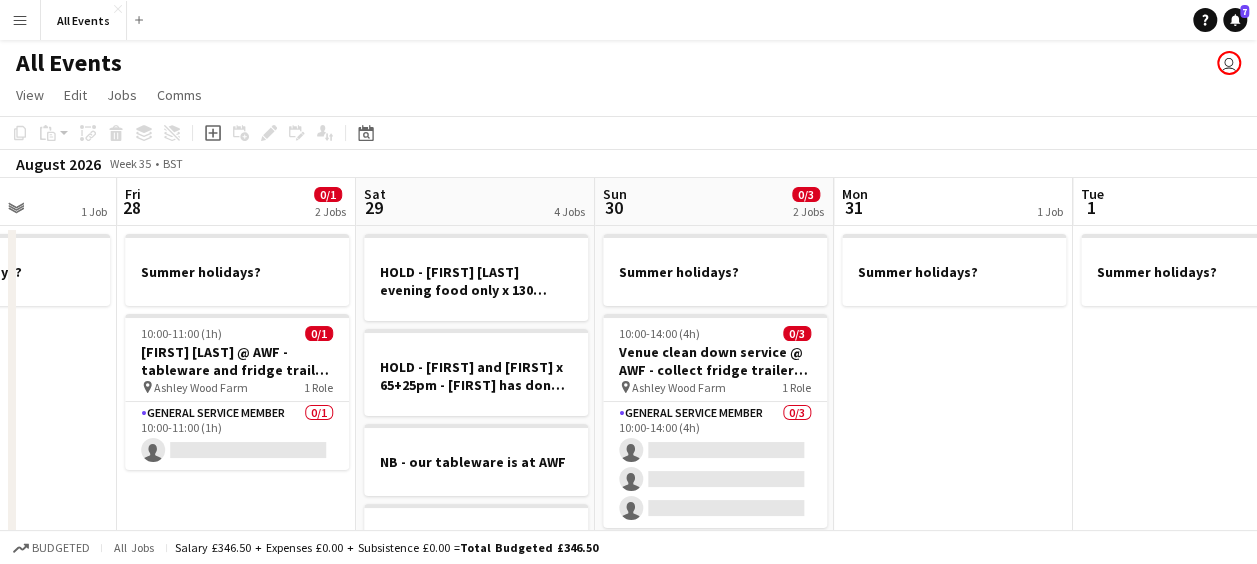 scroll, scrollTop: 0, scrollLeft: 640, axis: horizontal 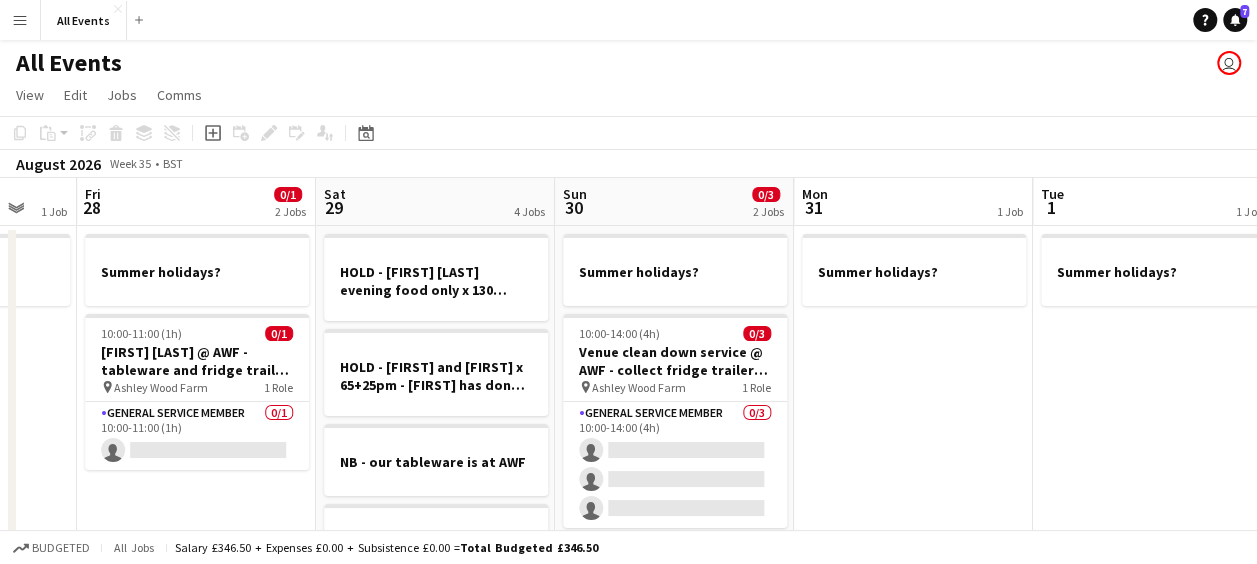 click on "Mon   31   1 Job" at bounding box center (913, 202) 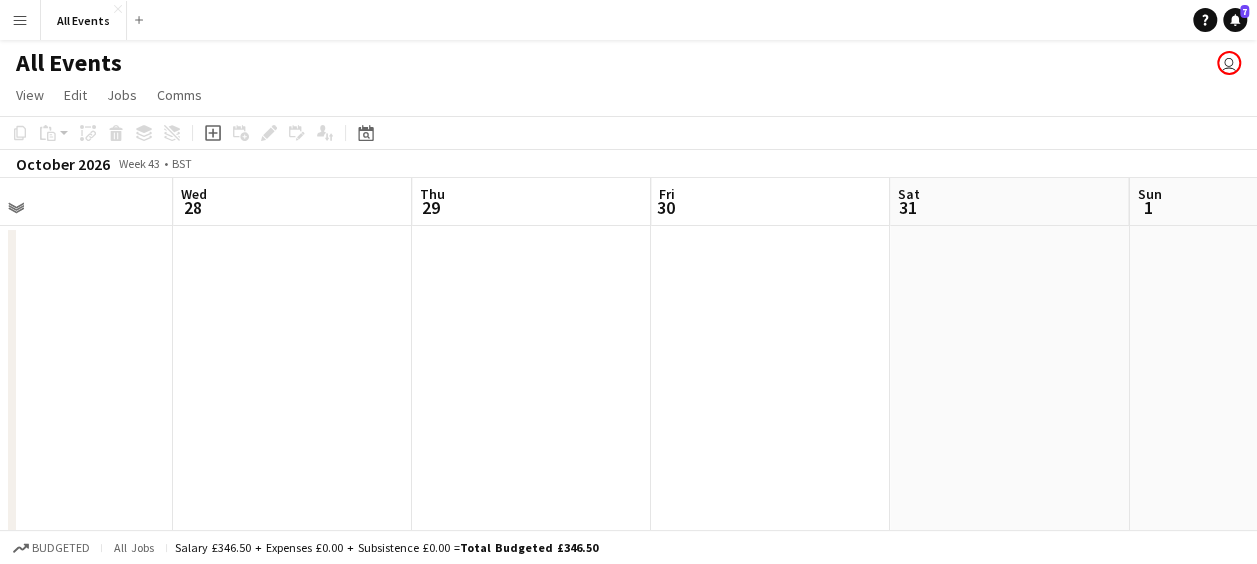 scroll, scrollTop: 0, scrollLeft: 860, axis: horizontal 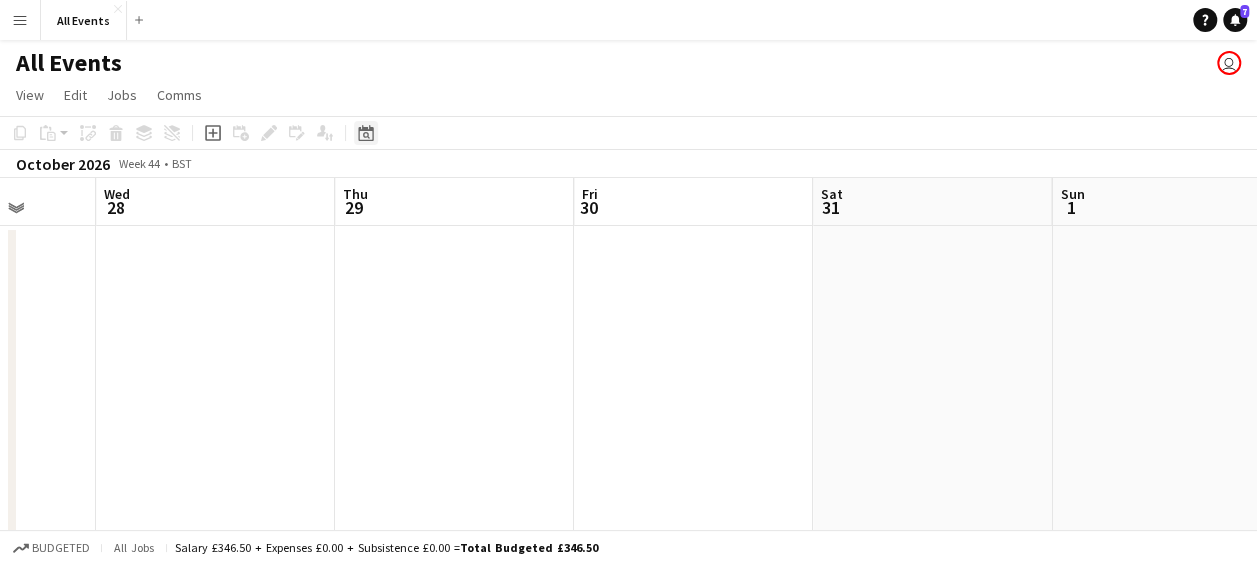 click on "Date picker" 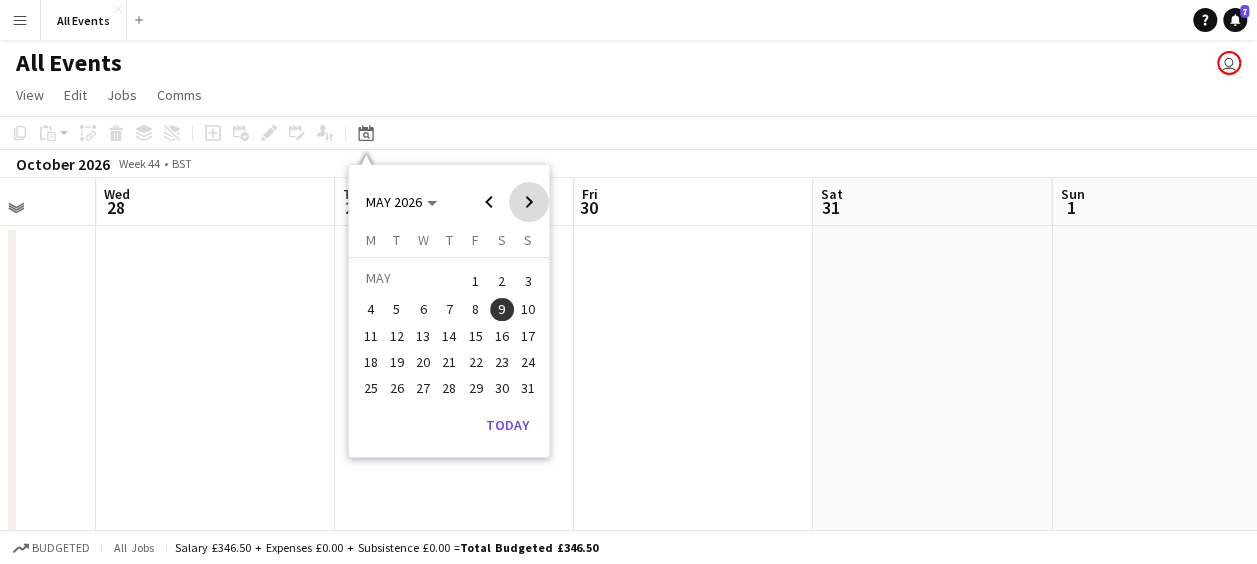 click at bounding box center [529, 202] 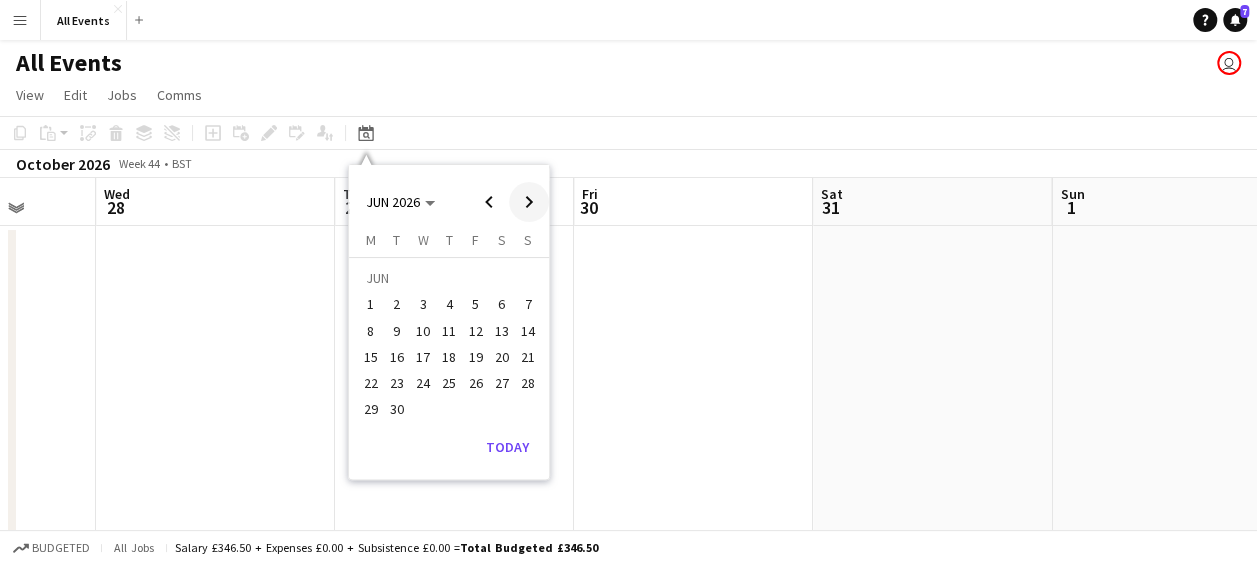 click at bounding box center (529, 202) 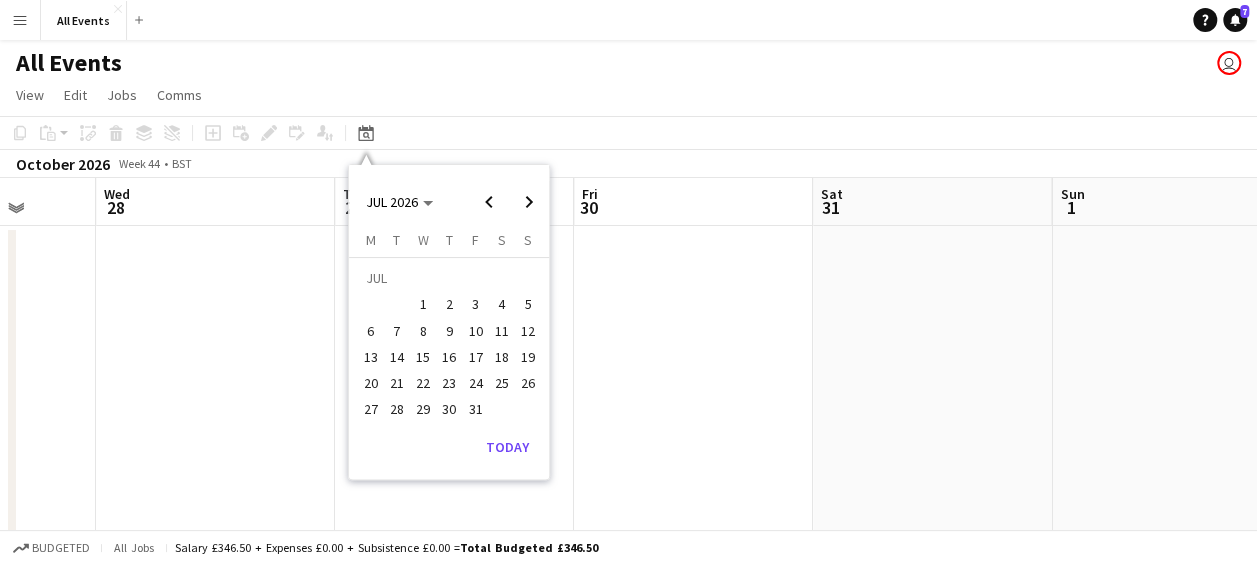 click on "4" at bounding box center [502, 305] 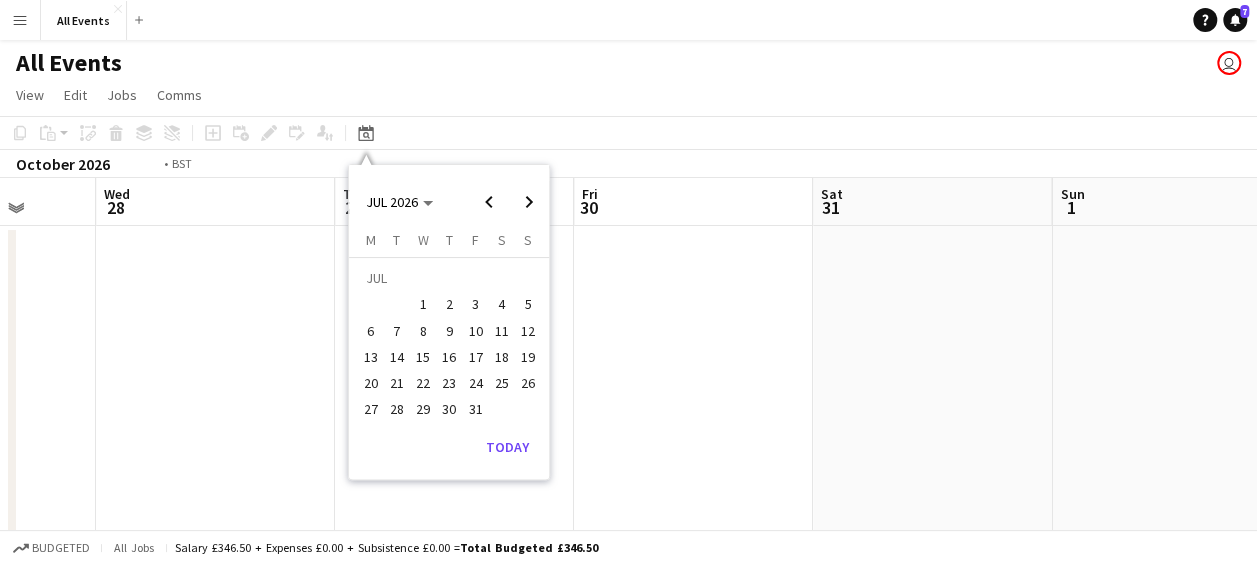 scroll, scrollTop: 0, scrollLeft: 688, axis: horizontal 